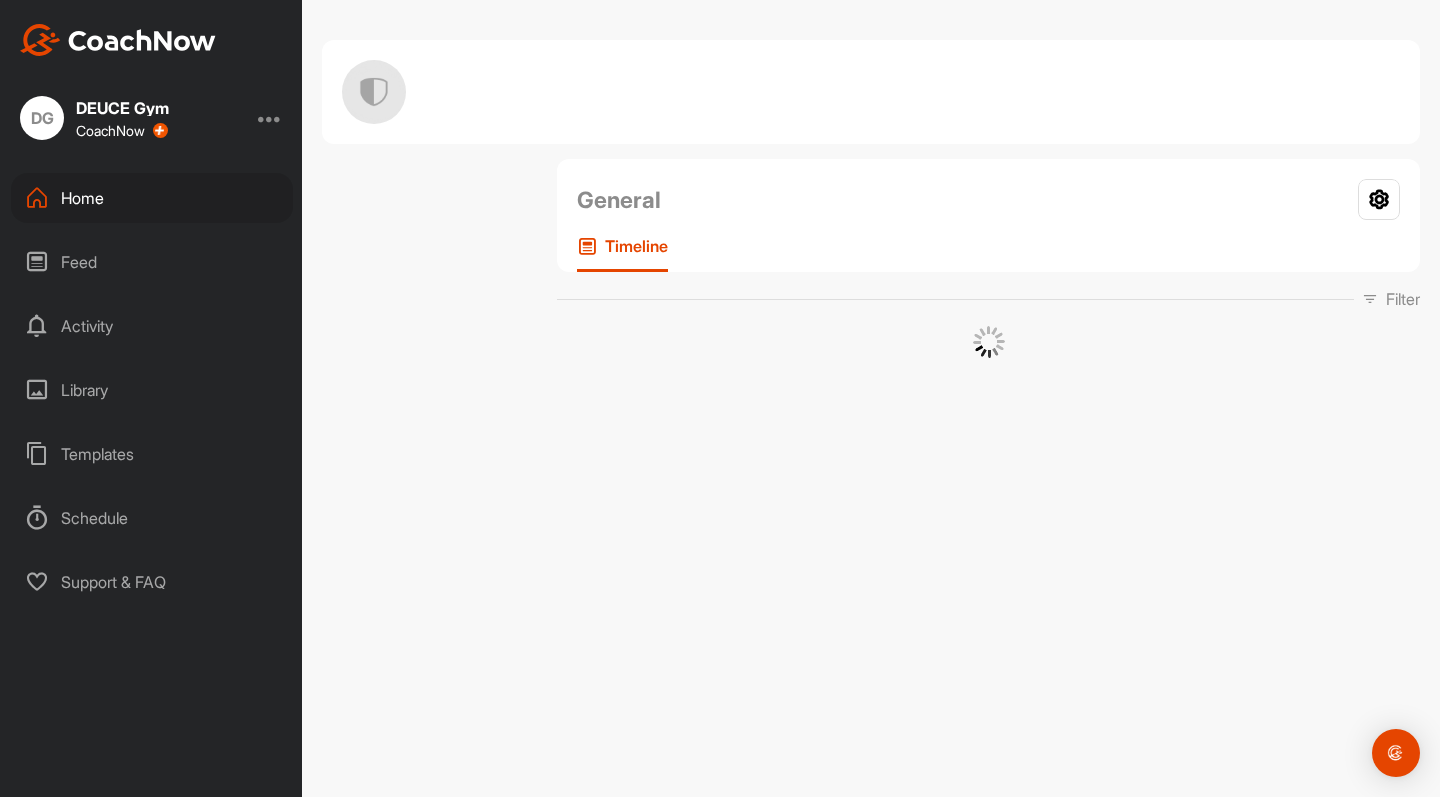 scroll, scrollTop: 0, scrollLeft: 0, axis: both 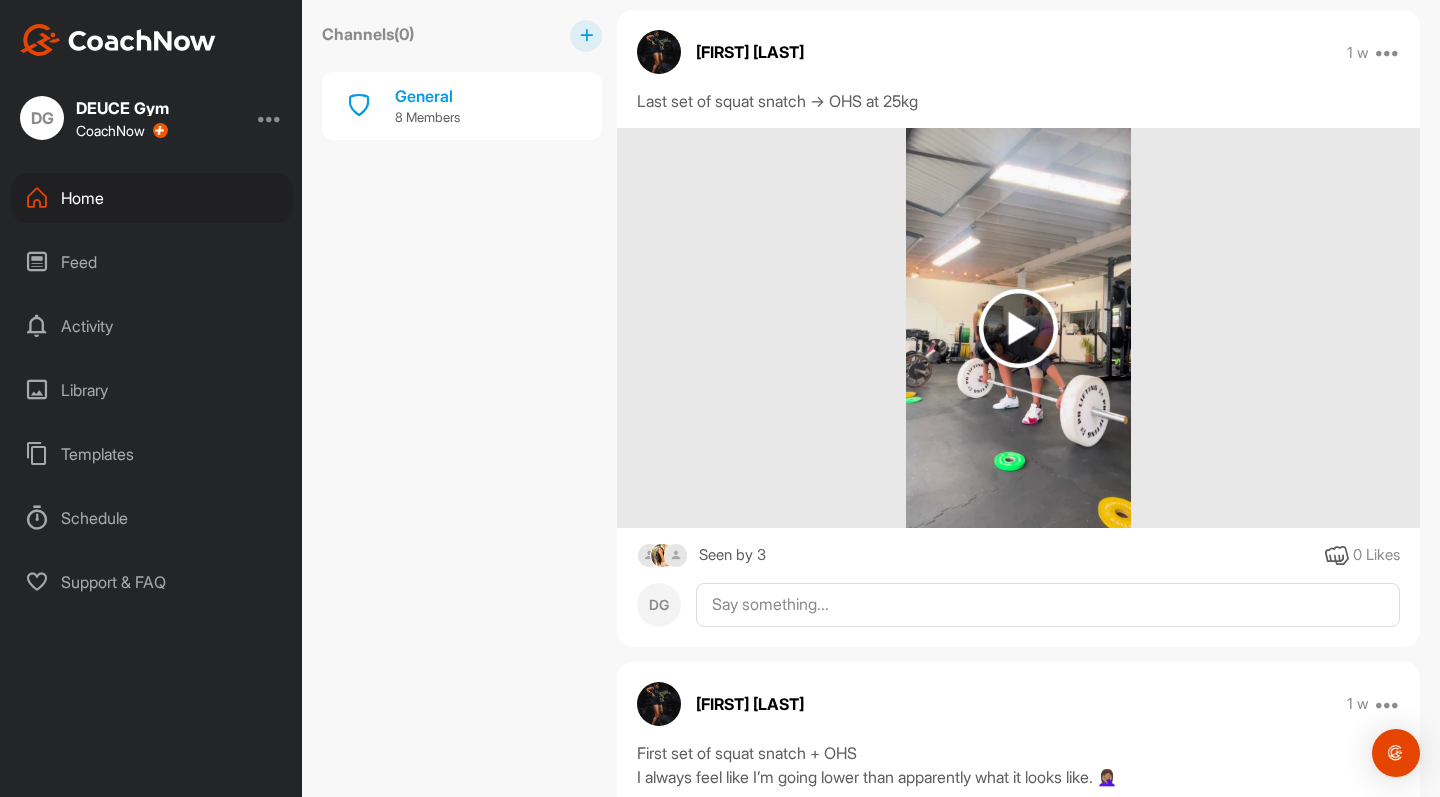 click at bounding box center (1018, 328) 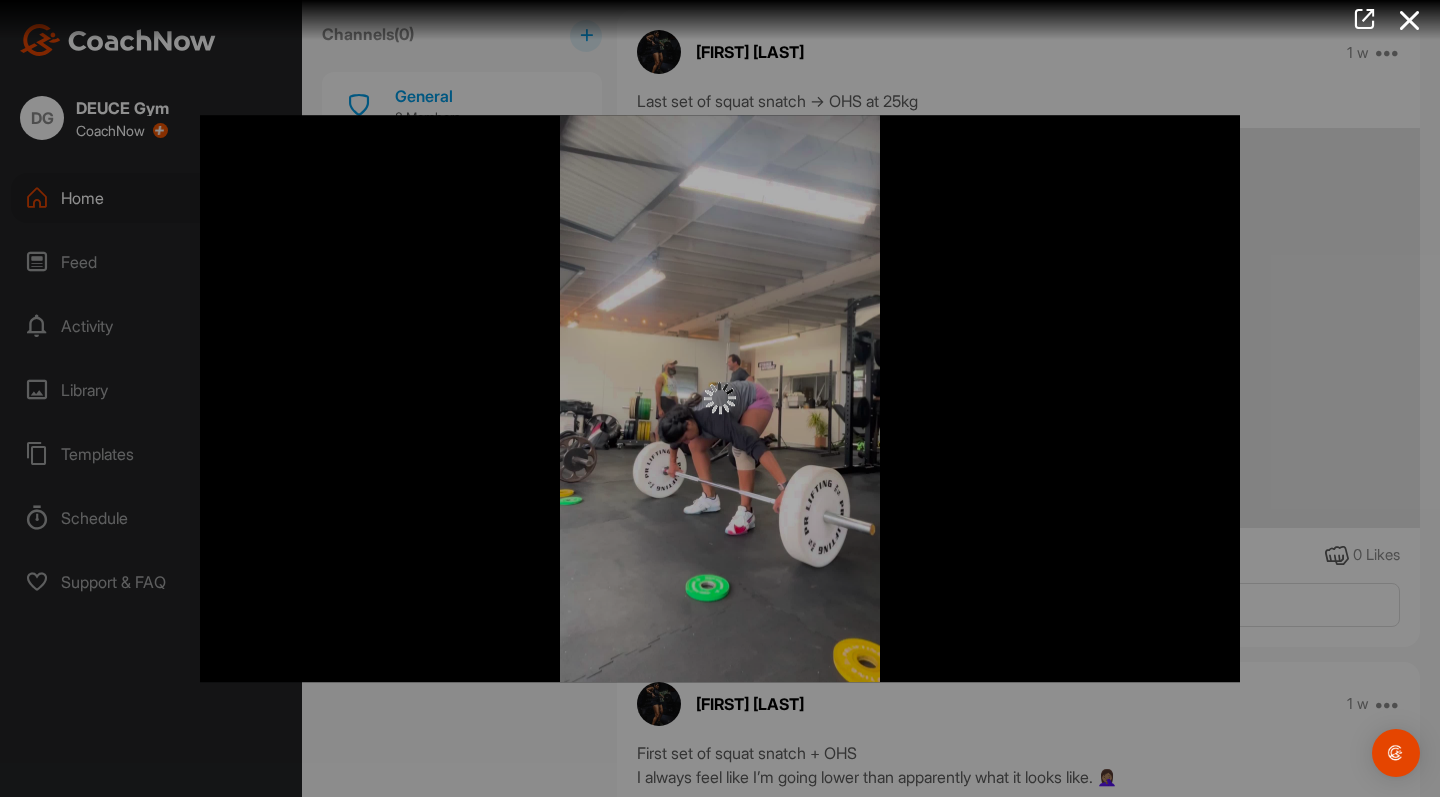 click at bounding box center [720, 399] 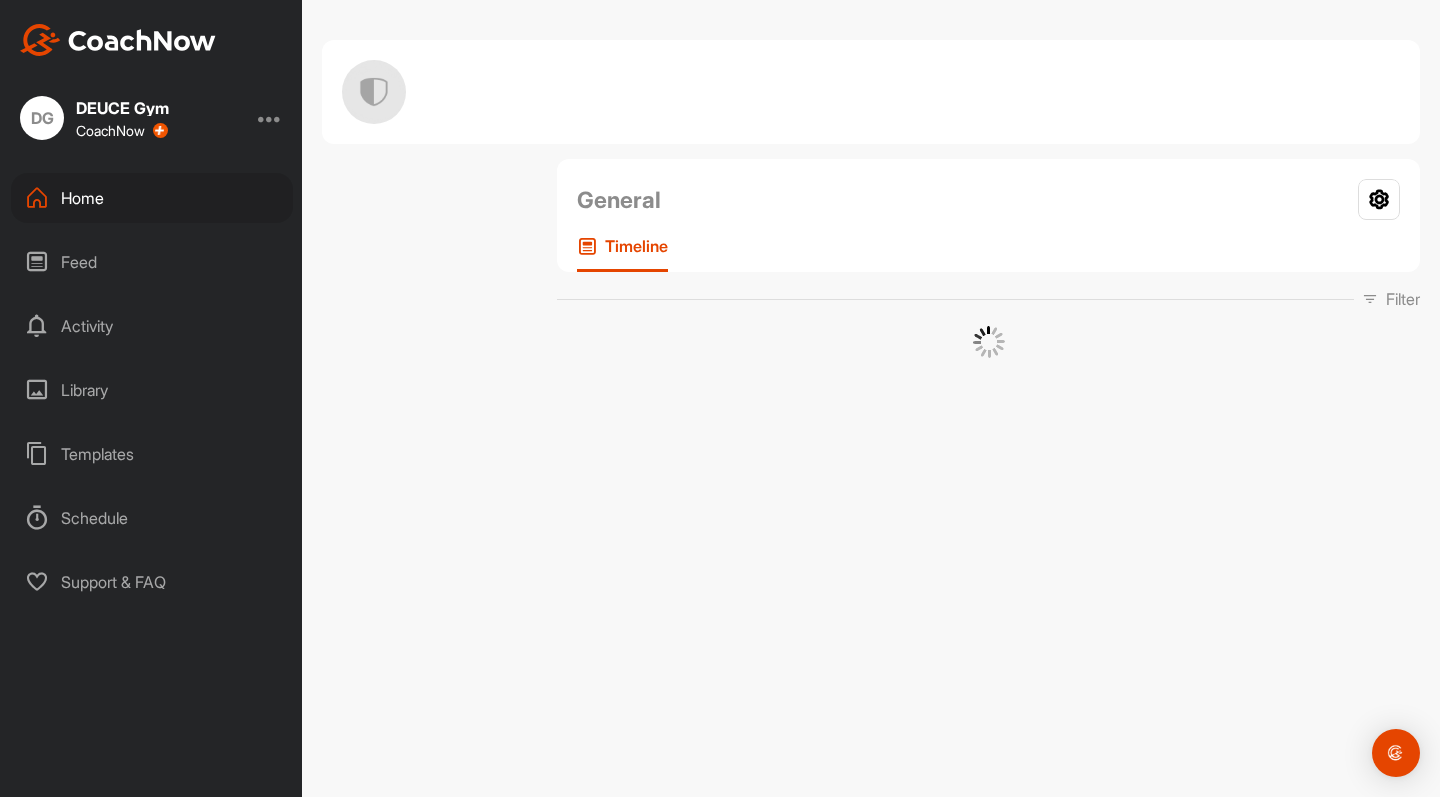 scroll, scrollTop: 0, scrollLeft: 0, axis: both 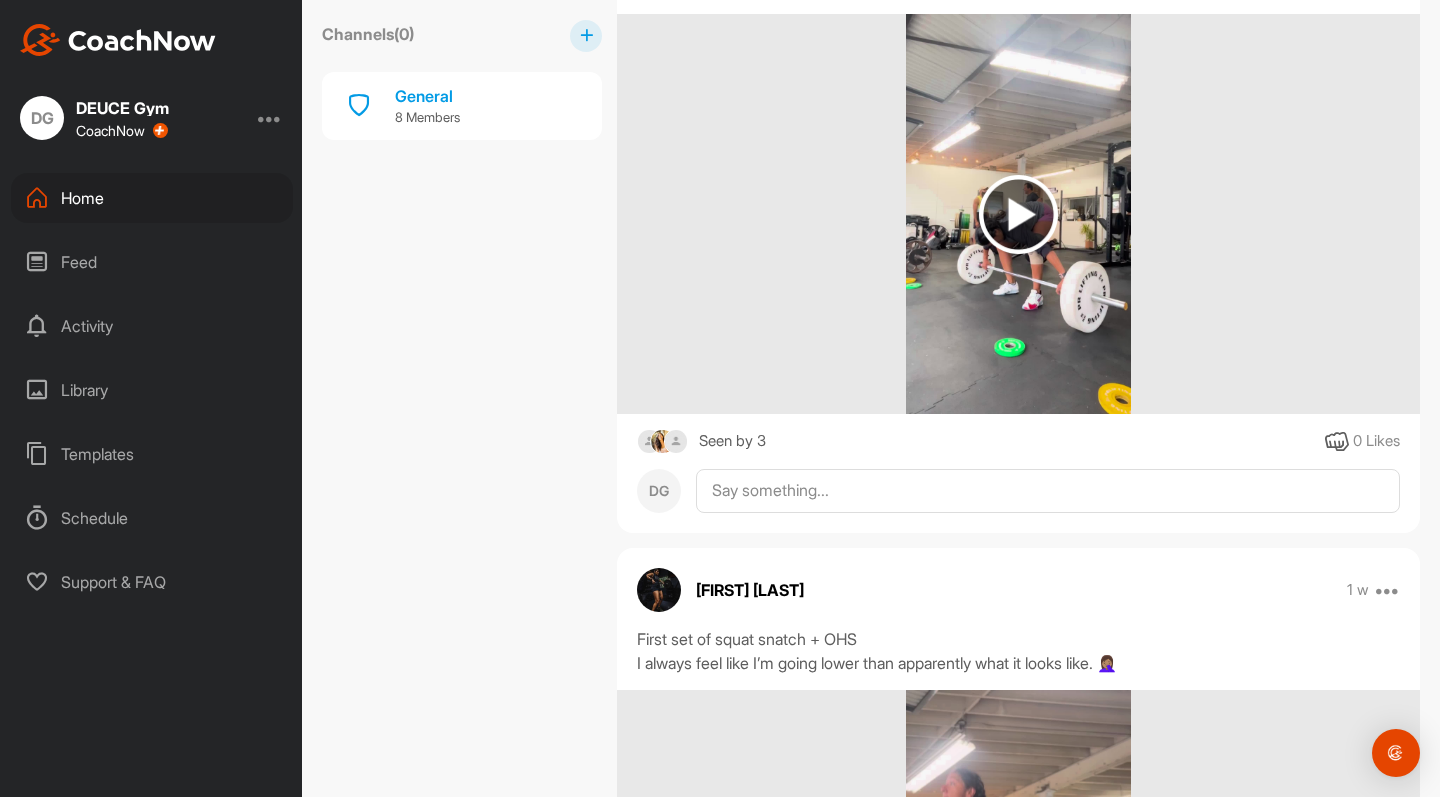 click at bounding box center (1018, 214) 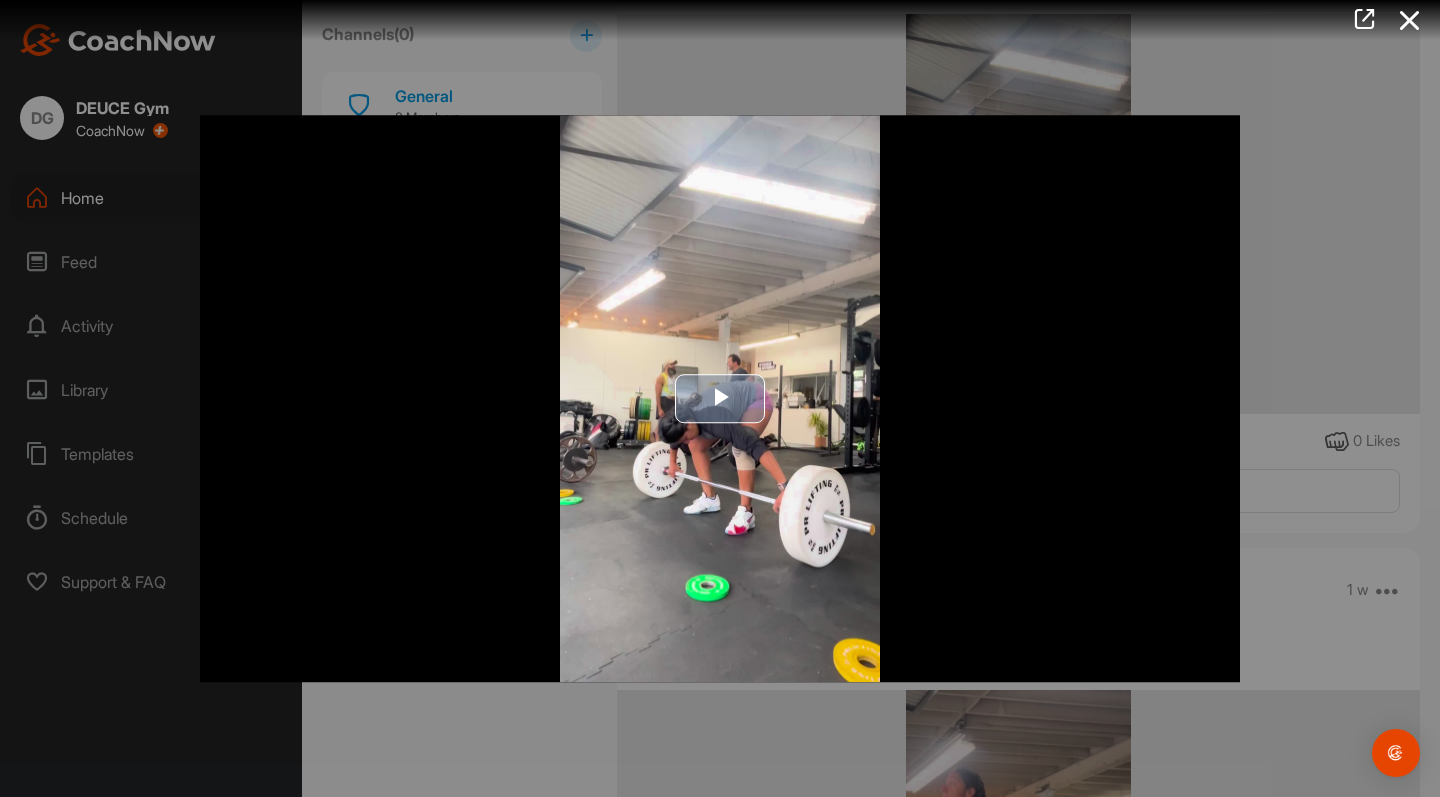 click at bounding box center (720, 399) 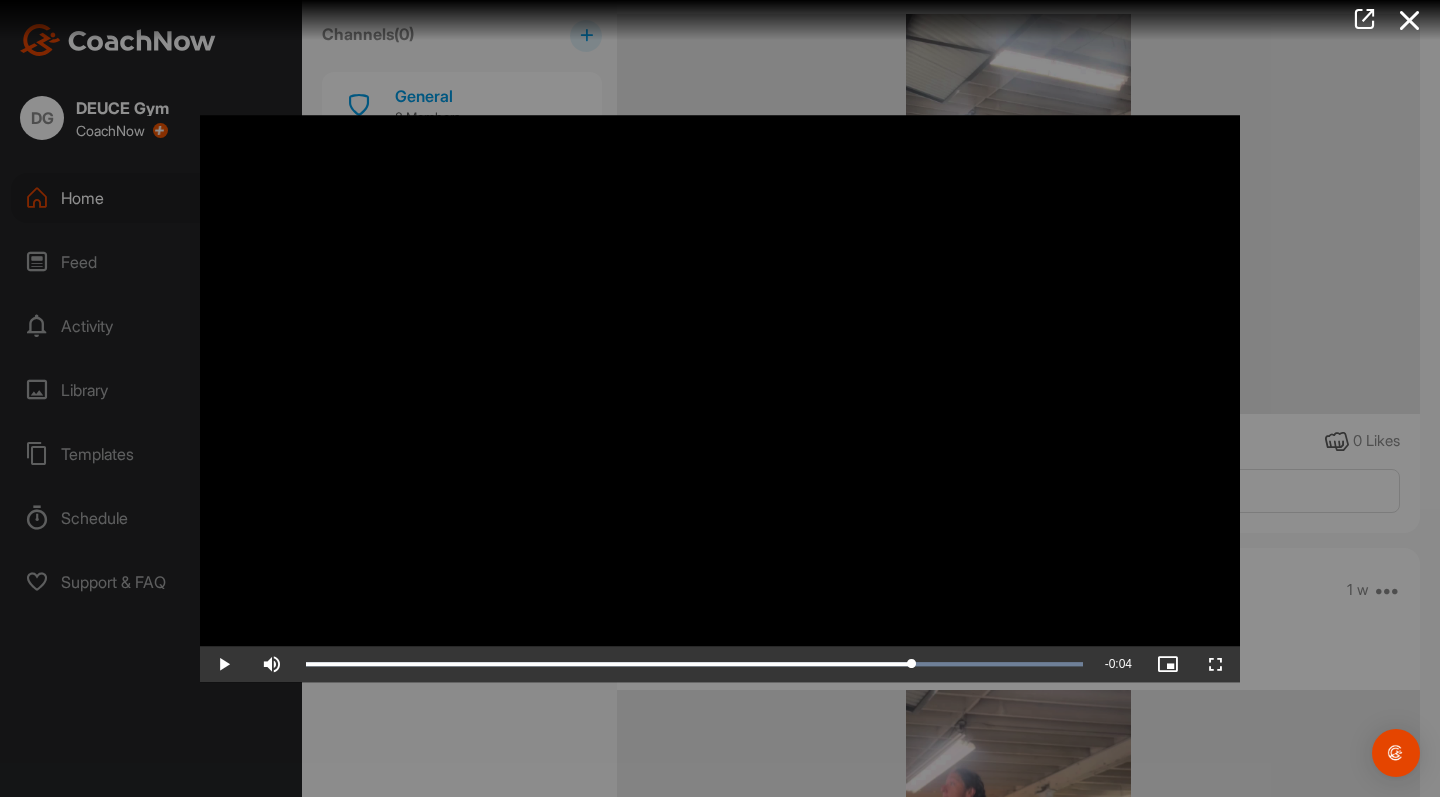 drag, startPoint x: 373, startPoint y: 687, endPoint x: 735, endPoint y: 736, distance: 365.30124 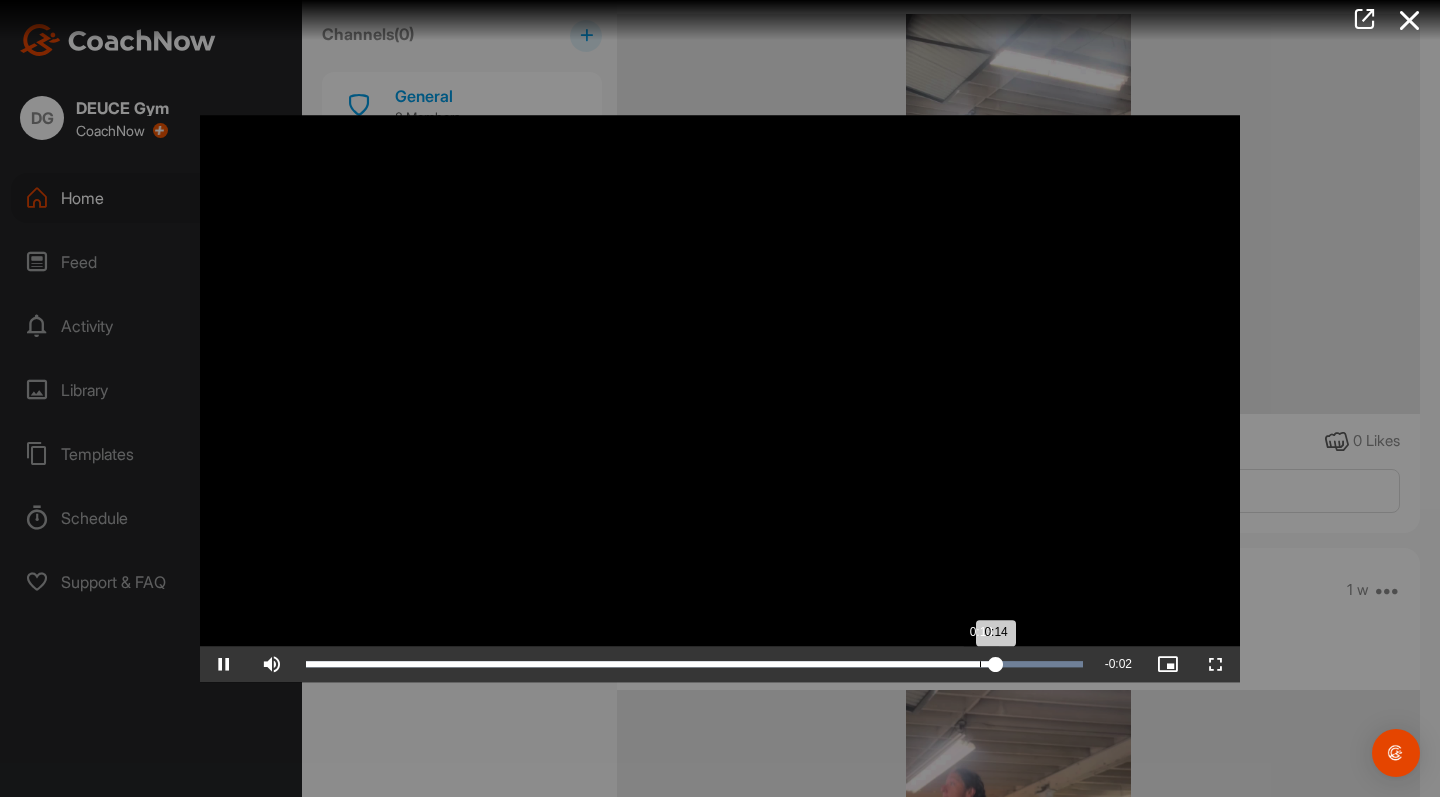 click on "Loaded :  100.00% 0:13 0:14" at bounding box center (694, 664) 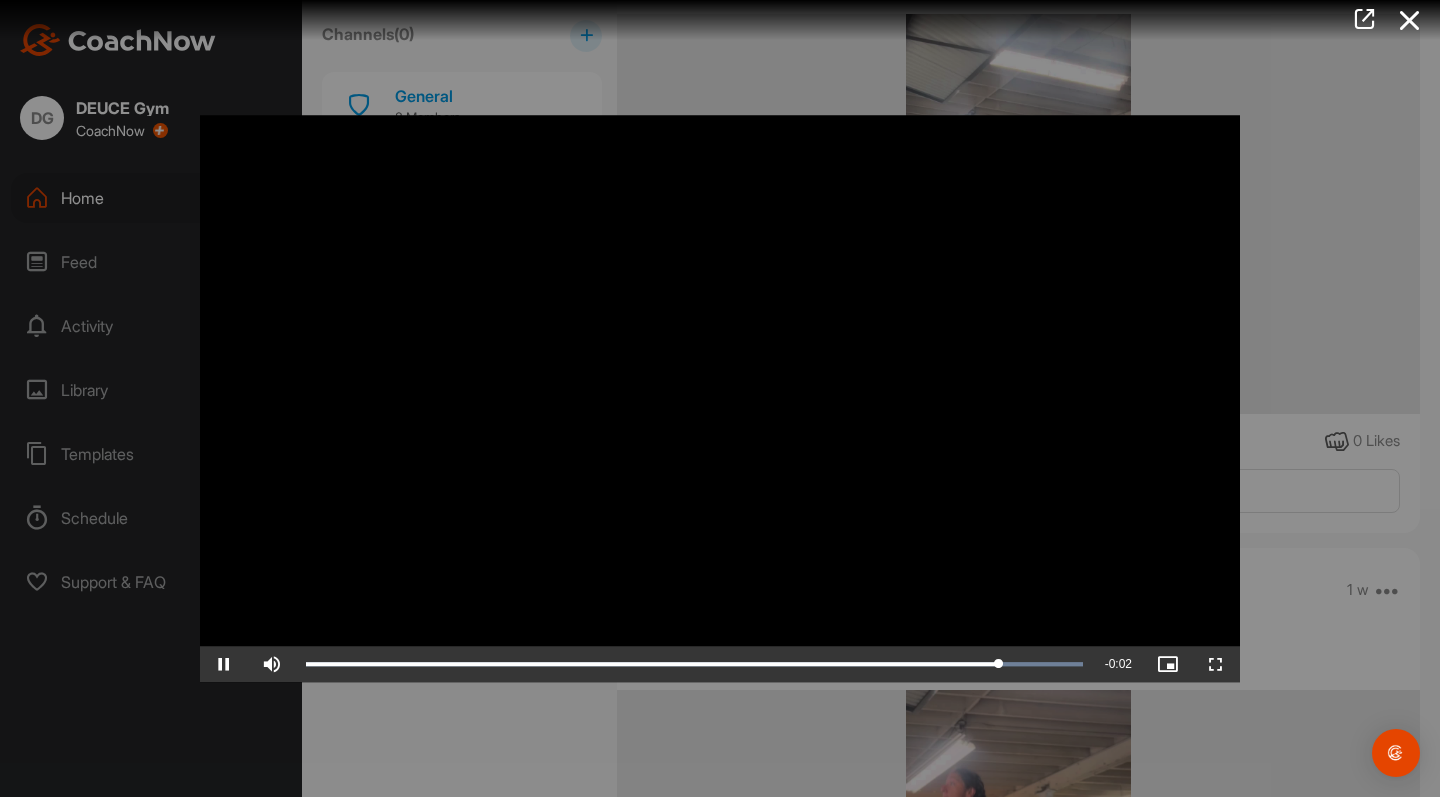 click at bounding box center (224, 664) 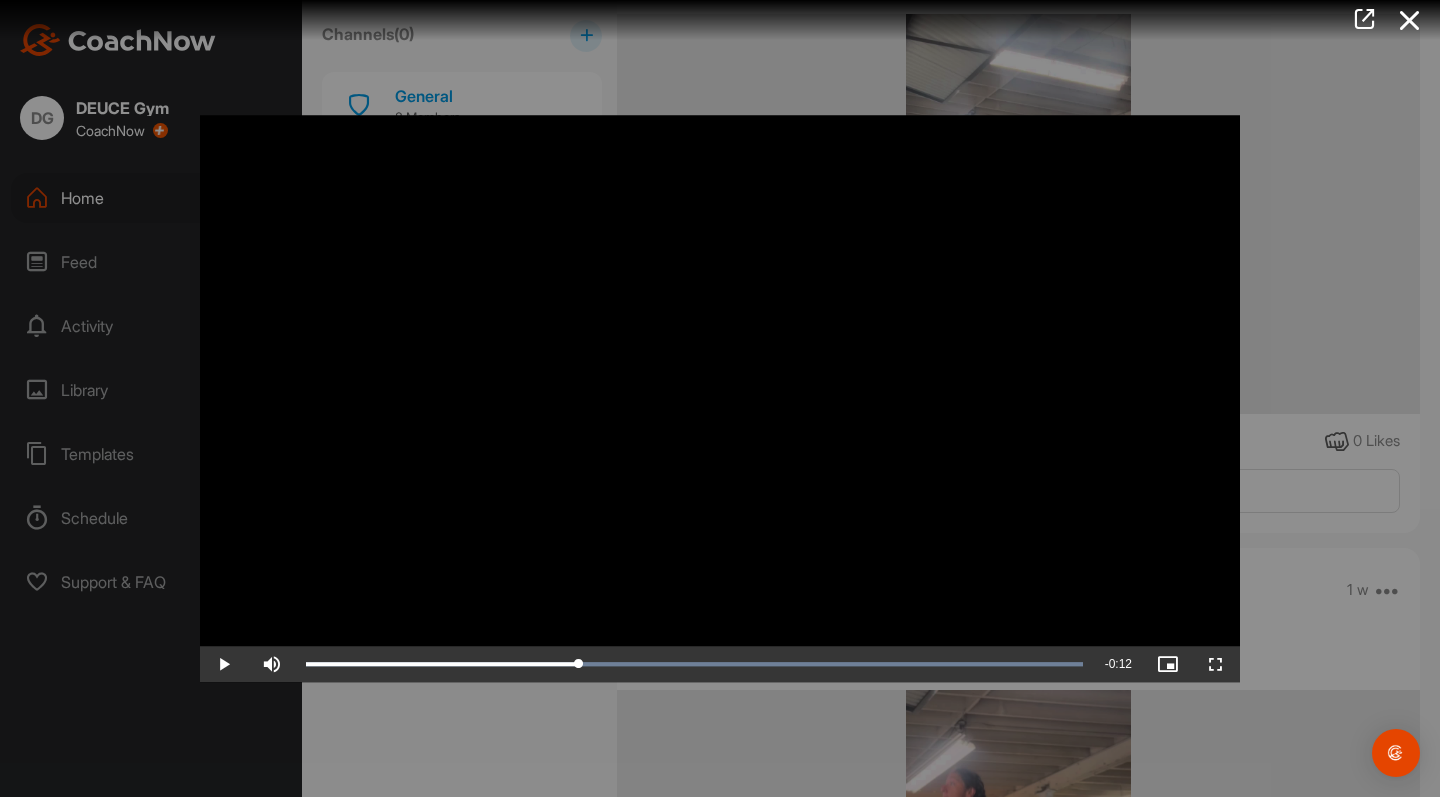 drag, startPoint x: 1013, startPoint y: 689, endPoint x: 575, endPoint y: 709, distance: 438.4564 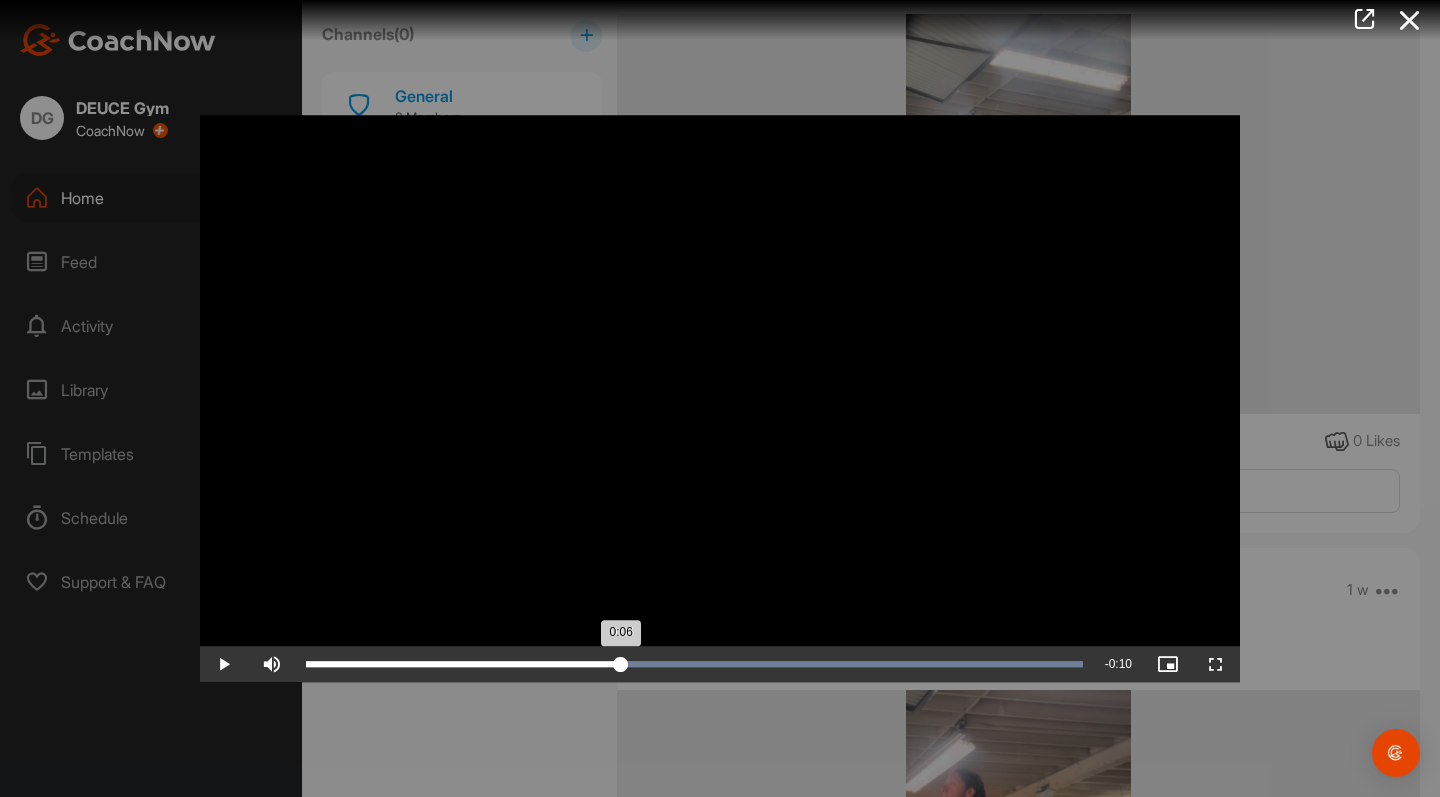 drag, startPoint x: 534, startPoint y: 687, endPoint x: 621, endPoint y: 695, distance: 87.36704 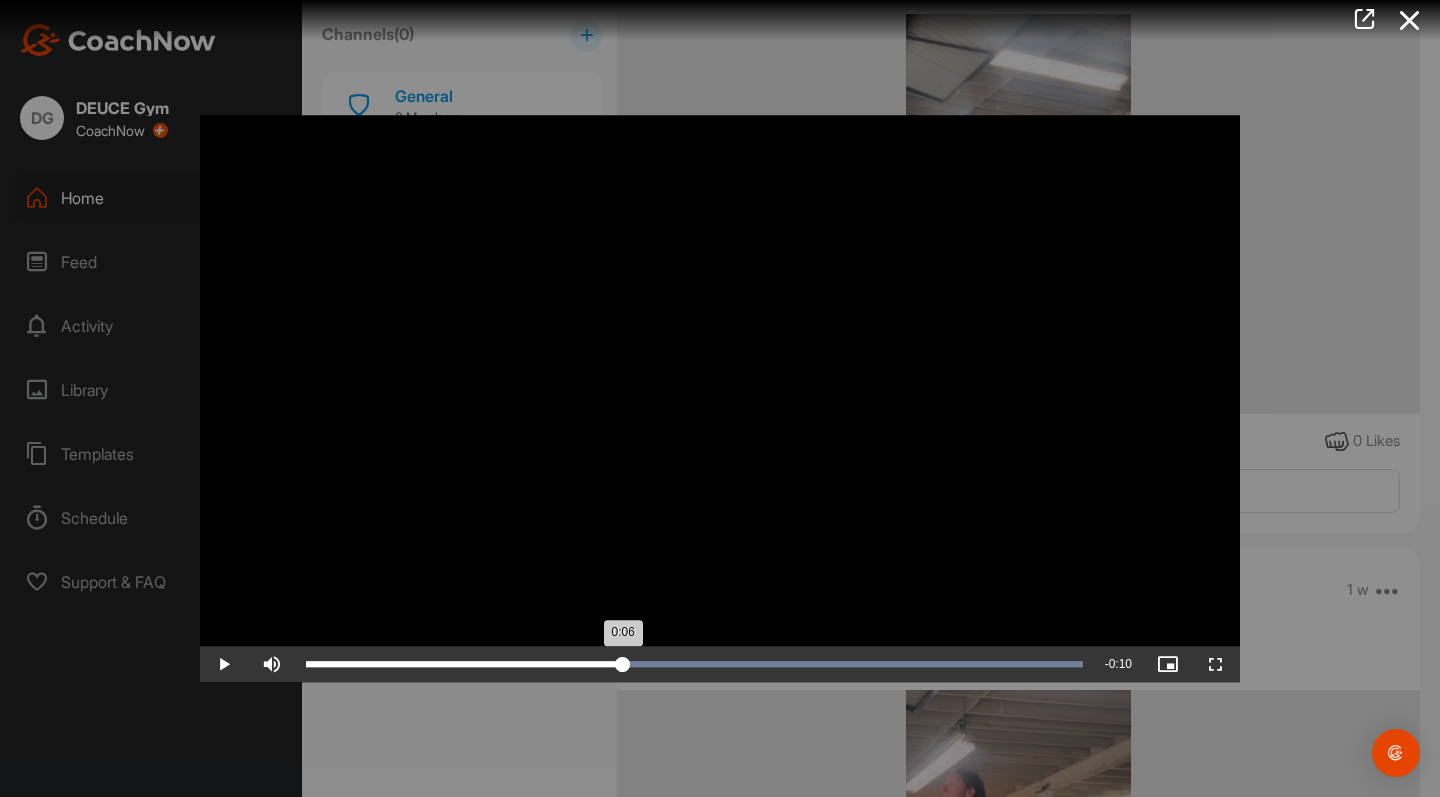 click on "0:06" at bounding box center (464, 664) 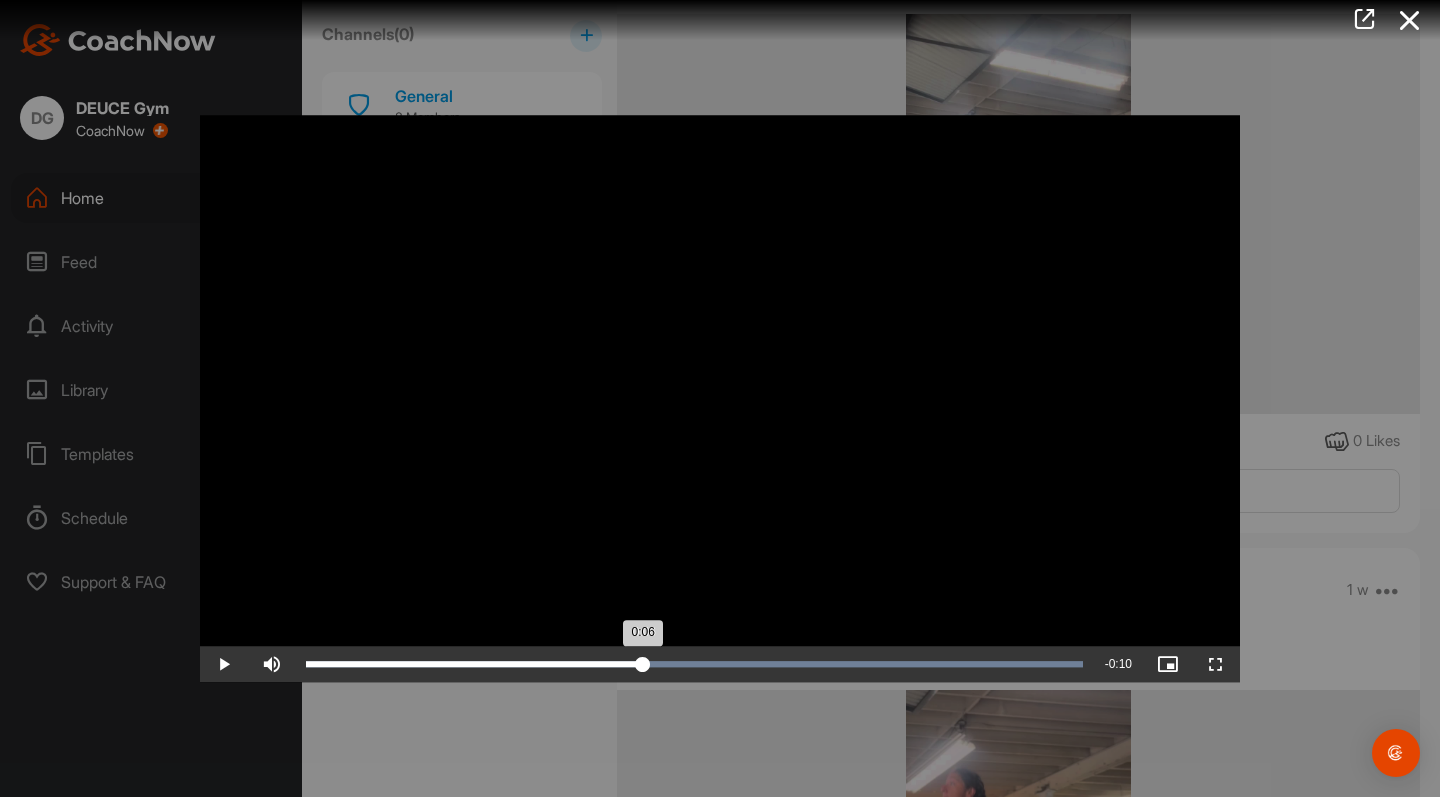 drag, startPoint x: 623, startPoint y: 691, endPoint x: 643, endPoint y: 694, distance: 20.22375 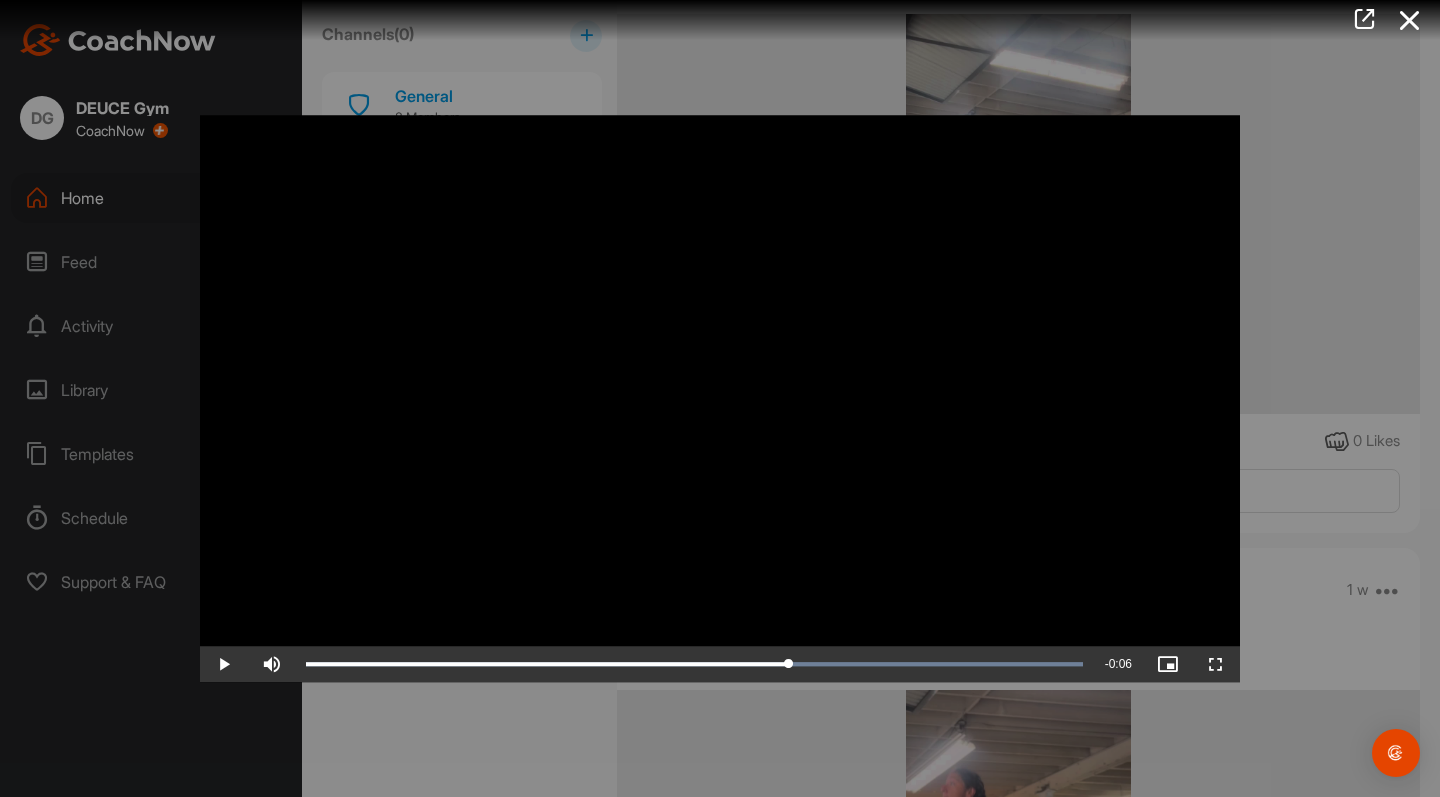 drag, startPoint x: 631, startPoint y: 689, endPoint x: 789, endPoint y: 705, distance: 158.80806 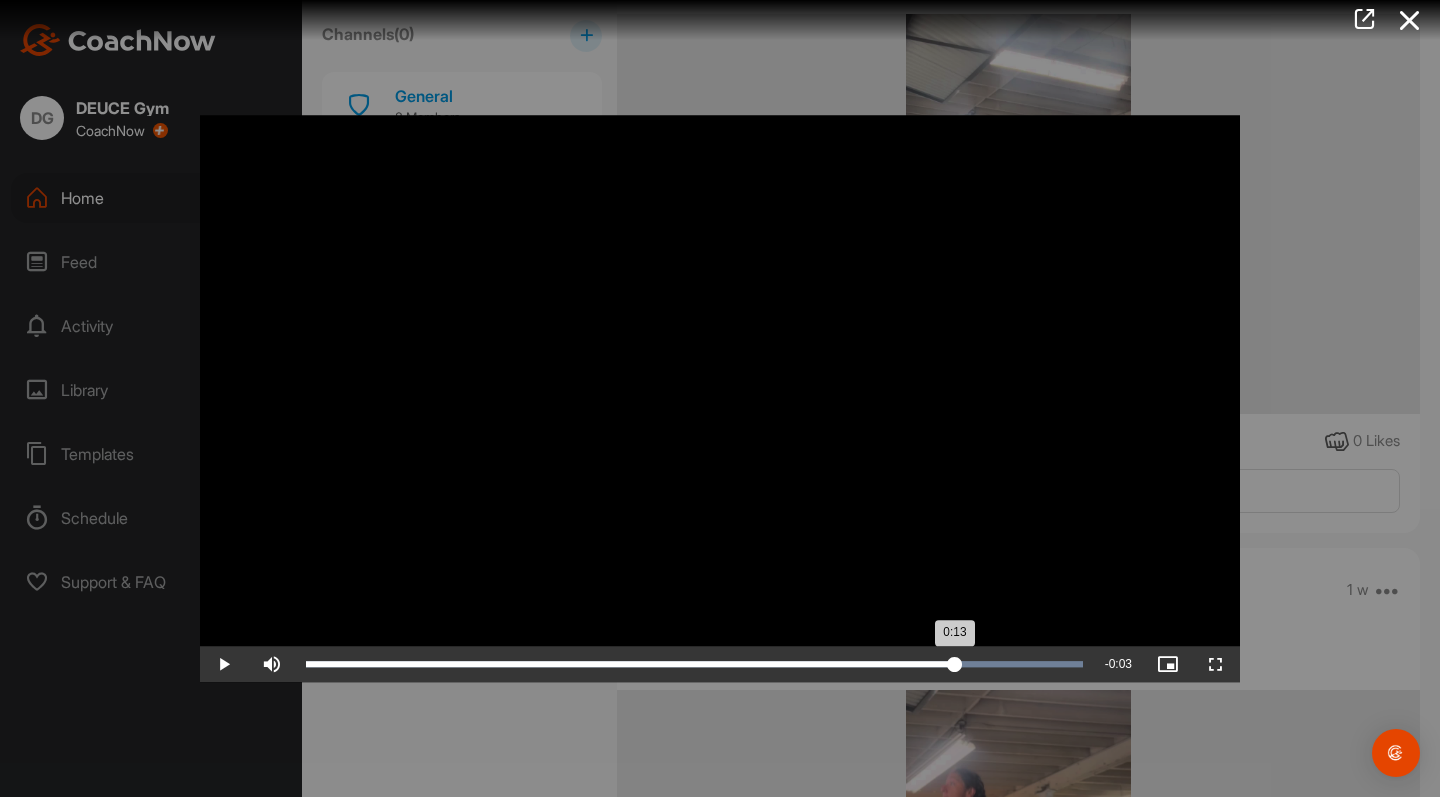 drag, startPoint x: 777, startPoint y: 690, endPoint x: 962, endPoint y: 693, distance: 185.02432 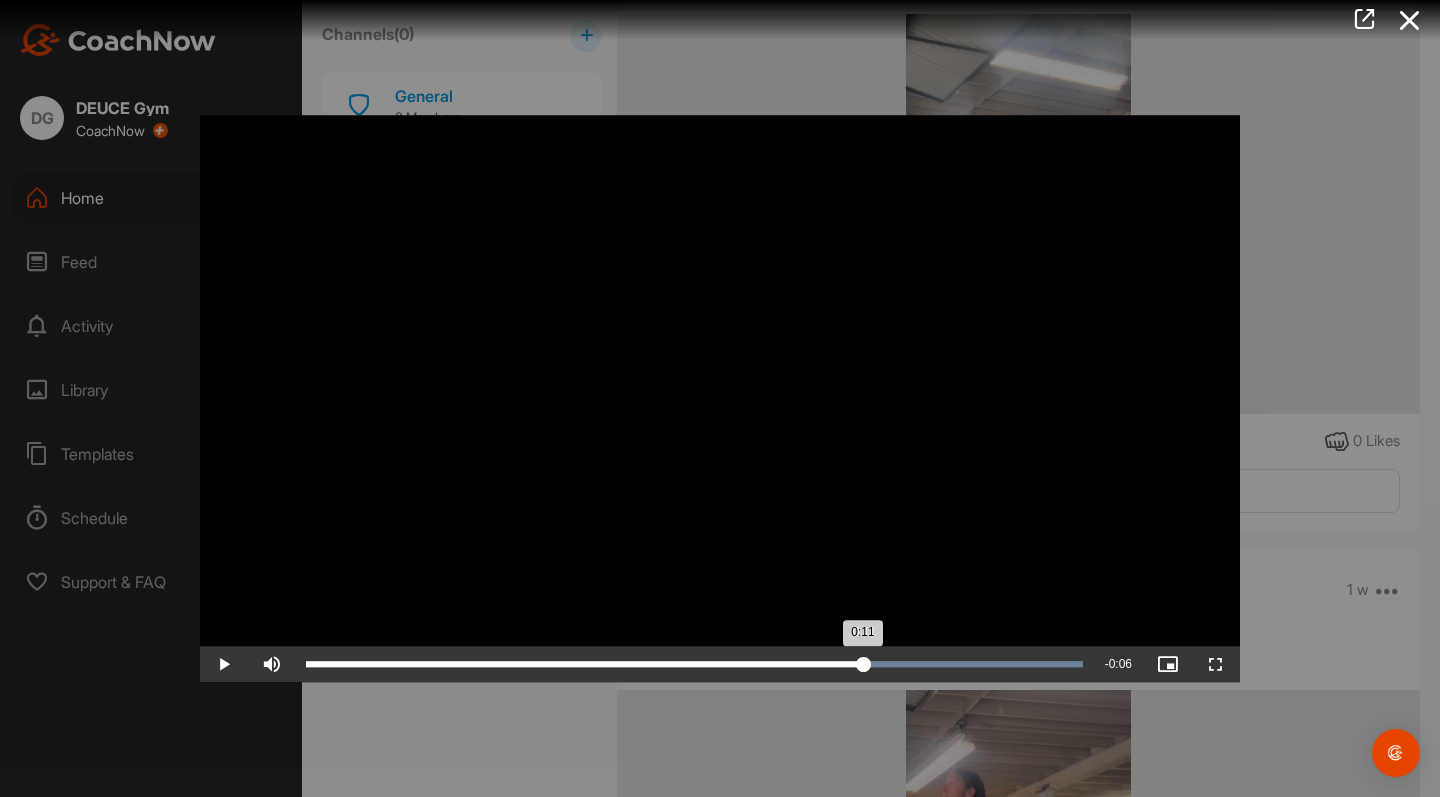 drag, startPoint x: 962, startPoint y: 693, endPoint x: 864, endPoint y: 681, distance: 98.731964 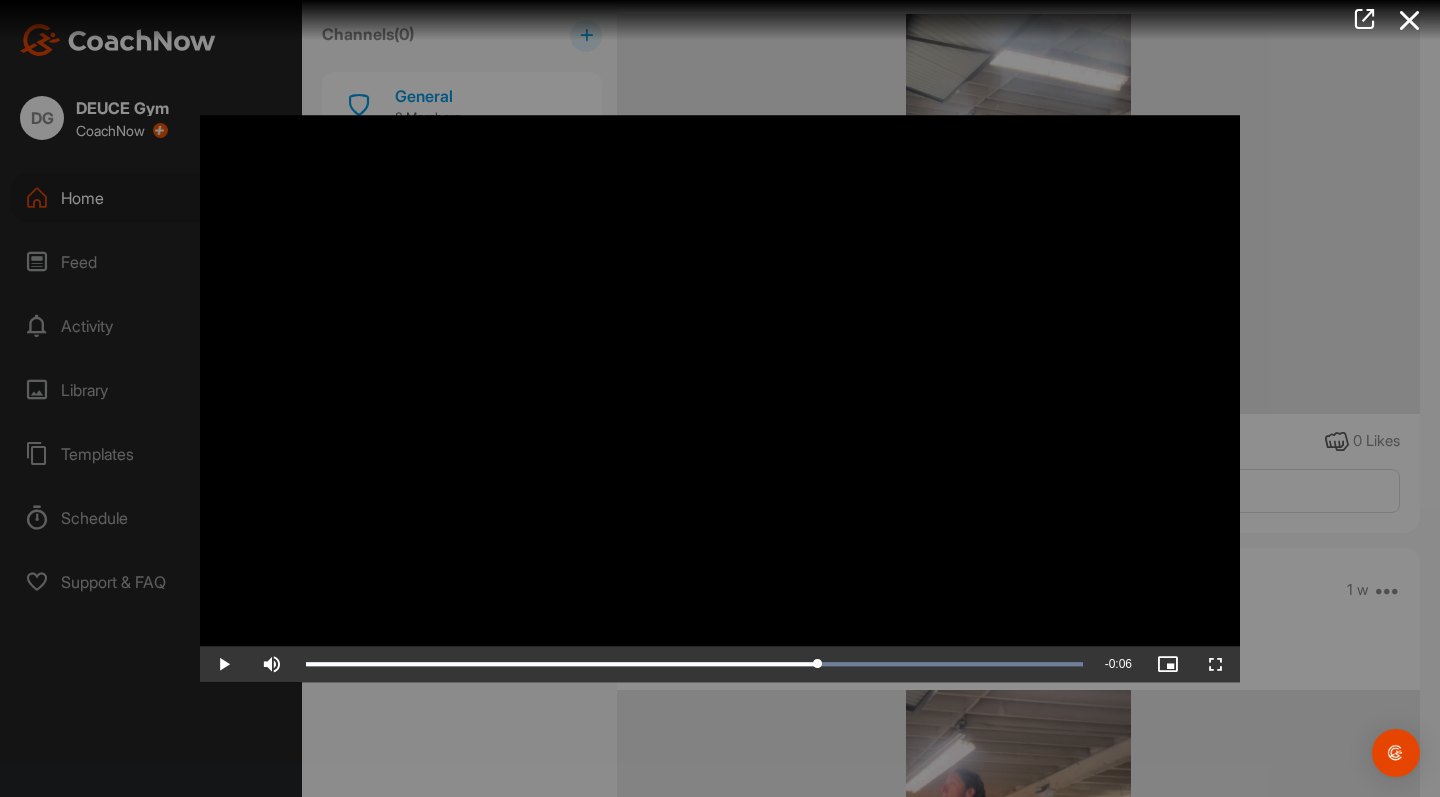 click at bounding box center [720, 398] 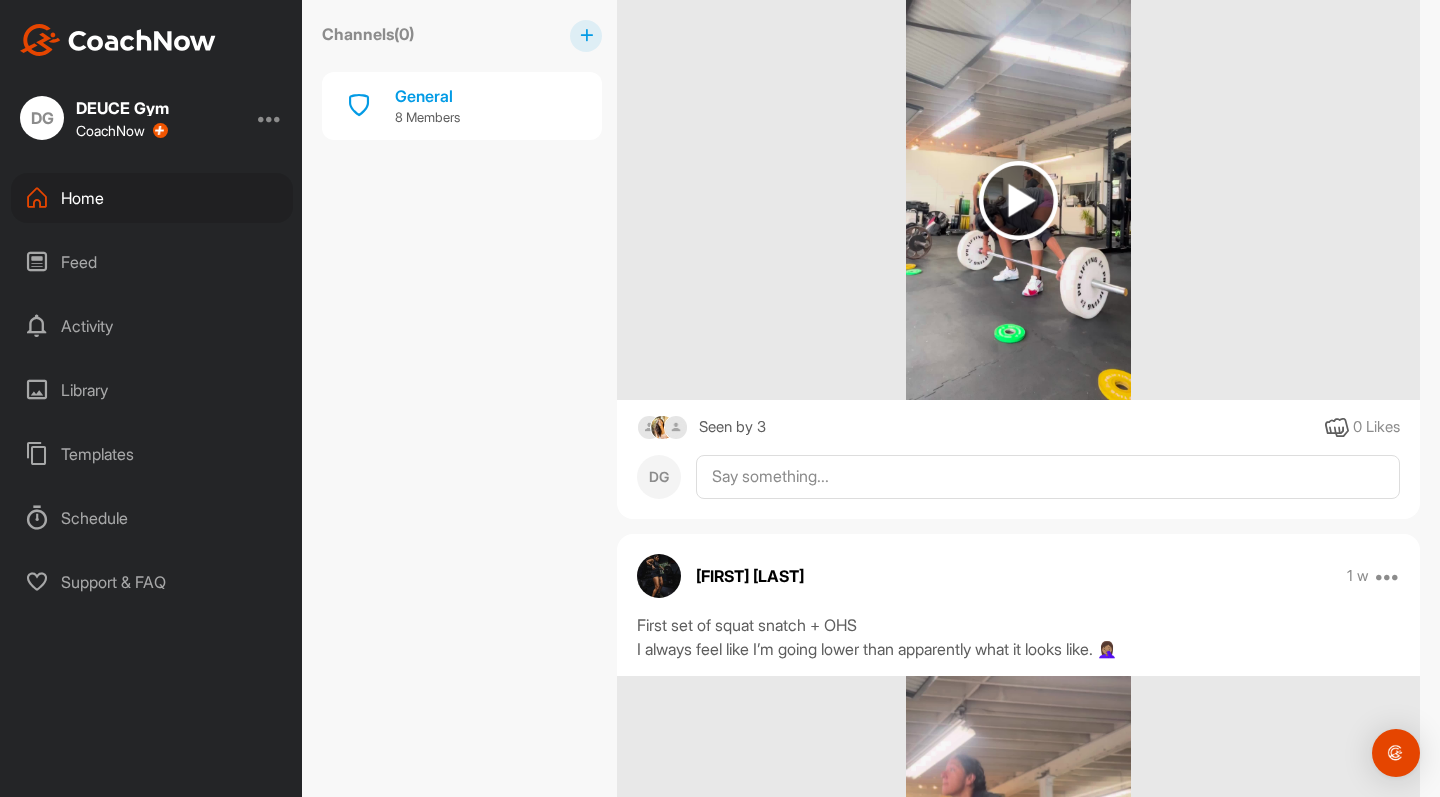 scroll, scrollTop: 1673, scrollLeft: 0, axis: vertical 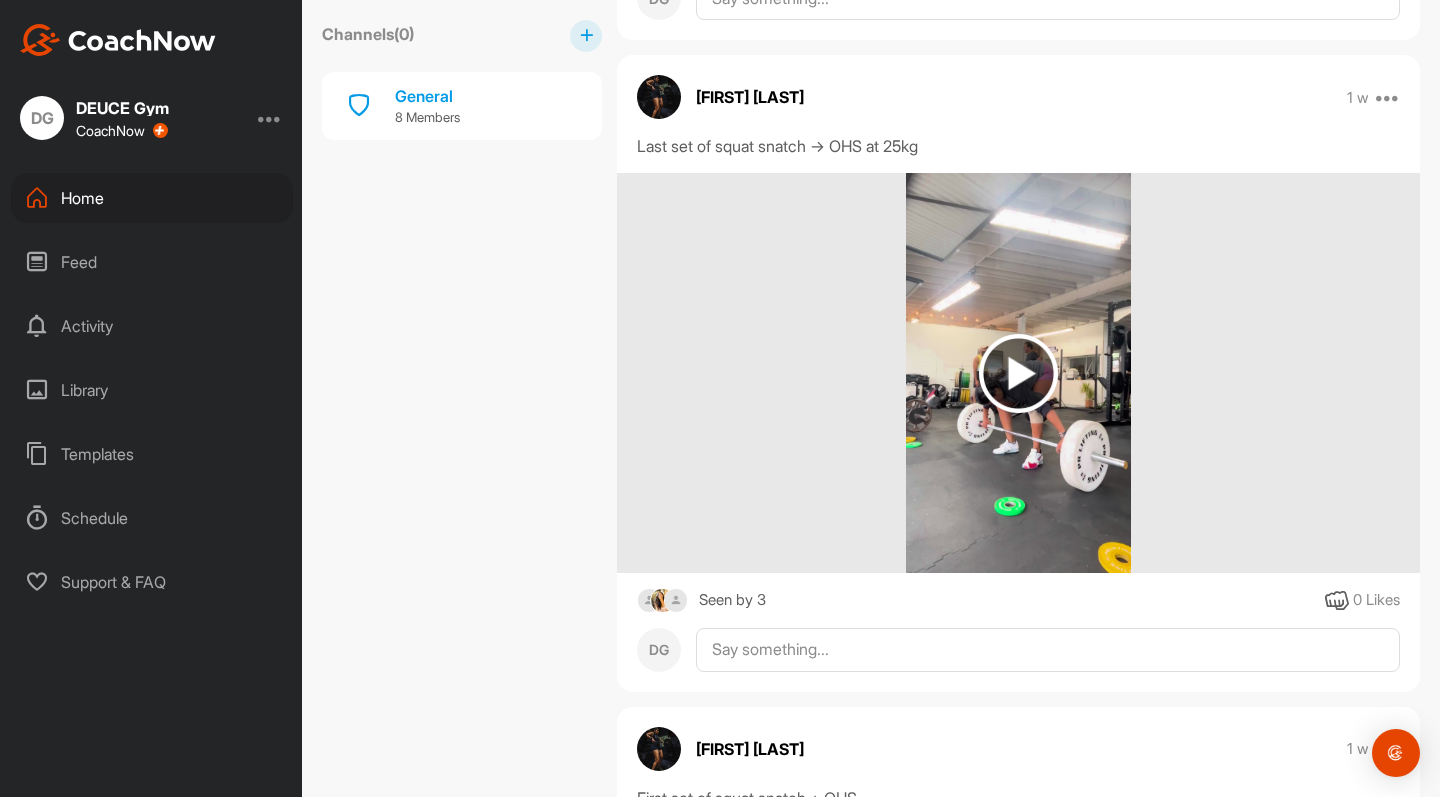 click at bounding box center (1018, 373) 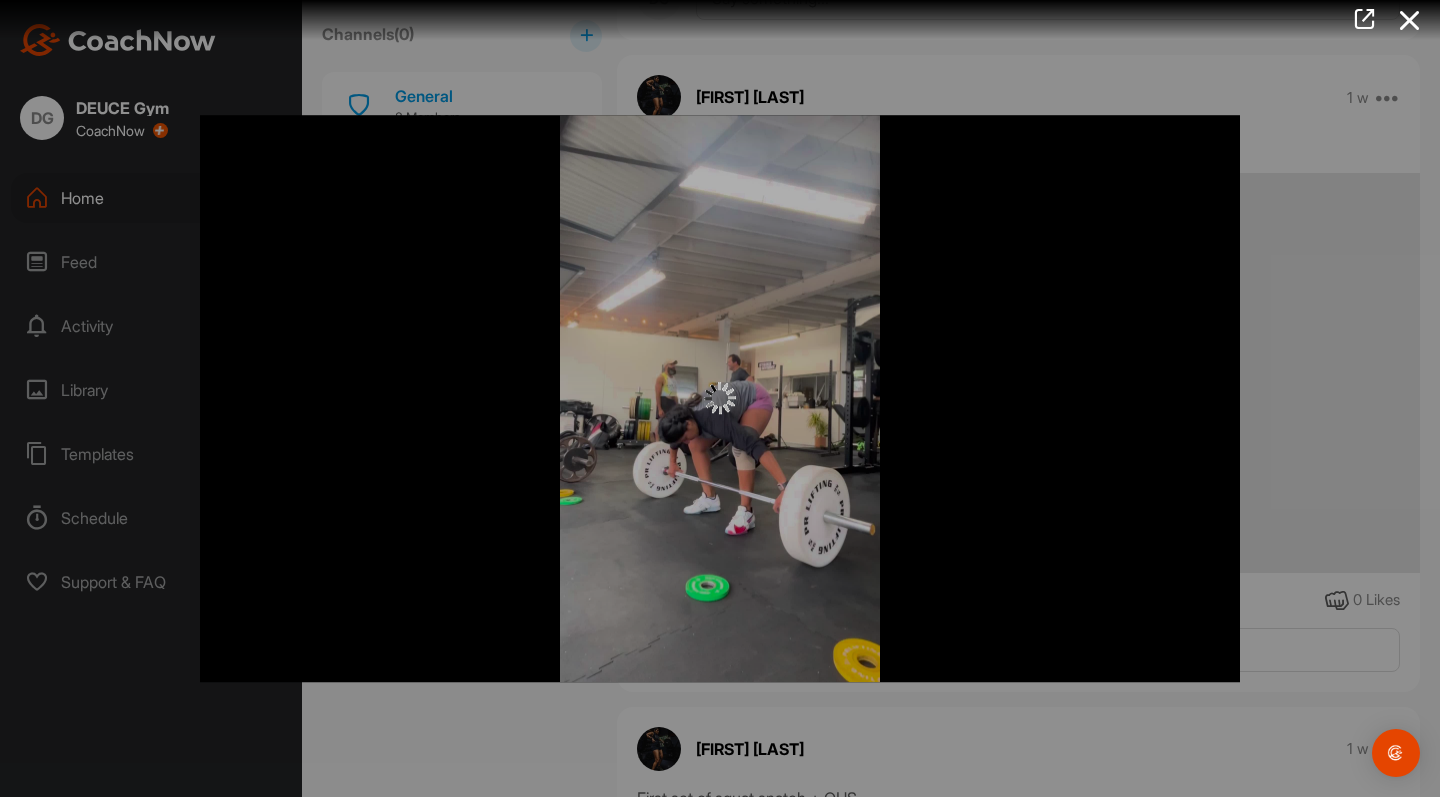 click at bounding box center (720, 398) 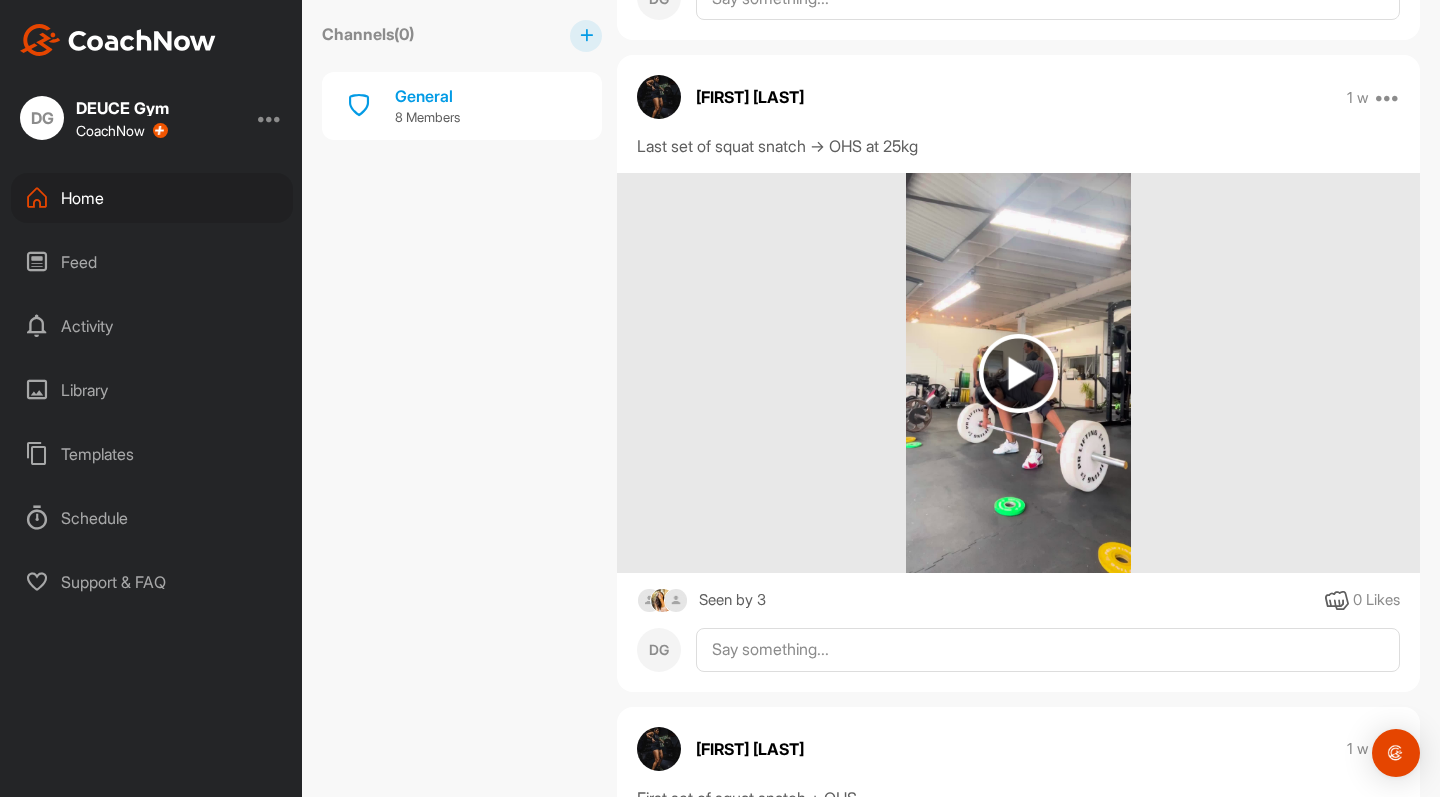 click at bounding box center [1018, 373] 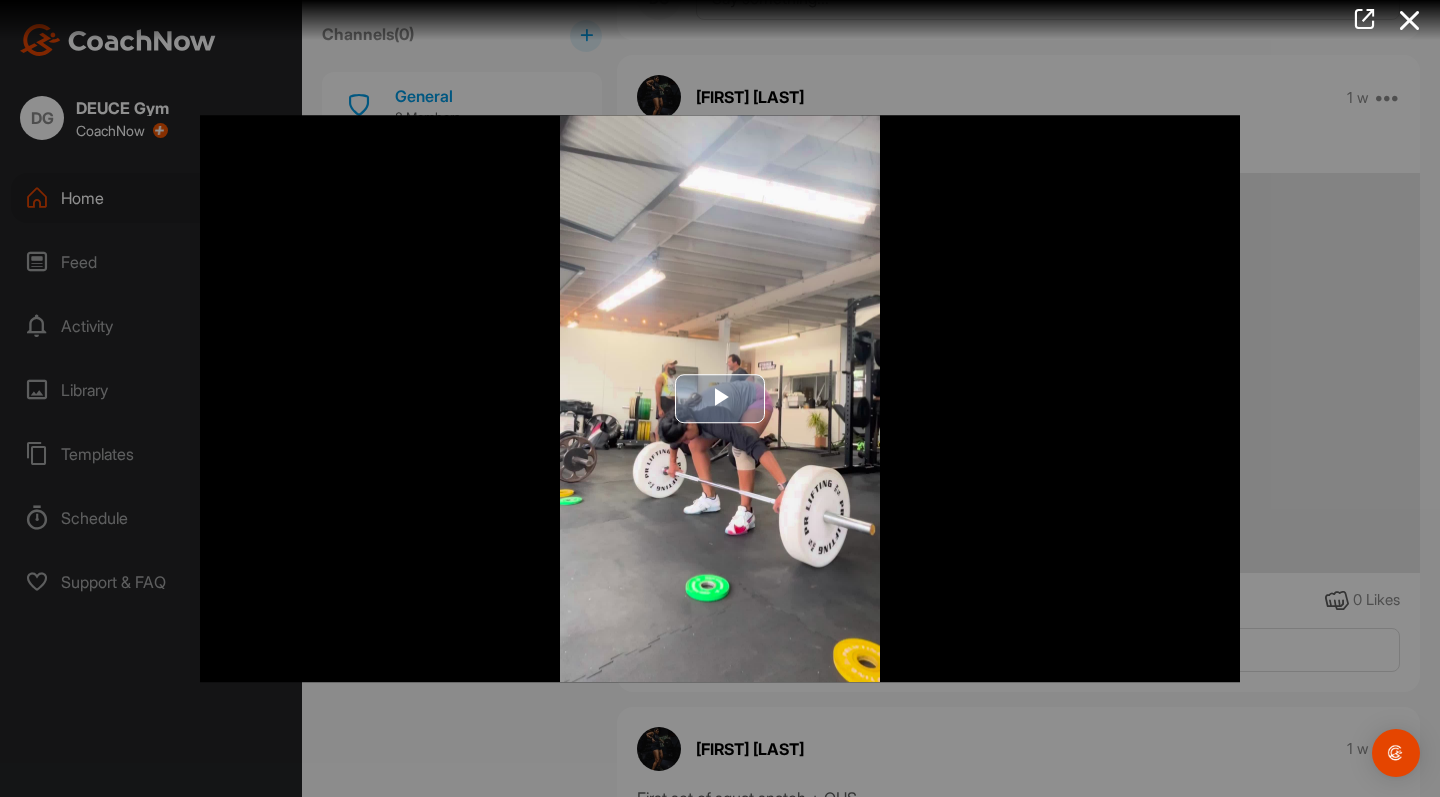 click at bounding box center (720, 399) 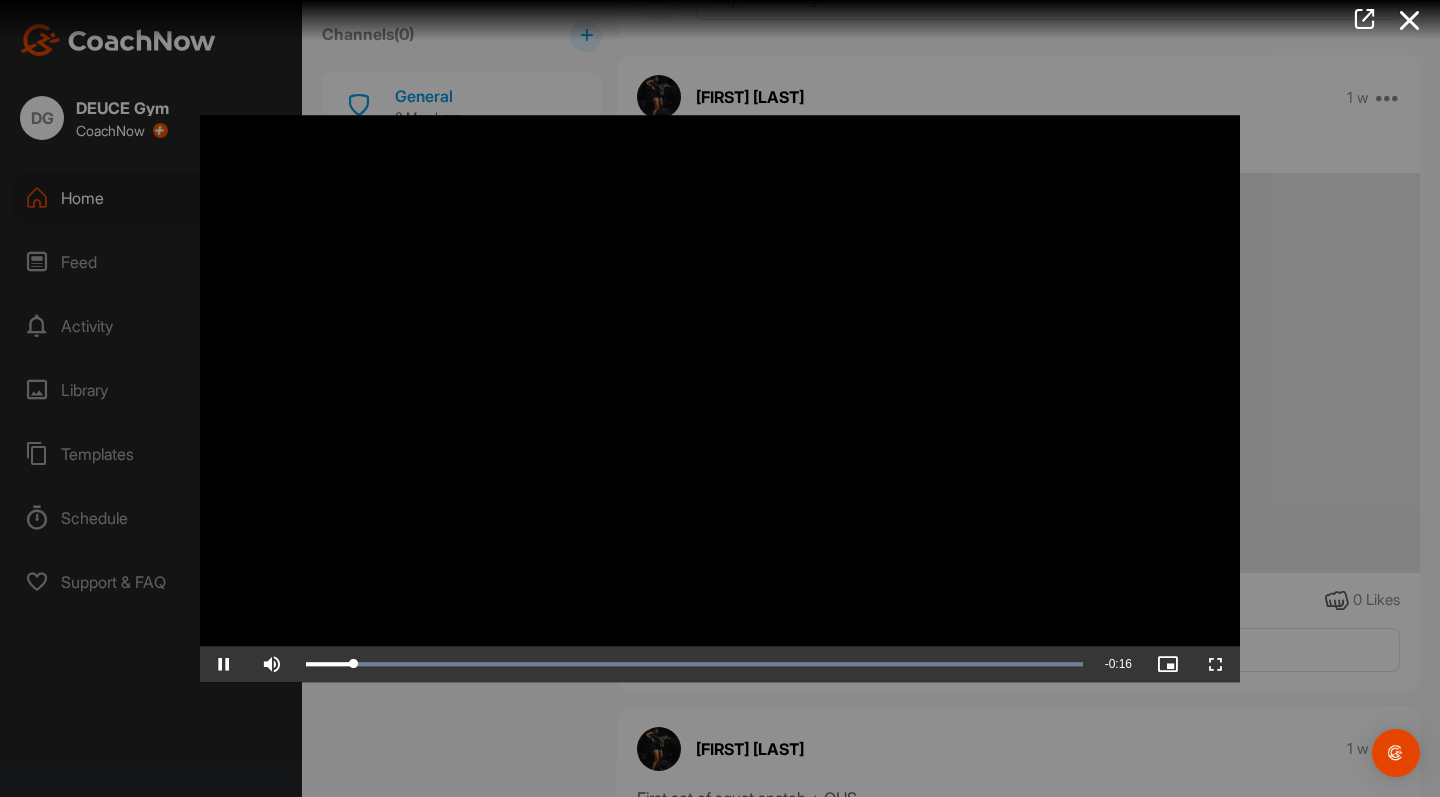 click at bounding box center [224, 664] 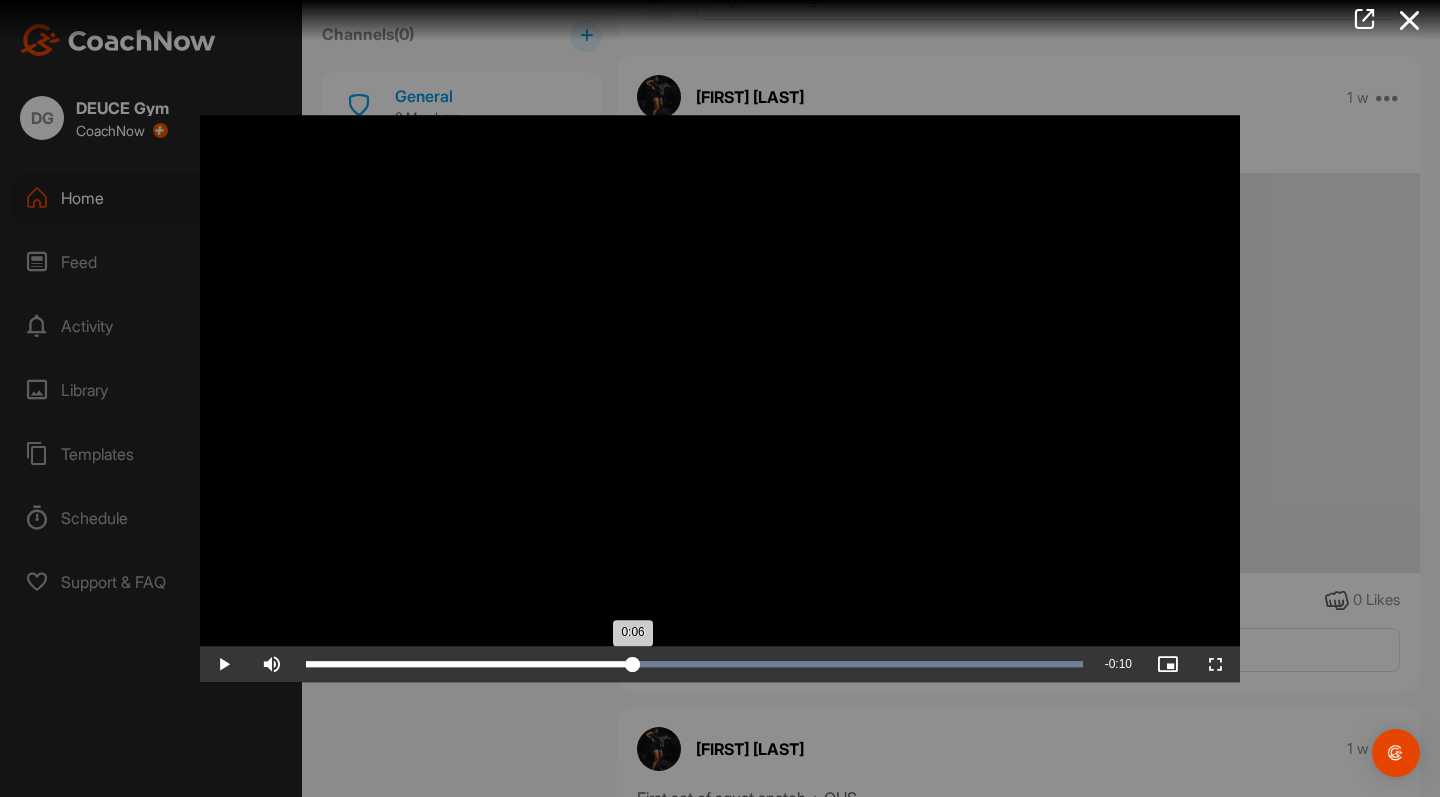 drag, startPoint x: 396, startPoint y: 689, endPoint x: 632, endPoint y: 695, distance: 236.07626 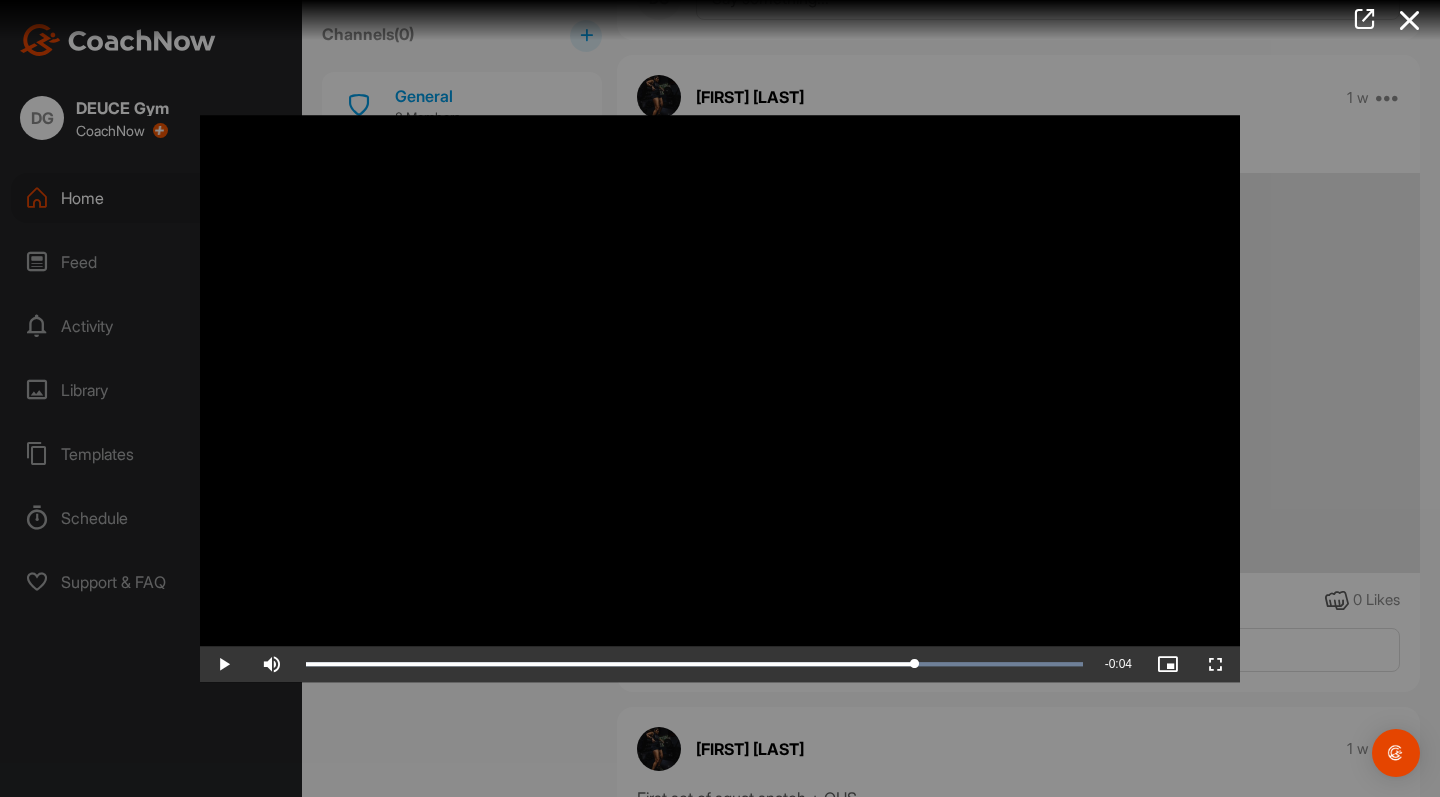 drag, startPoint x: 632, startPoint y: 690, endPoint x: 989, endPoint y: 724, distance: 358.6154 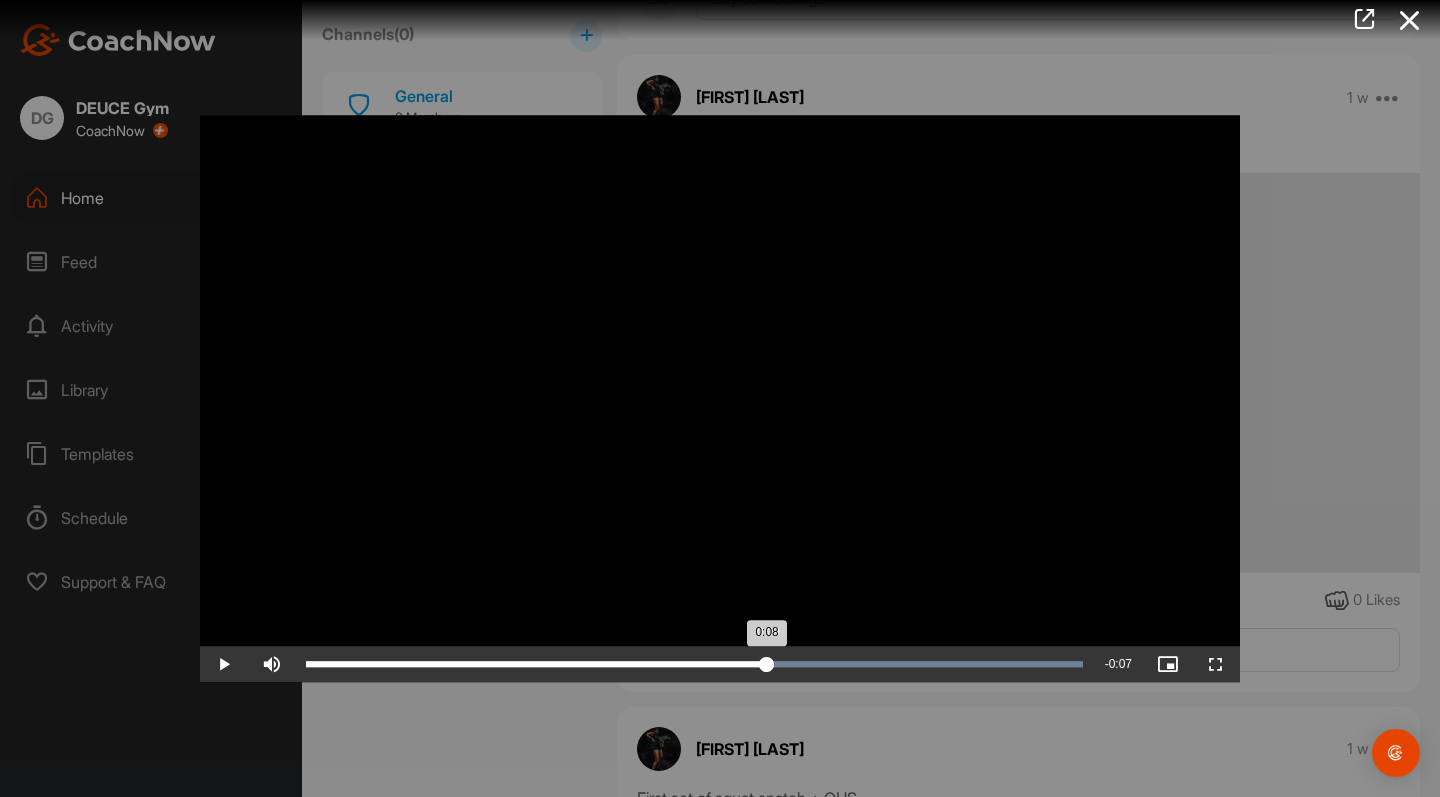 drag, startPoint x: 903, startPoint y: 687, endPoint x: 767, endPoint y: 671, distance: 136.93794 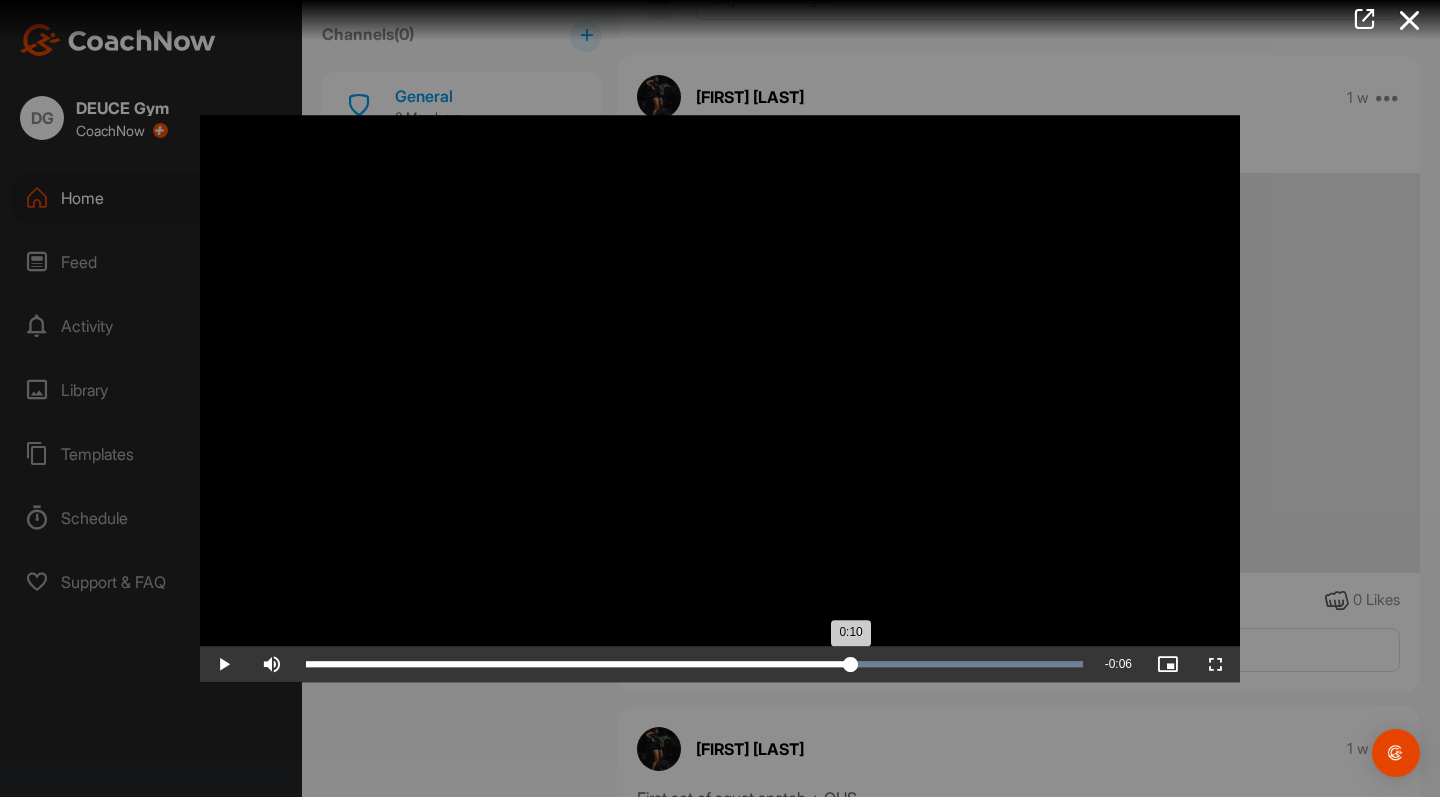 drag, startPoint x: 766, startPoint y: 686, endPoint x: 851, endPoint y: 685, distance: 85.00588 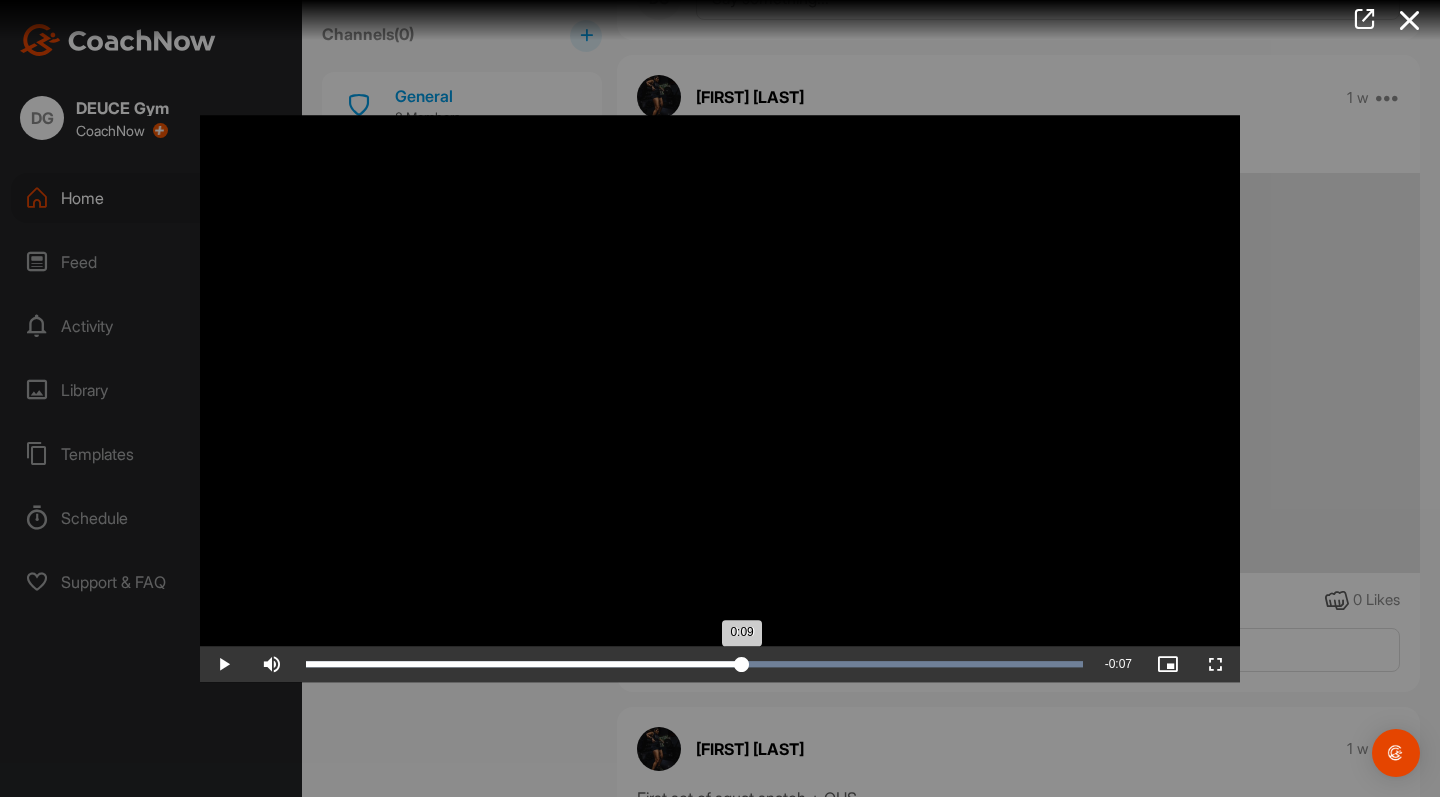 drag, startPoint x: 806, startPoint y: 687, endPoint x: 740, endPoint y: 685, distance: 66.0303 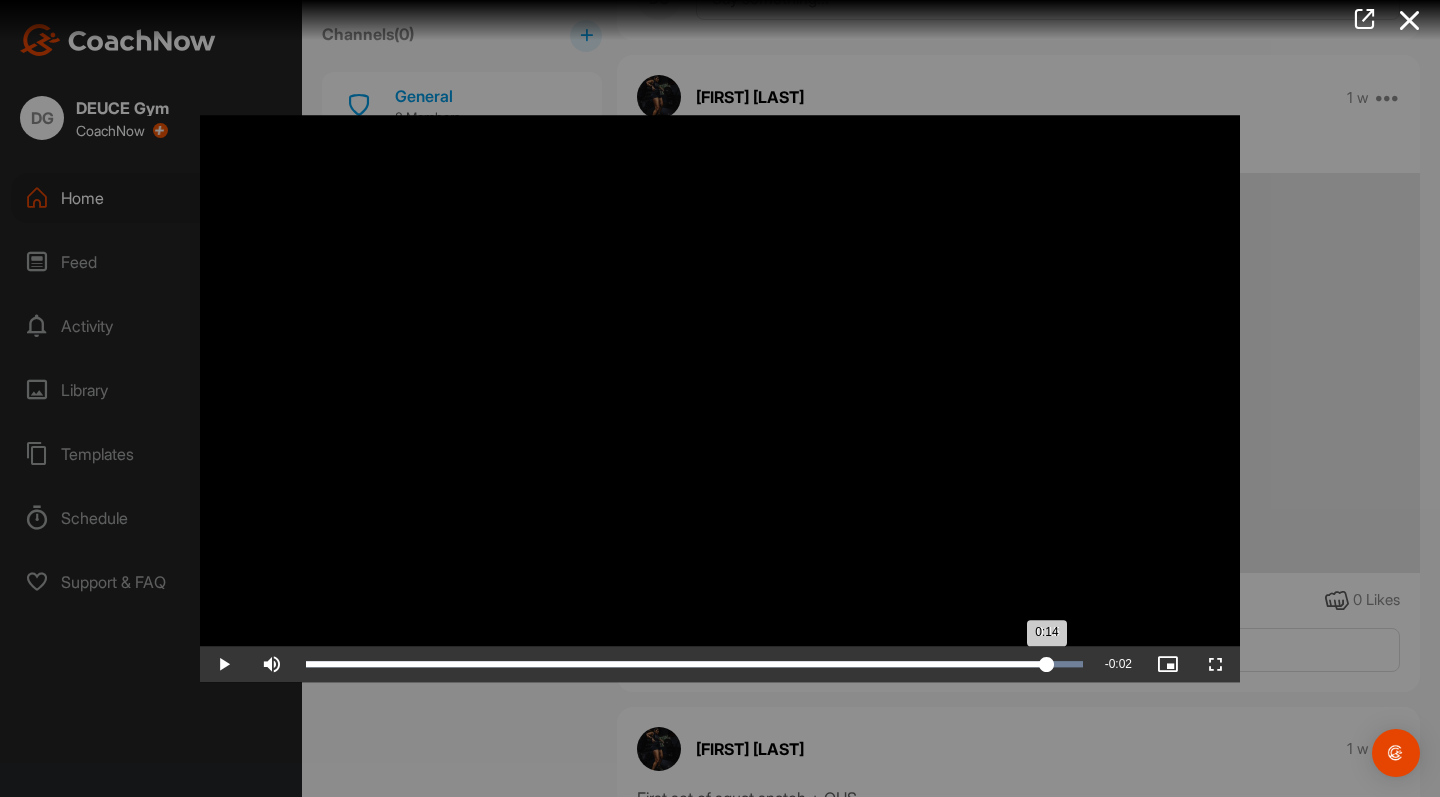 drag, startPoint x: 743, startPoint y: 688, endPoint x: 1068, endPoint y: 702, distance: 325.3014 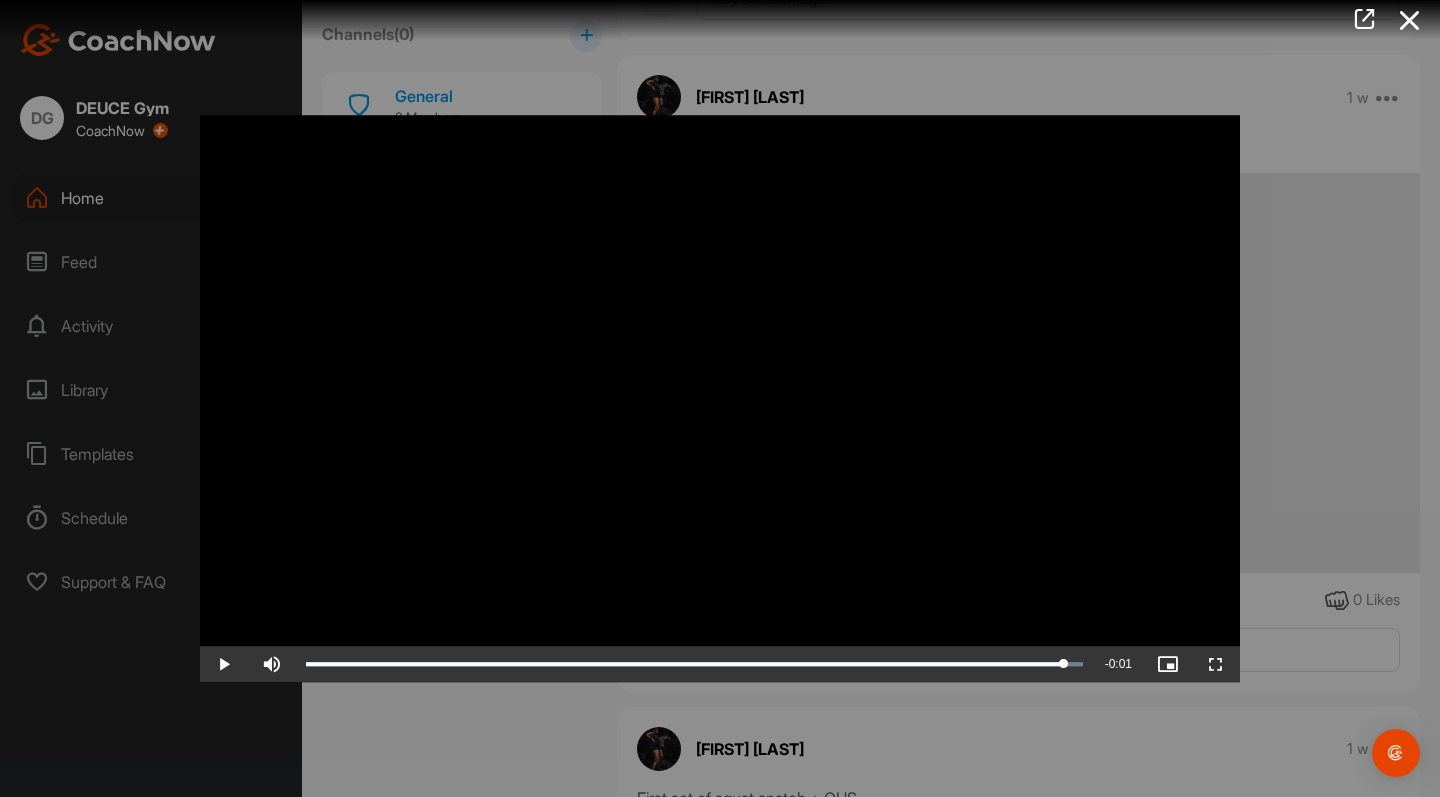 click at bounding box center (720, 398) 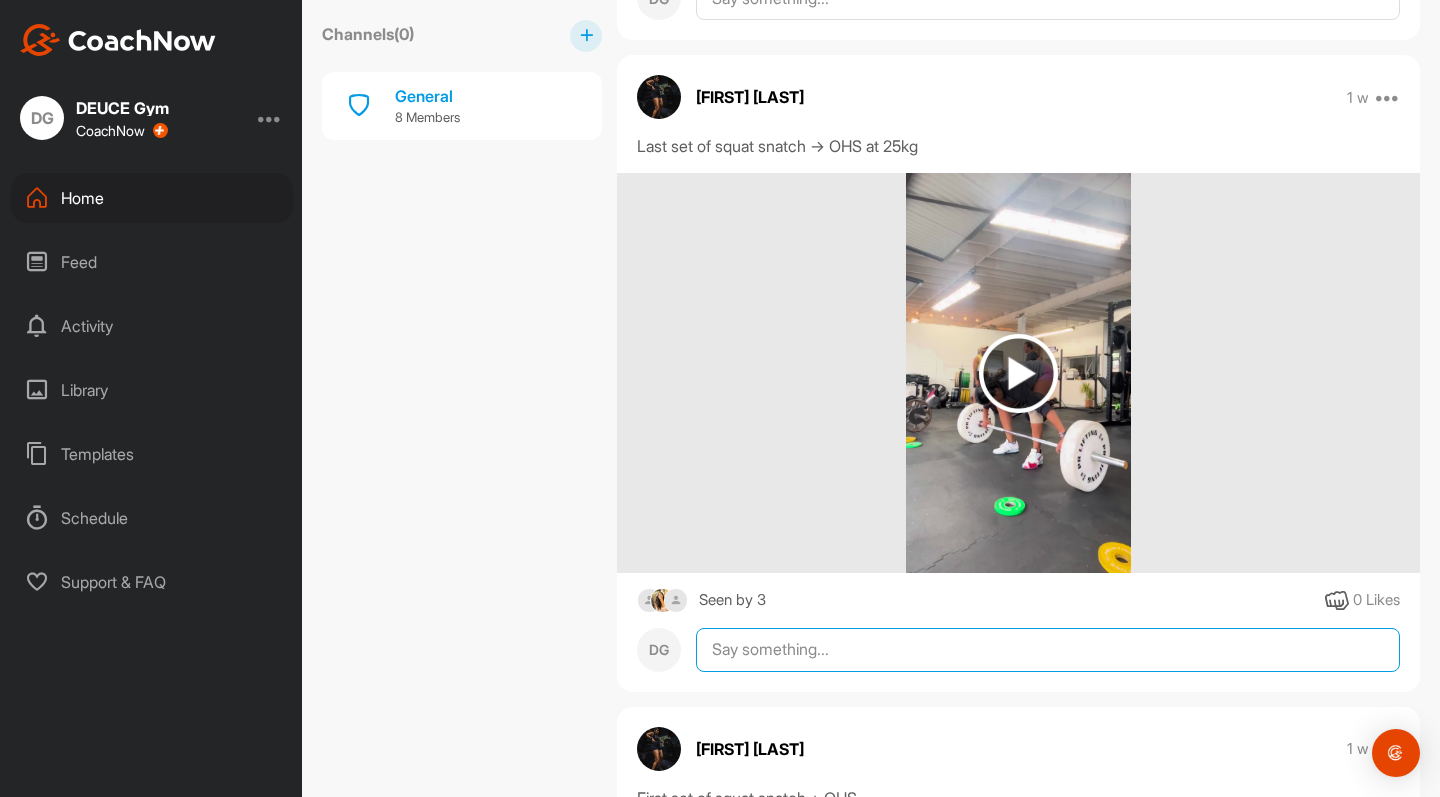 click at bounding box center (1048, 650) 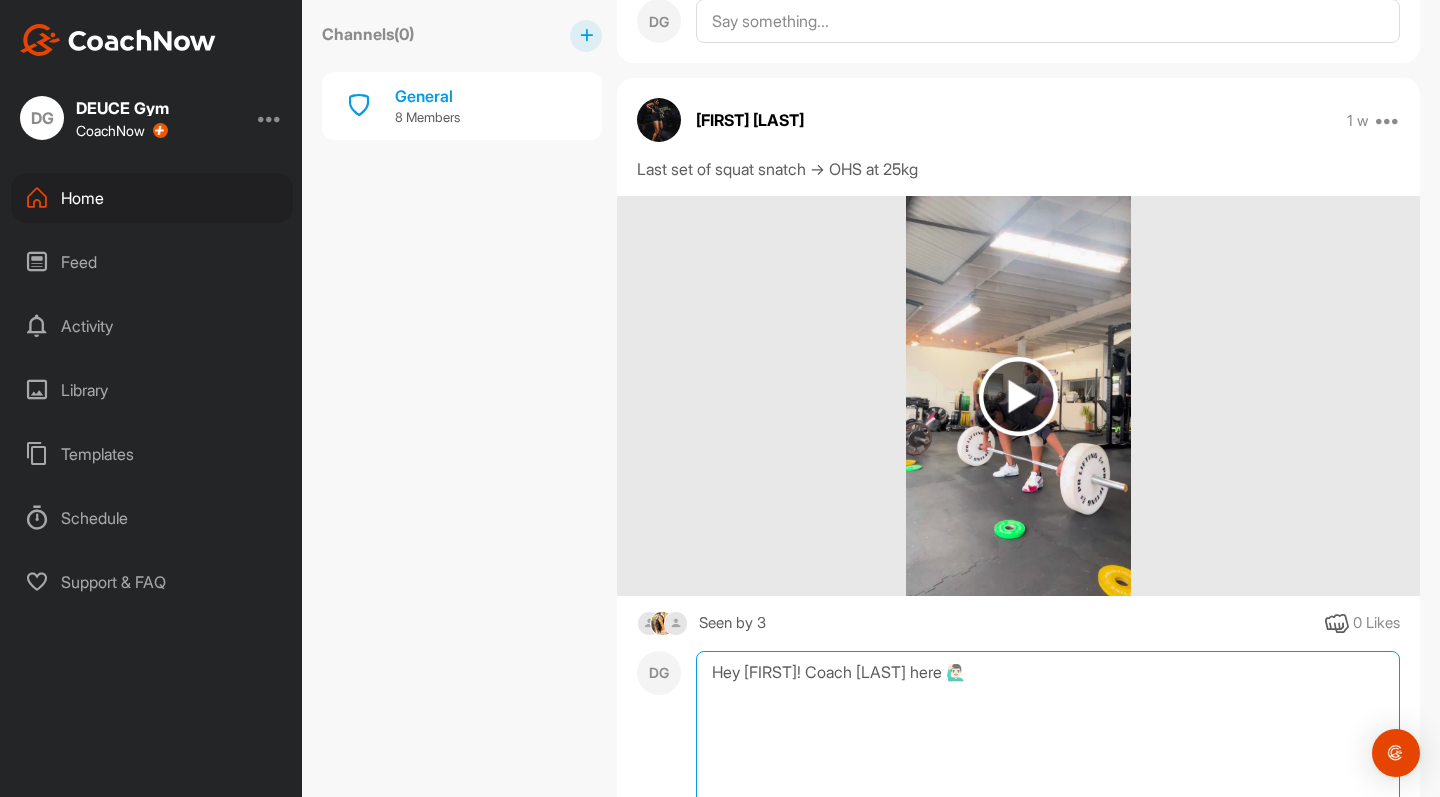 scroll, scrollTop: 1651, scrollLeft: 0, axis: vertical 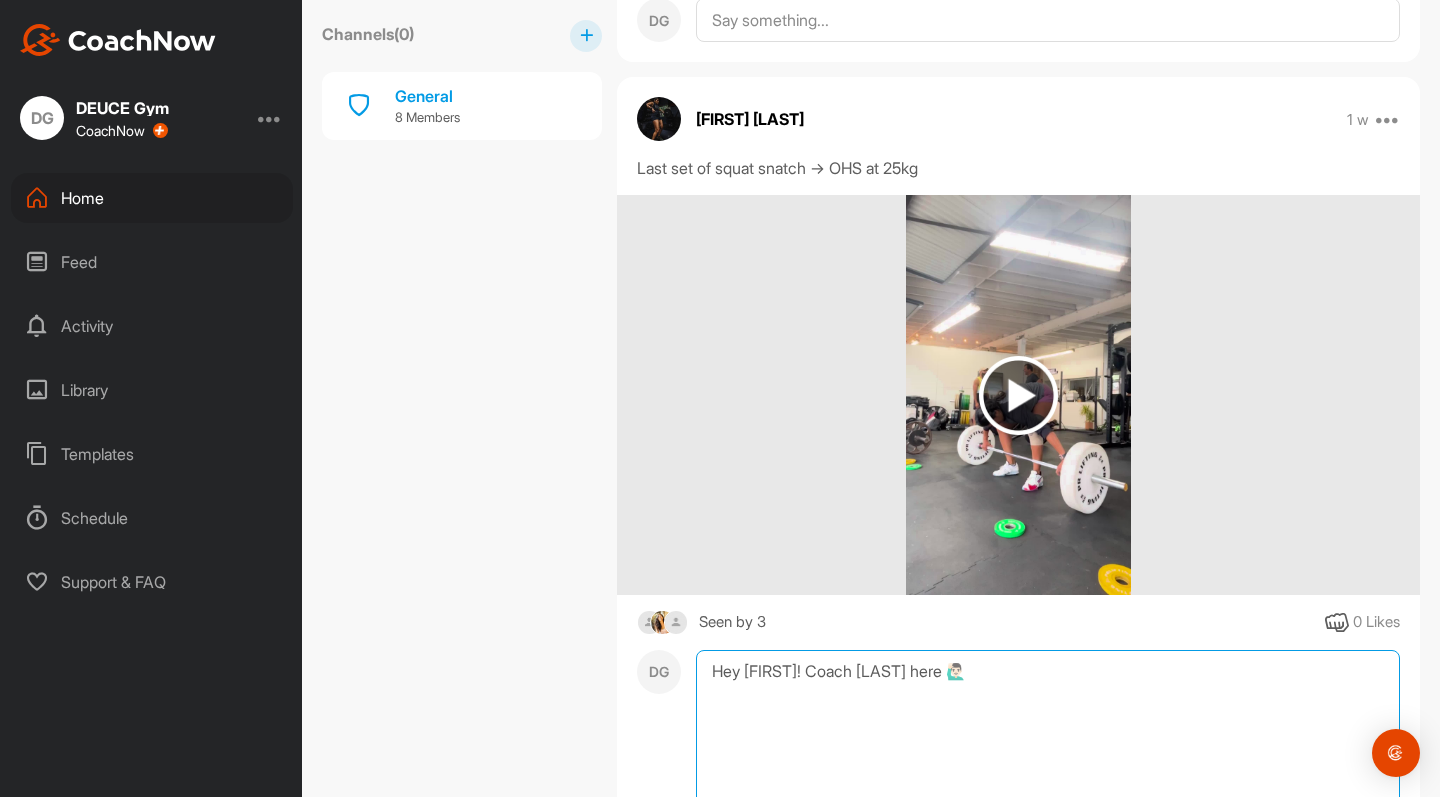 click on "Hey [FIRST]! Coach [LAST] here 🙋🏻‍♂️" at bounding box center [1048, 750] 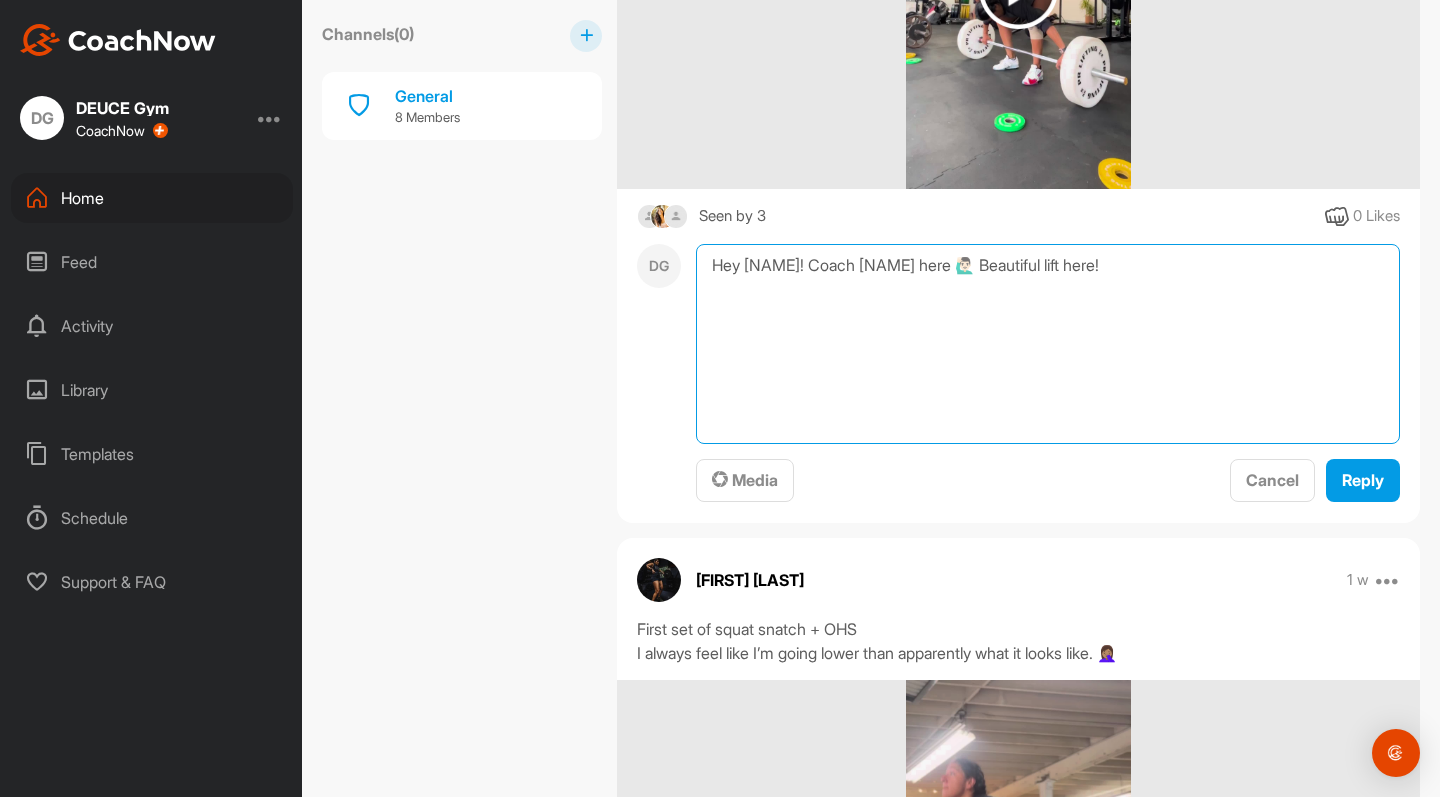 scroll, scrollTop: 1881, scrollLeft: 0, axis: vertical 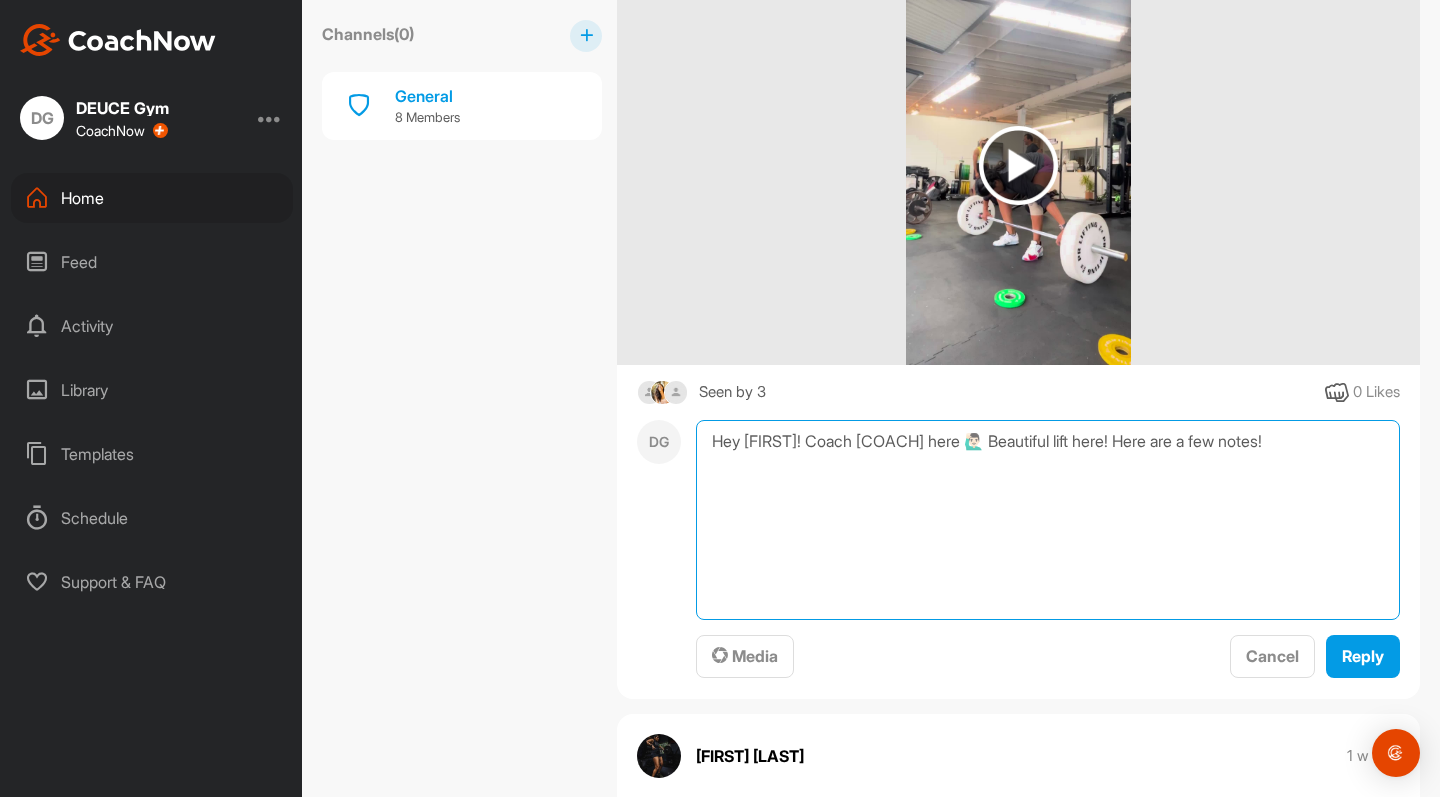 drag, startPoint x: 1106, startPoint y: 442, endPoint x: 1164, endPoint y: 460, distance: 60.728905 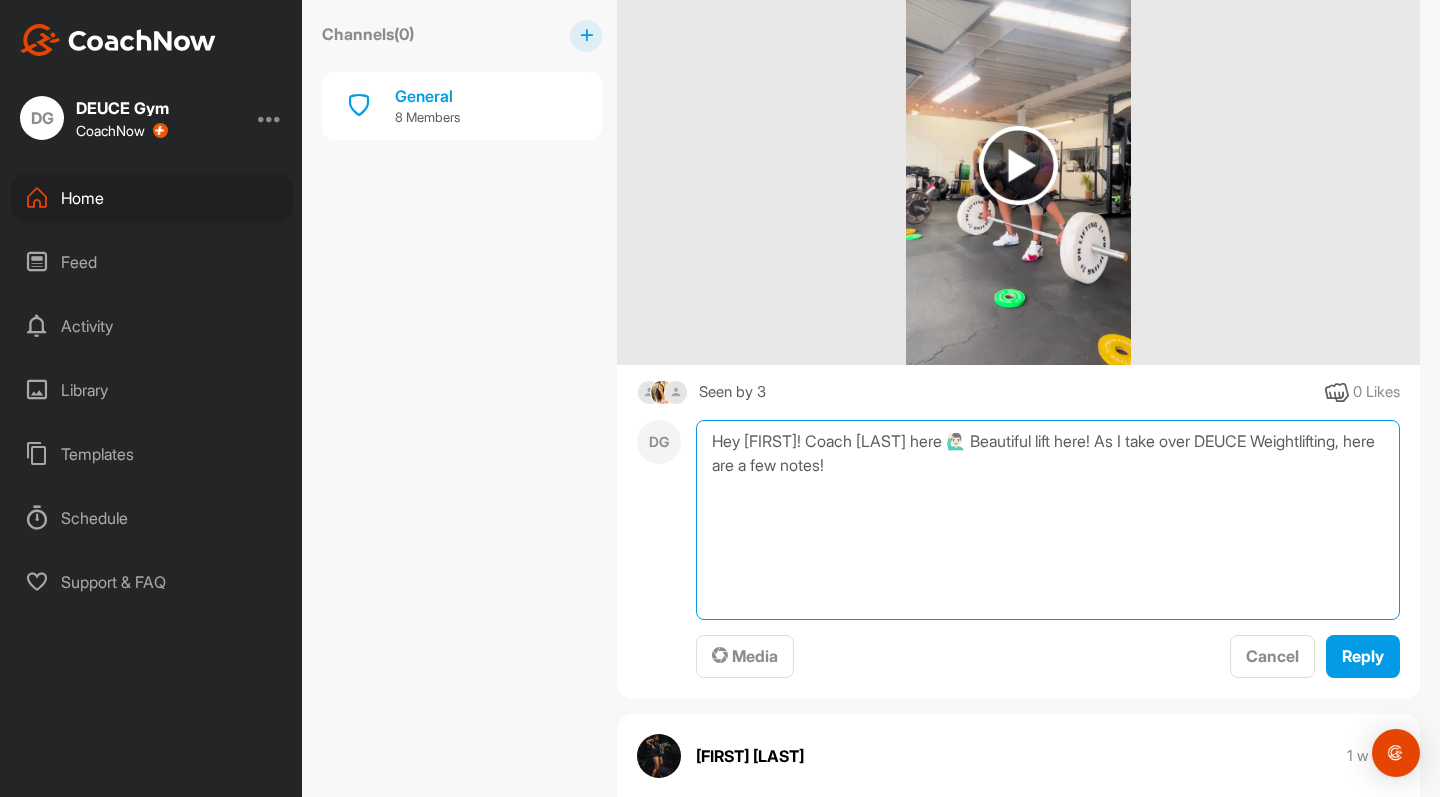 click on "Hey [FIRST]! Coach [LAST] here 🙋🏻‍♂️ Beautiful lift here! As I take over DEUCE Weightlifting, here are a few notes!" at bounding box center [1048, 520] 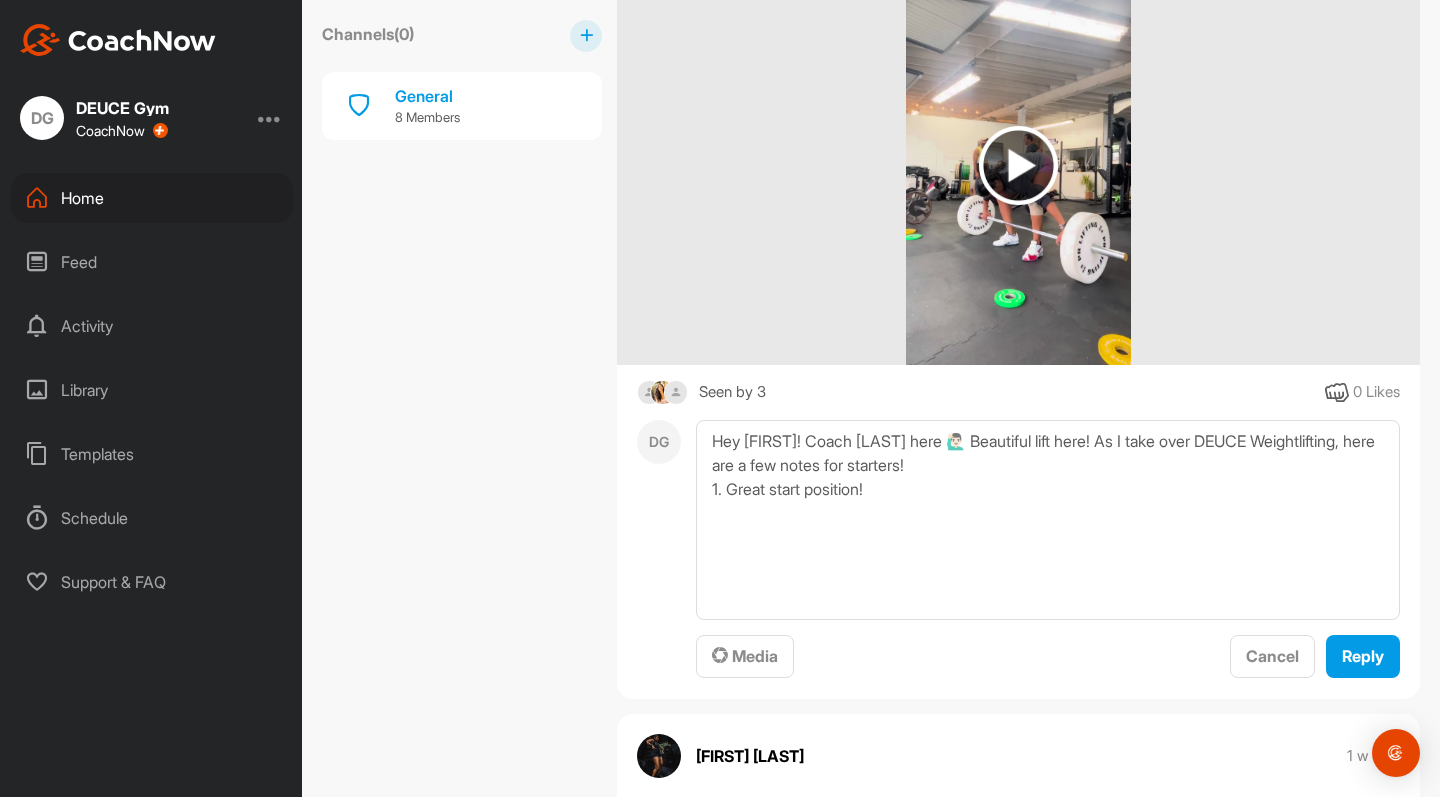 click at bounding box center [1018, 165] 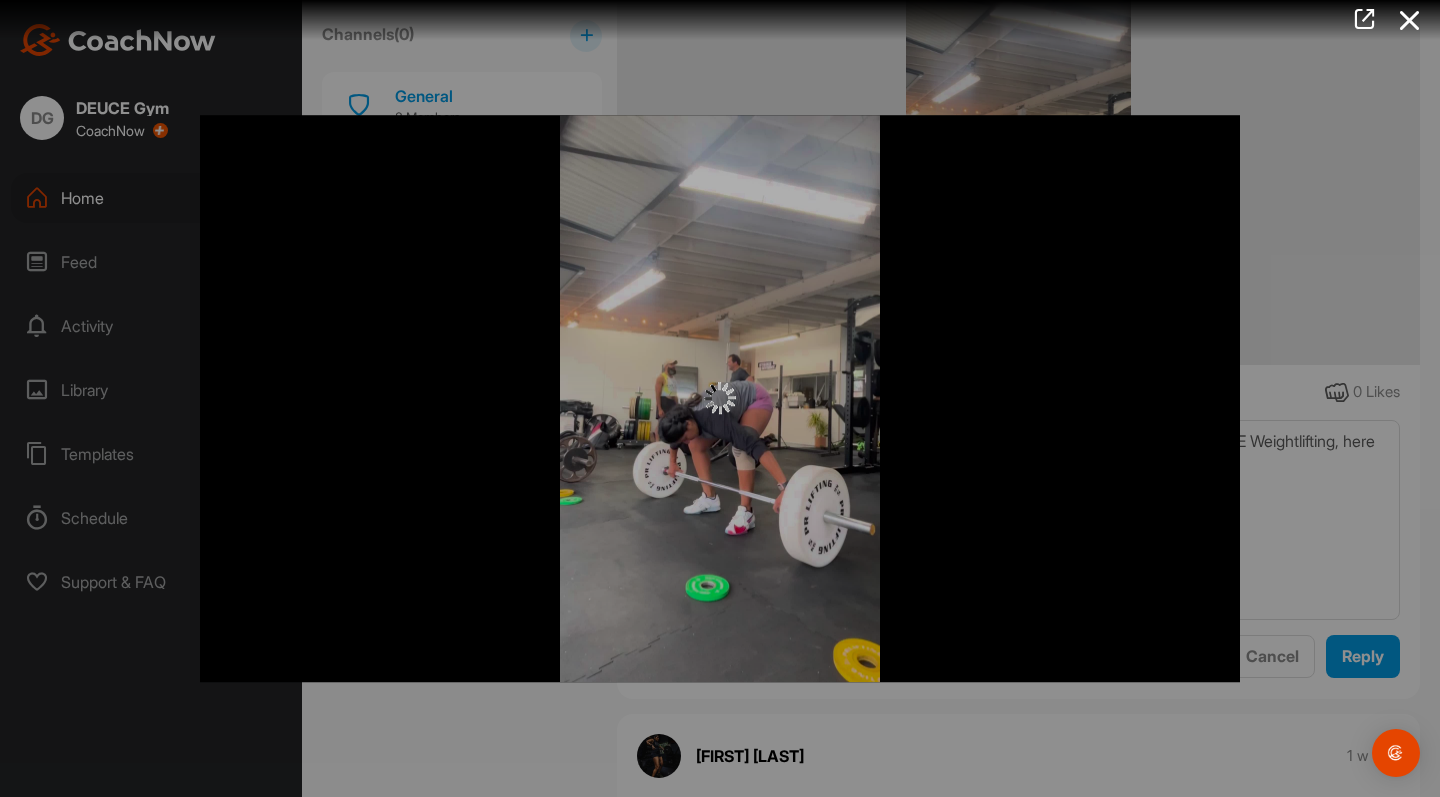 drag, startPoint x: 1325, startPoint y: 191, endPoint x: 1116, endPoint y: 182, distance: 209.1937 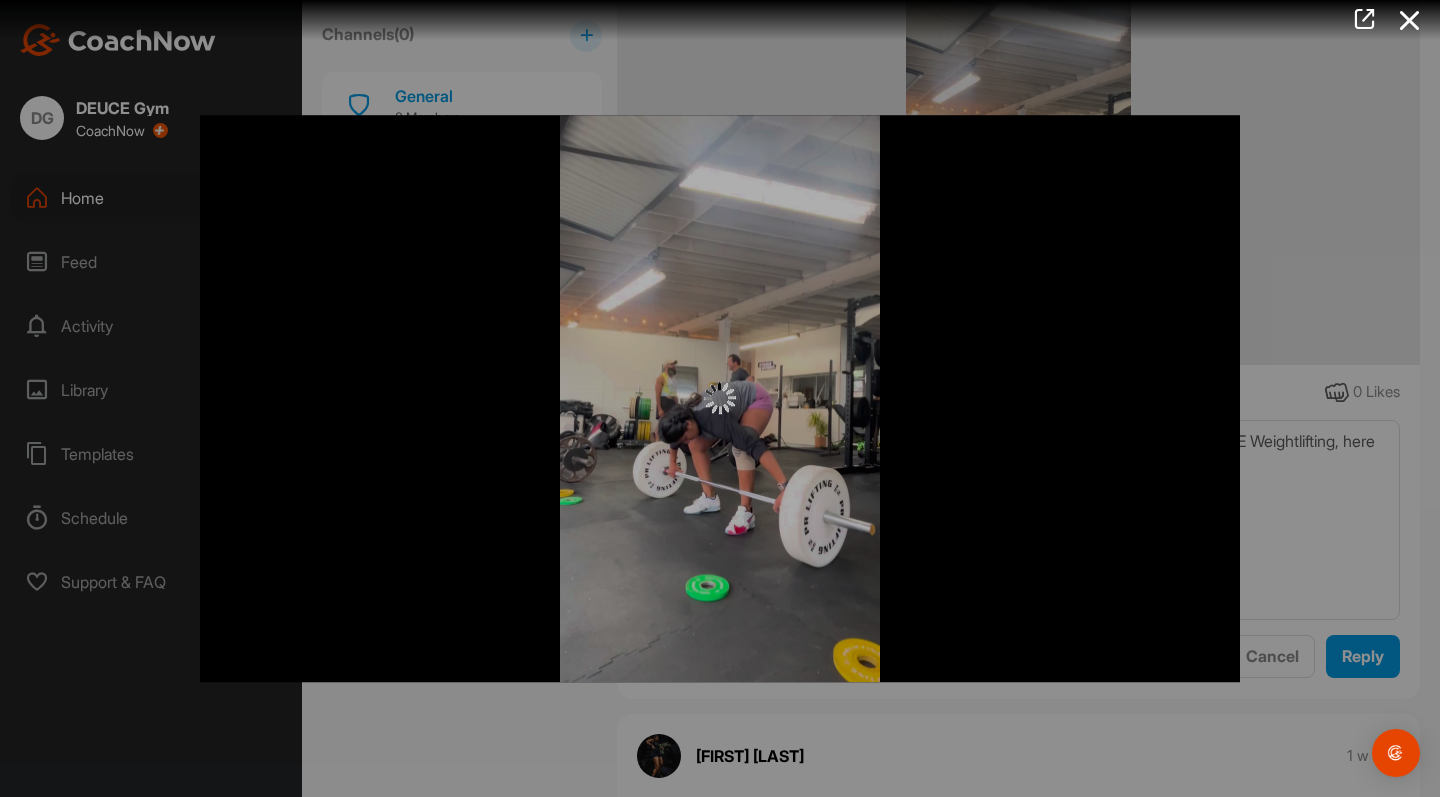 click at bounding box center (720, 398) 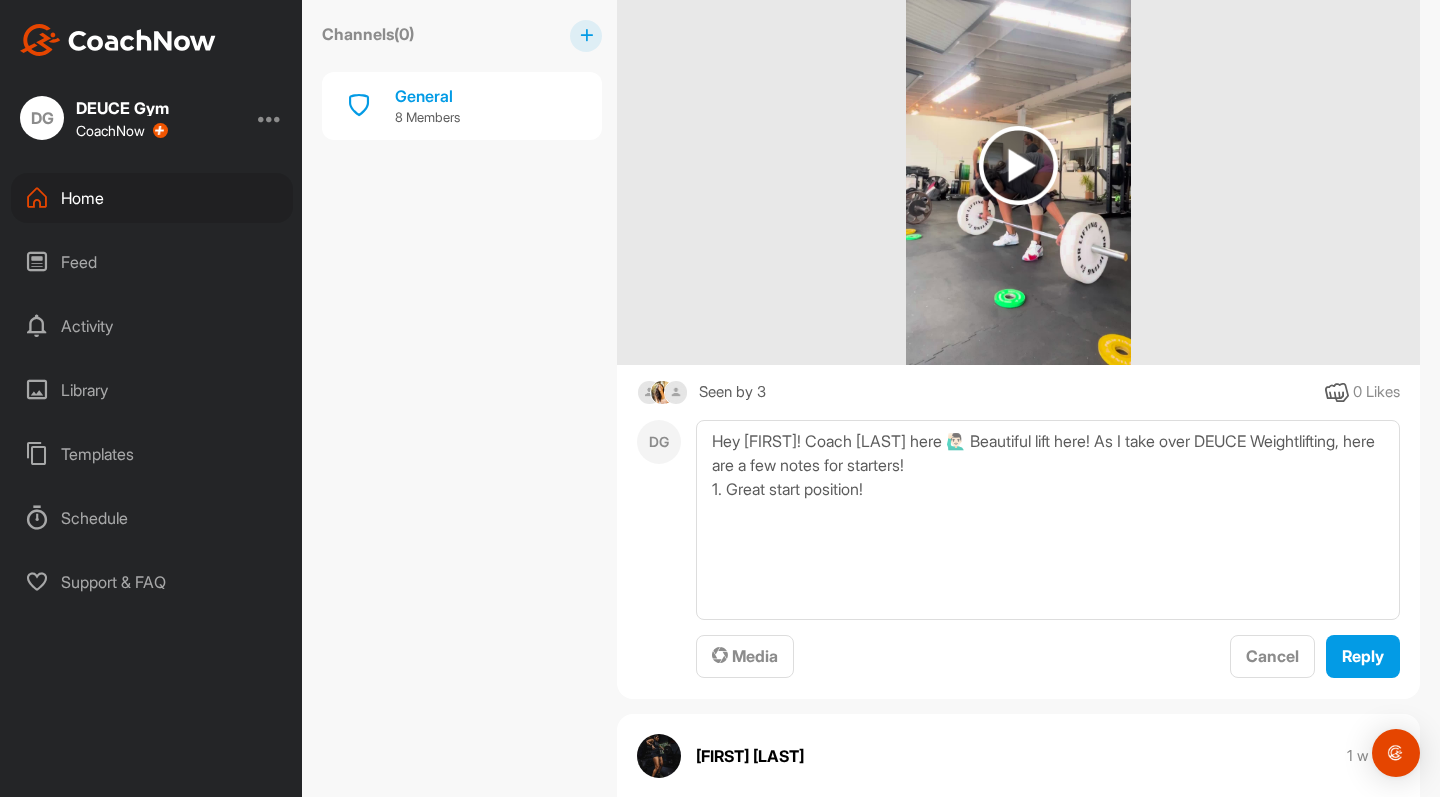 click at bounding box center (1018, 165) 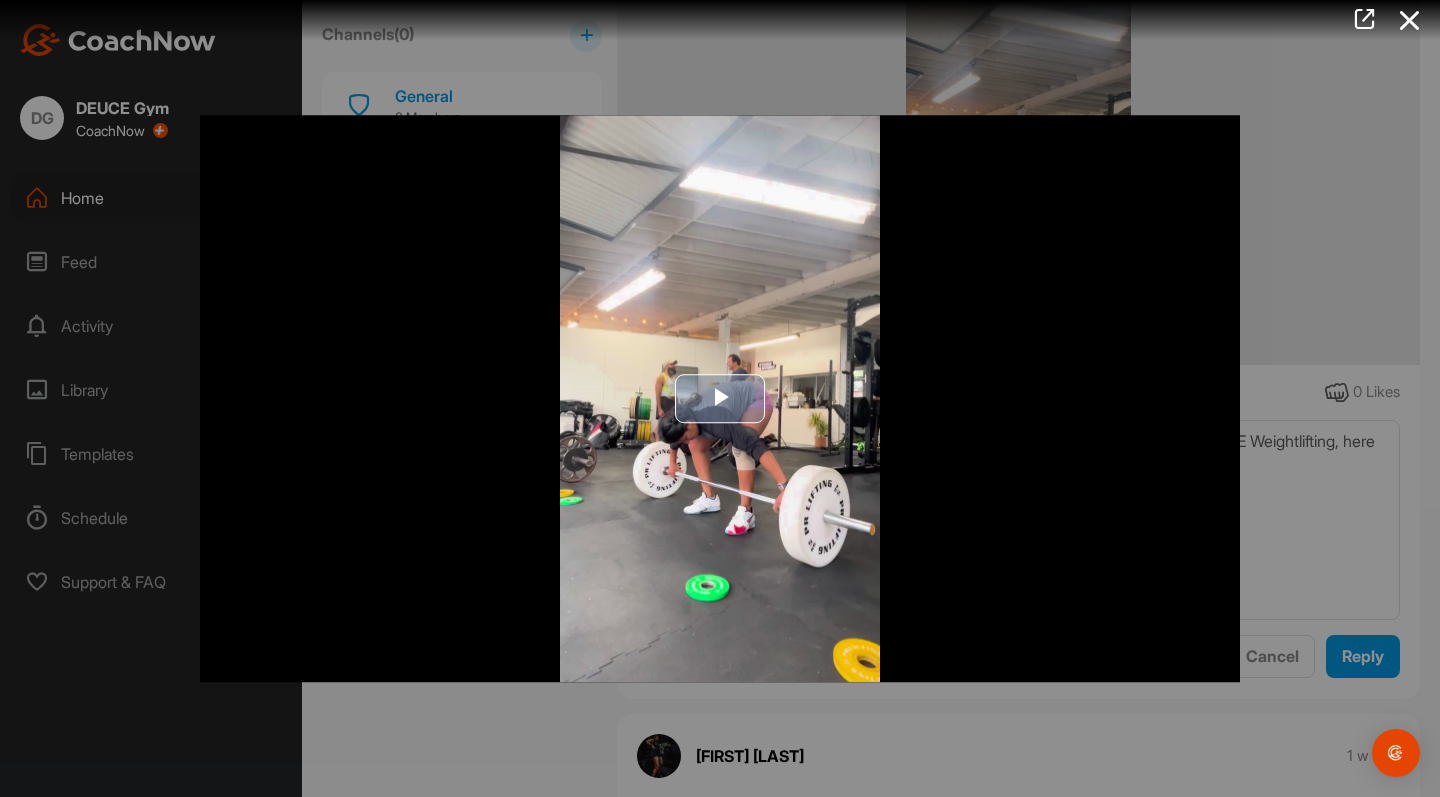 click at bounding box center [720, 399] 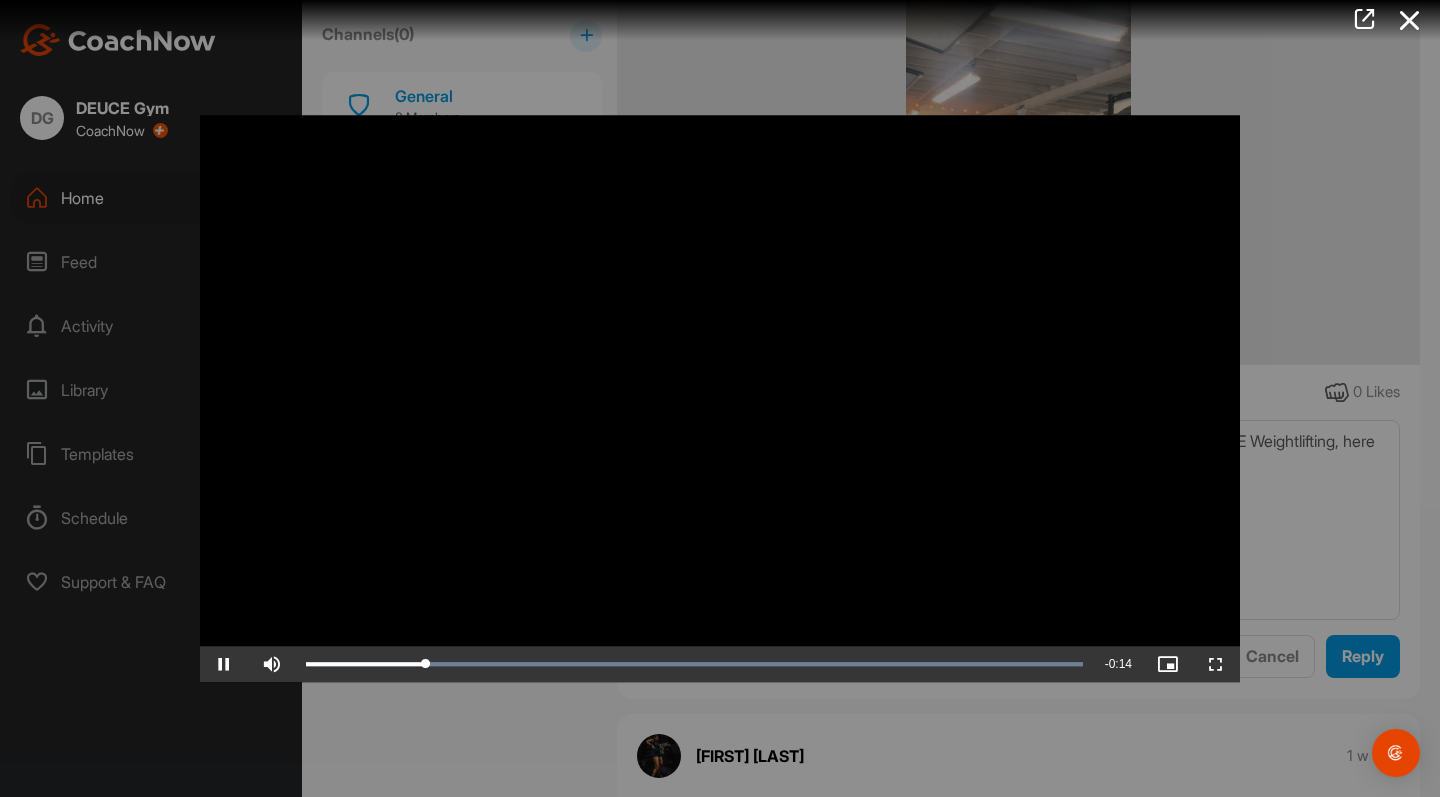 click at bounding box center (224, 664) 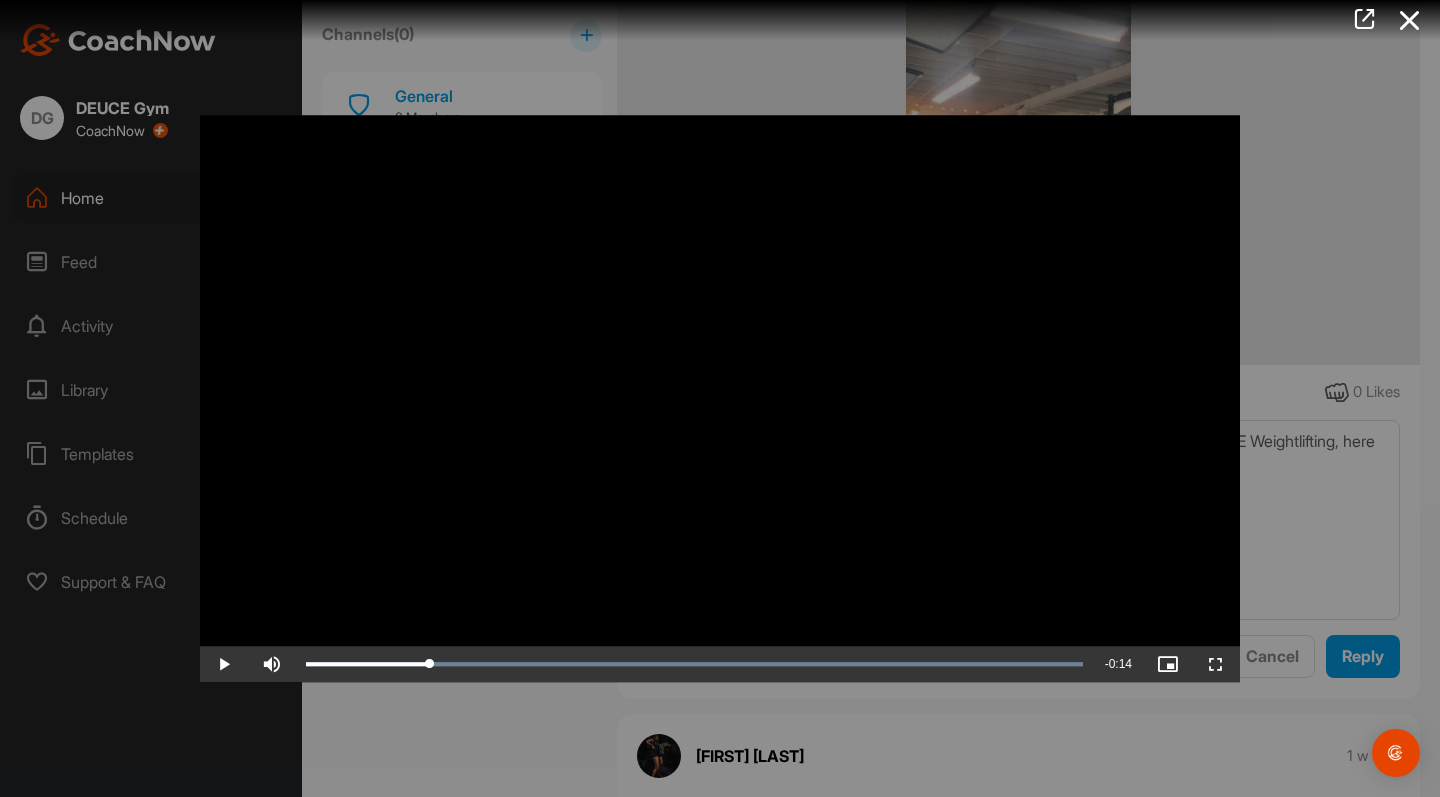 click at bounding box center [224, 664] 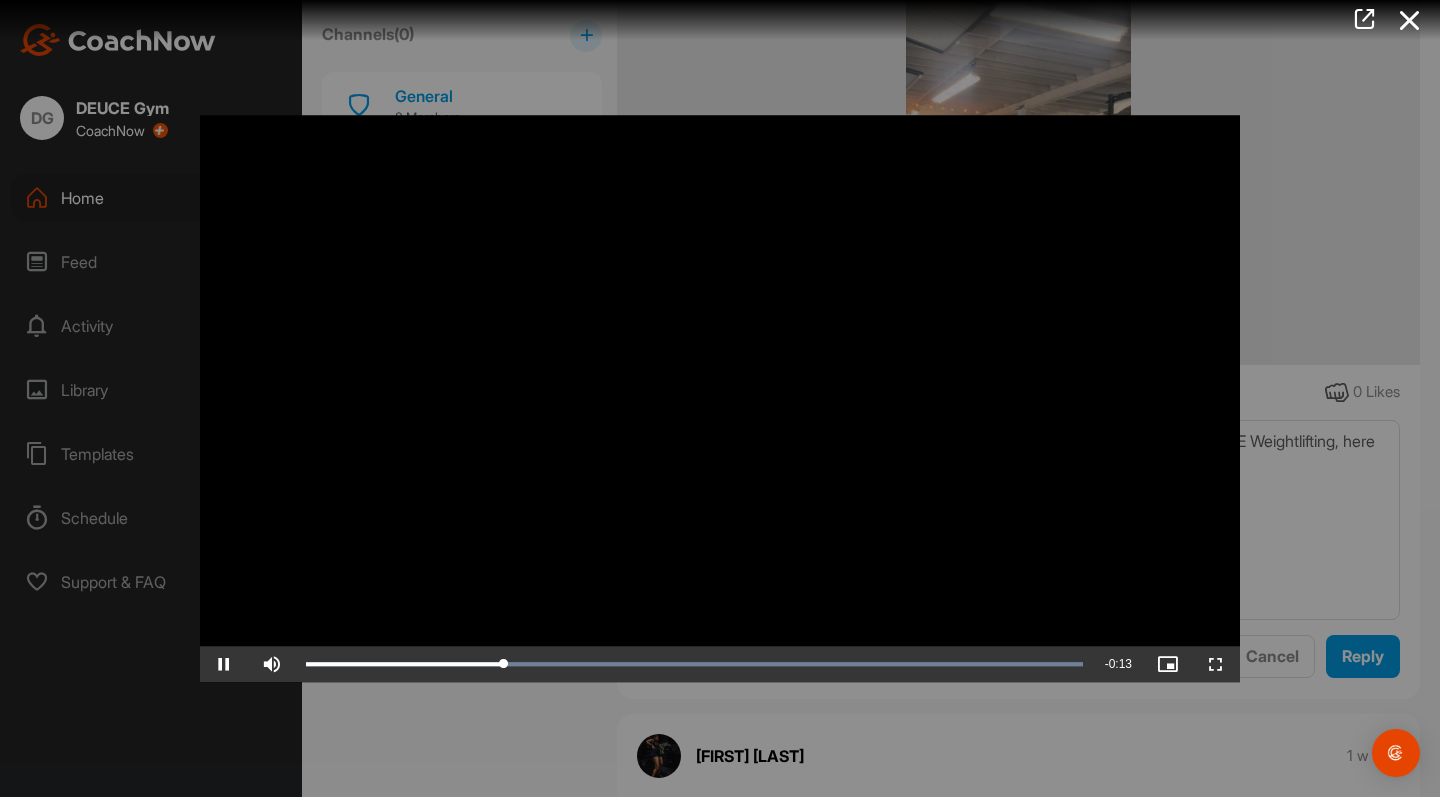 click at bounding box center (224, 664) 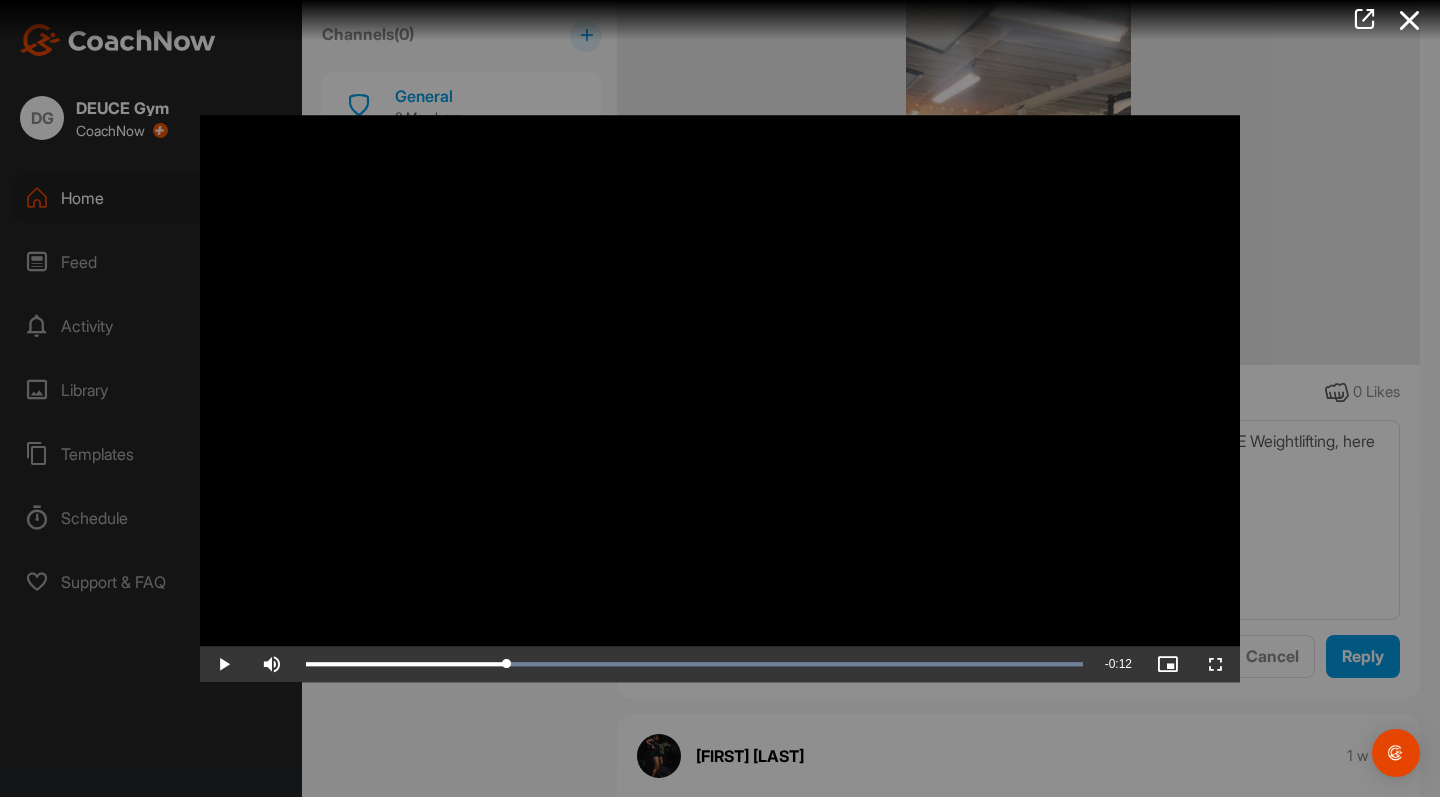 click at bounding box center (224, 664) 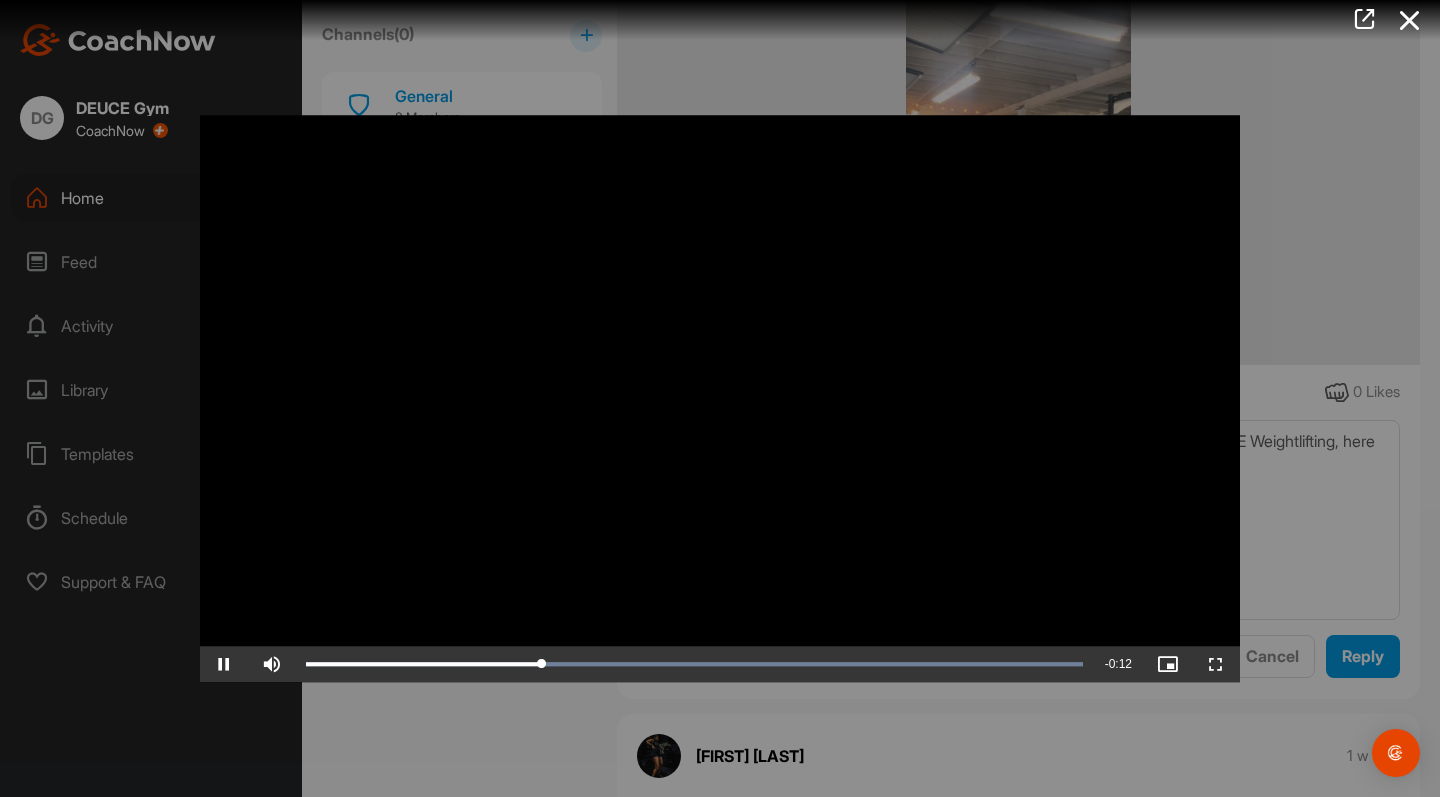 click on "Video Player is loading. Play Video Pause Skip Backward Skip Forward Mute 0% Current Time  0:04 / Duration  0:16 Loaded :  100.00% 0:00 0:04 Stream Type  LIVE Seek to live, currently behind live LIVE Remaining Time  - 0:12   1x Playback Rate Chapters Chapters Descriptions descriptions off , selected Captions captions off , selected Audio Track Unknown , selected Picture-in-Picture Fullscreen This is a modal window. Beginning of dialog window. Escape will cancel and close the window. Text Color White Black Red Green Blue Yellow Magenta Cyan Opacity Opaque Semi-Transparent Text Background Color Black White Red Green Blue Yellow Magenta Cyan Opacity Opaque Semi-Transparent Transparent Caption Area Background Color Black White Red Green Blue Yellow Magenta Cyan Opacity Transparent Semi-Transparent Opaque Font Size 50% 75% 100% 125% 150% 175% 200% 300% 400% Text Edge Style None Raised Depressed Uniform Drop shadow Font Family Proportional Sans-Serif Monospace Sans-Serif Proportional Serif Monospace Serif Done" at bounding box center (720, 399) 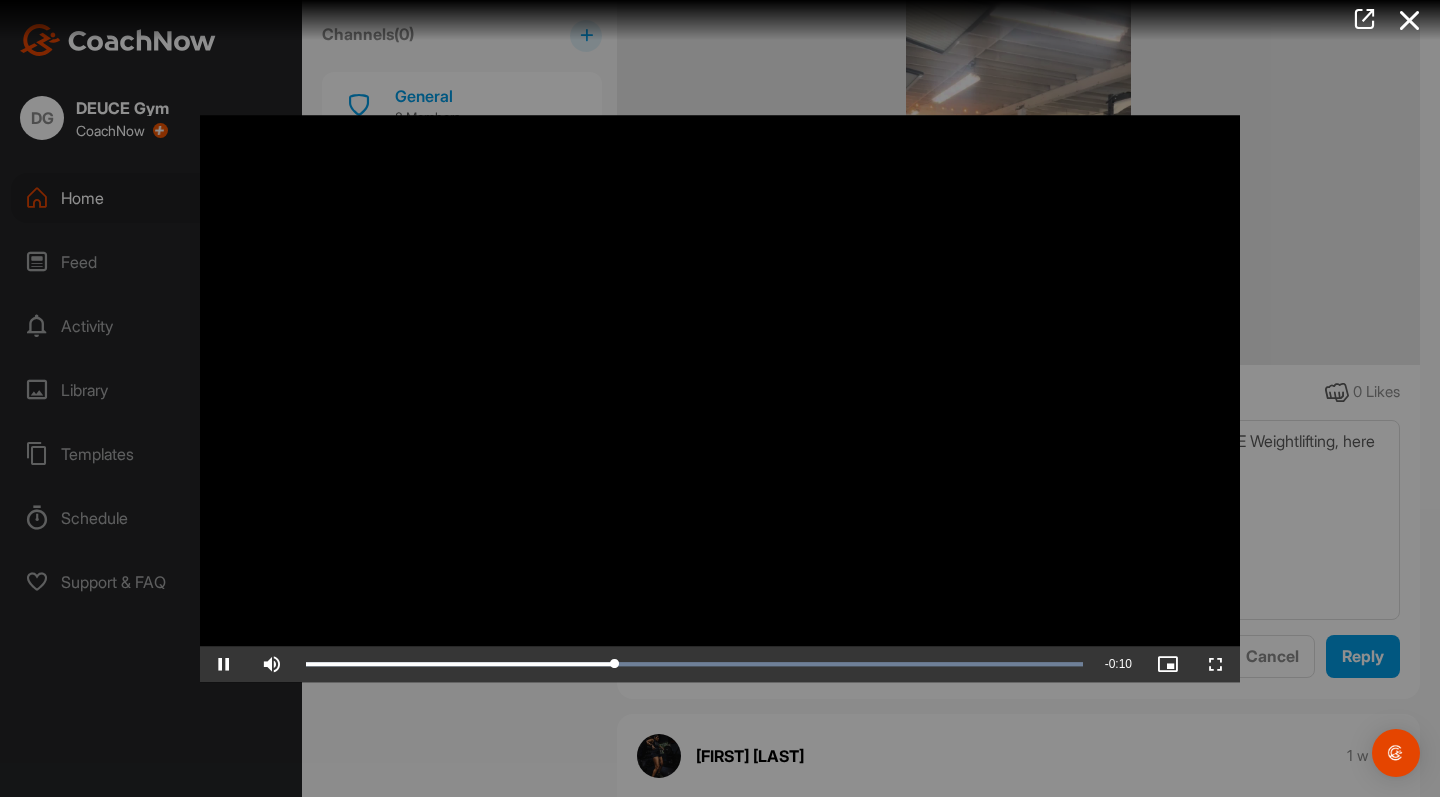 click at bounding box center (224, 664) 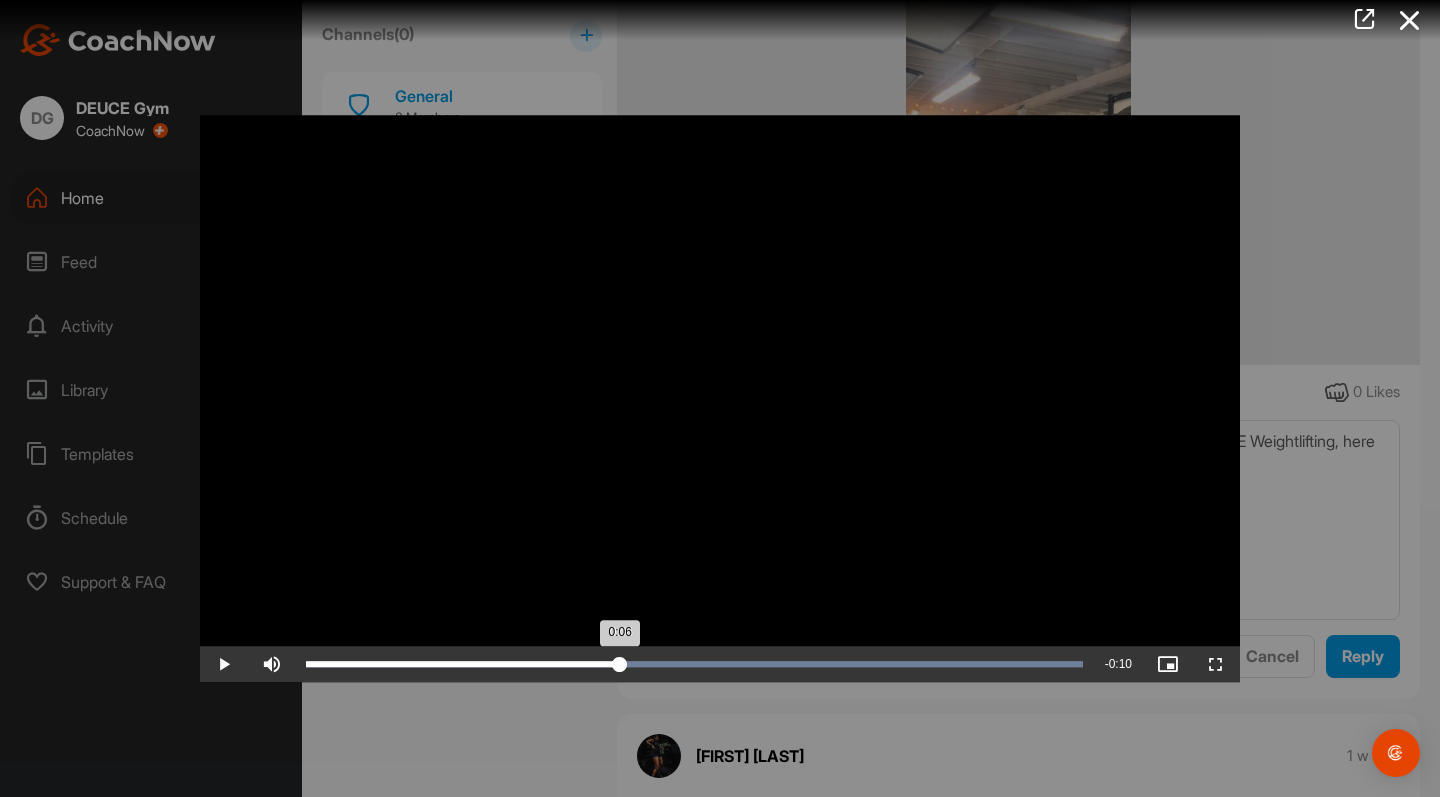drag, startPoint x: 619, startPoint y: 686, endPoint x: 620, endPoint y: 703, distance: 17.029387 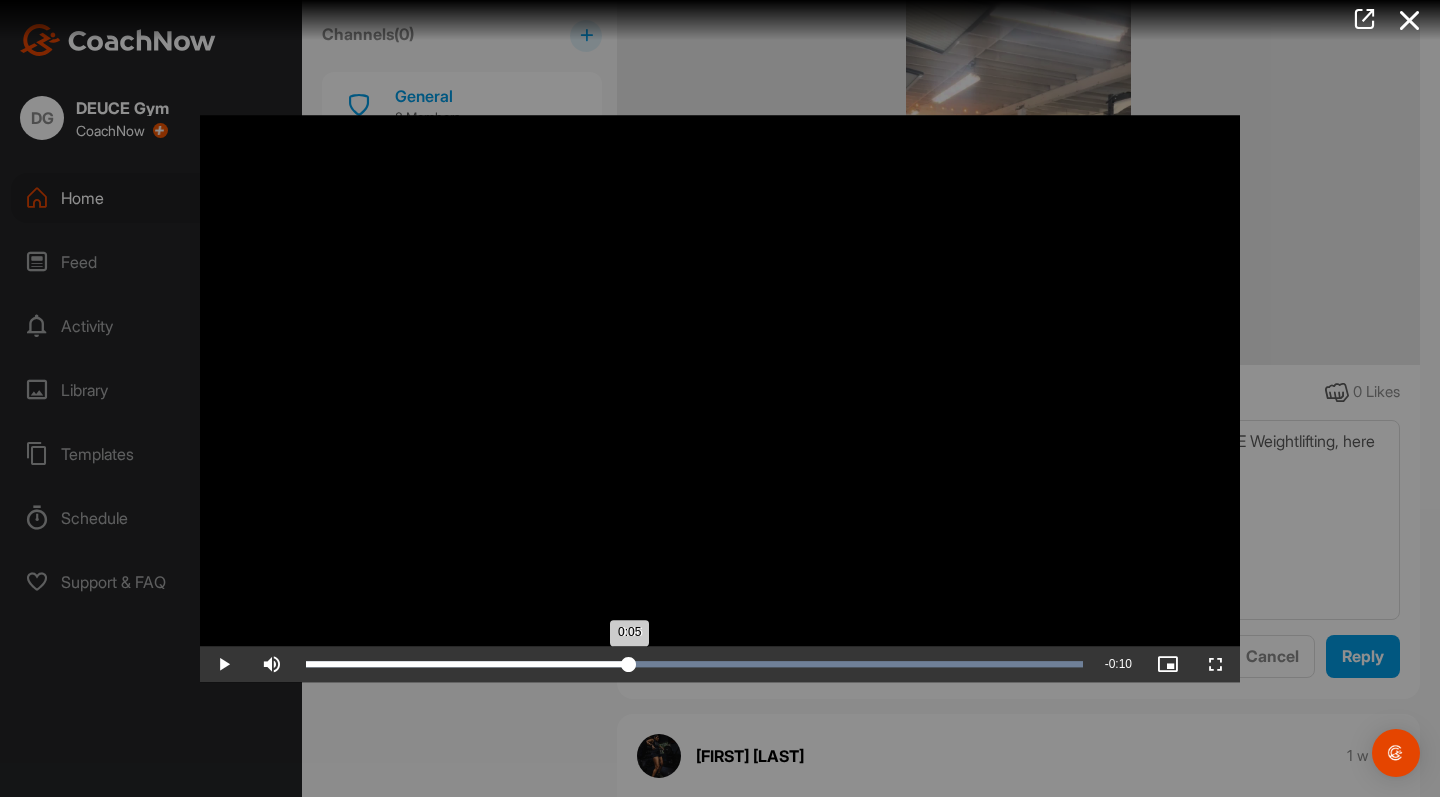 drag, startPoint x: 614, startPoint y: 686, endPoint x: 630, endPoint y: 693, distance: 17.464249 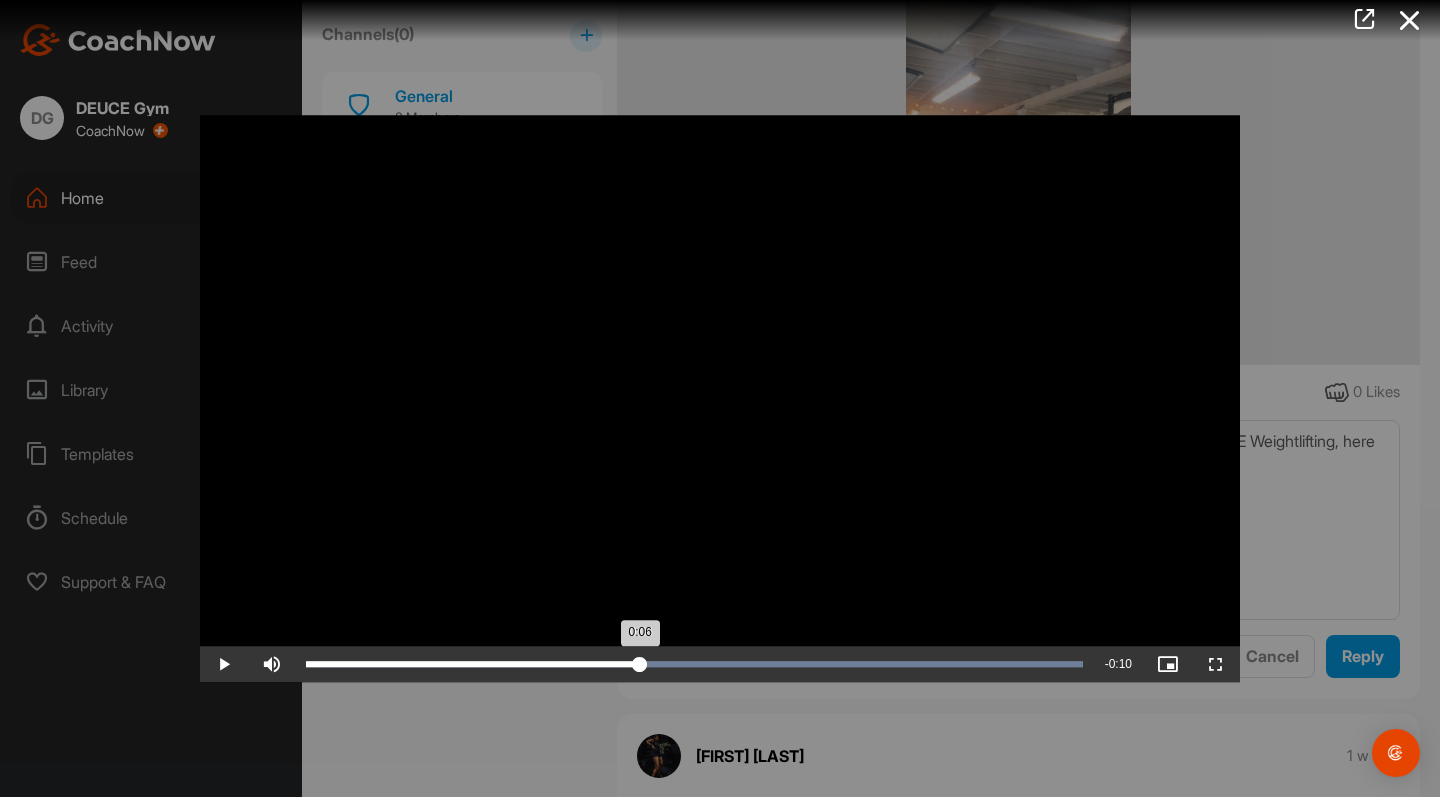 drag, startPoint x: 628, startPoint y: 689, endPoint x: 639, endPoint y: 698, distance: 14.21267 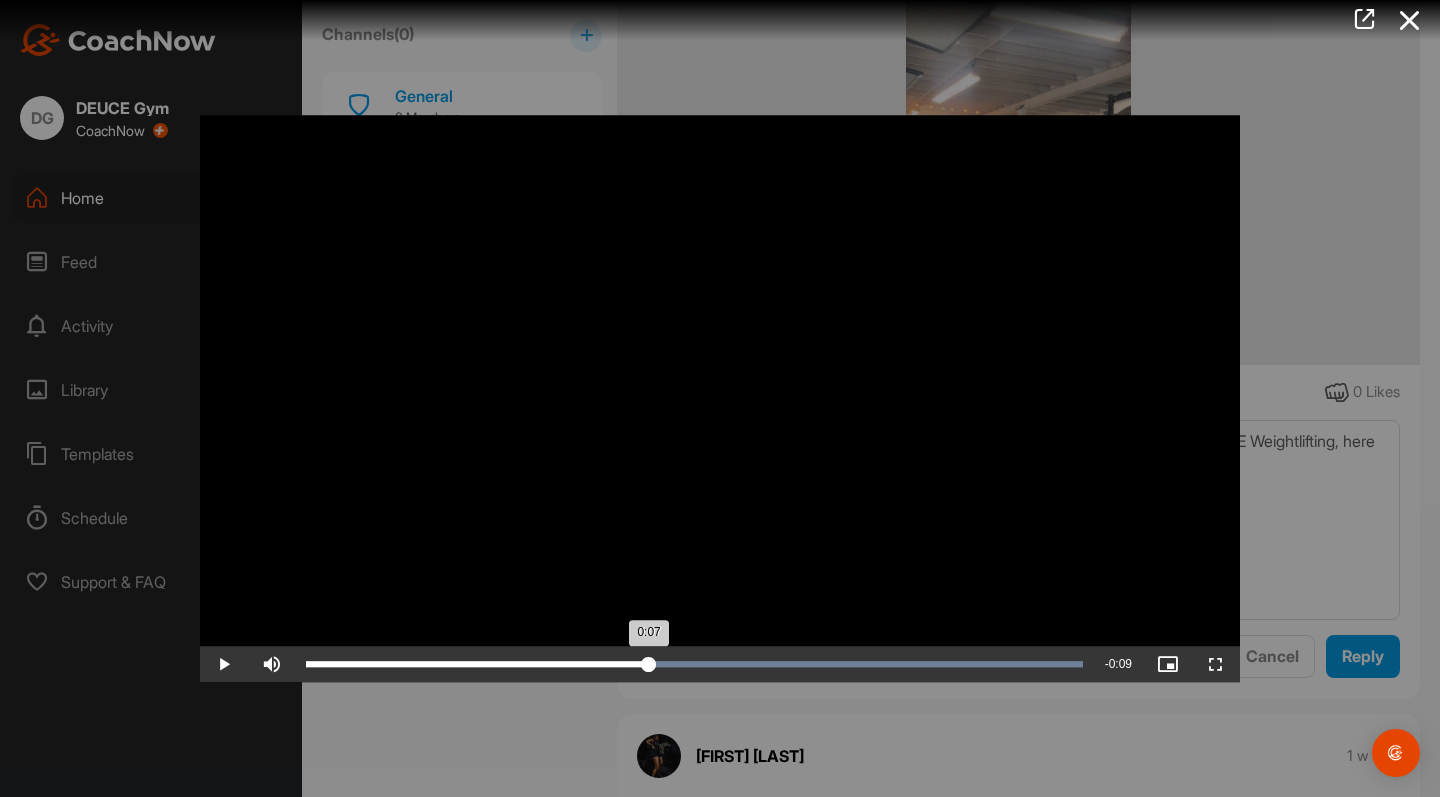 click on "0:07" at bounding box center [477, 664] 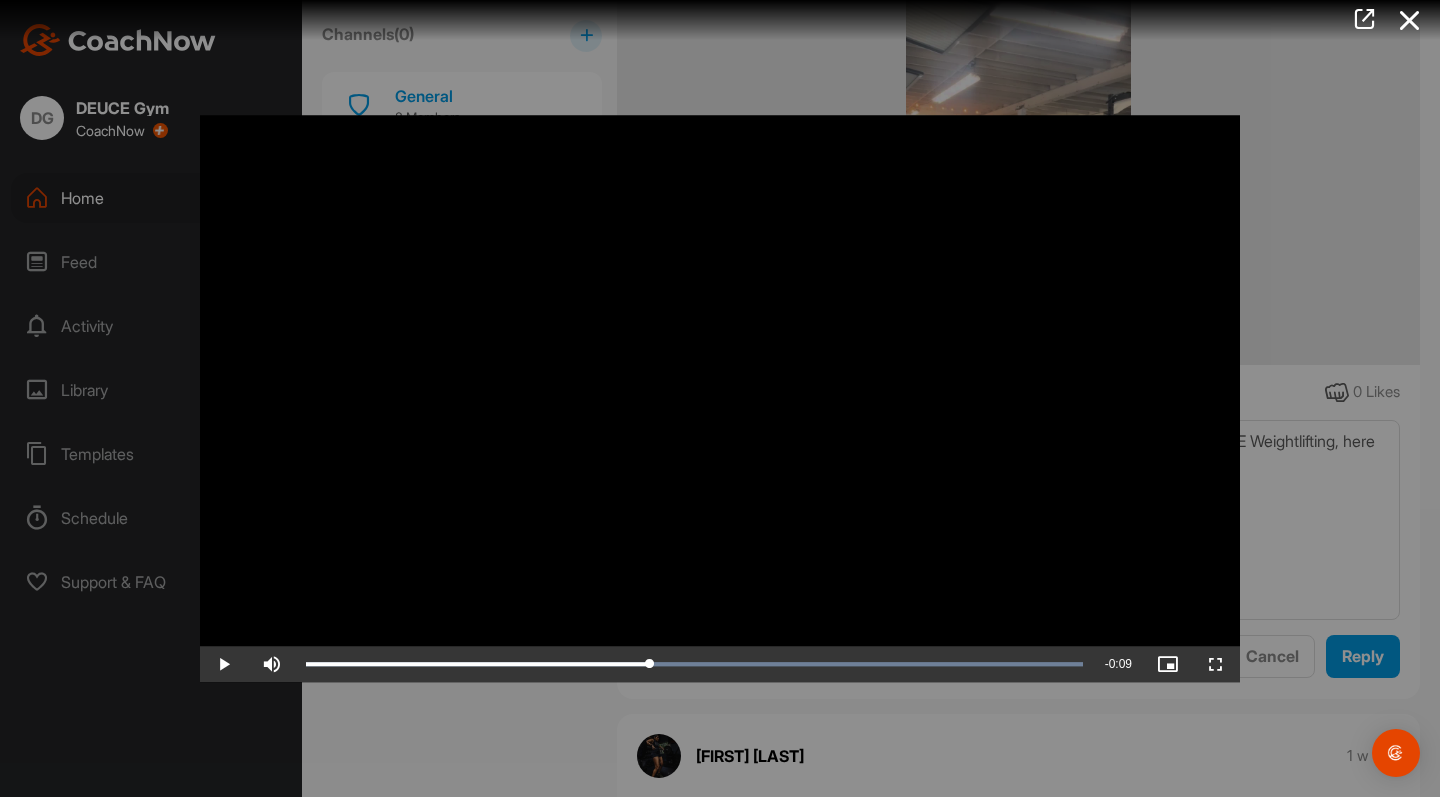 click at bounding box center [720, 398] 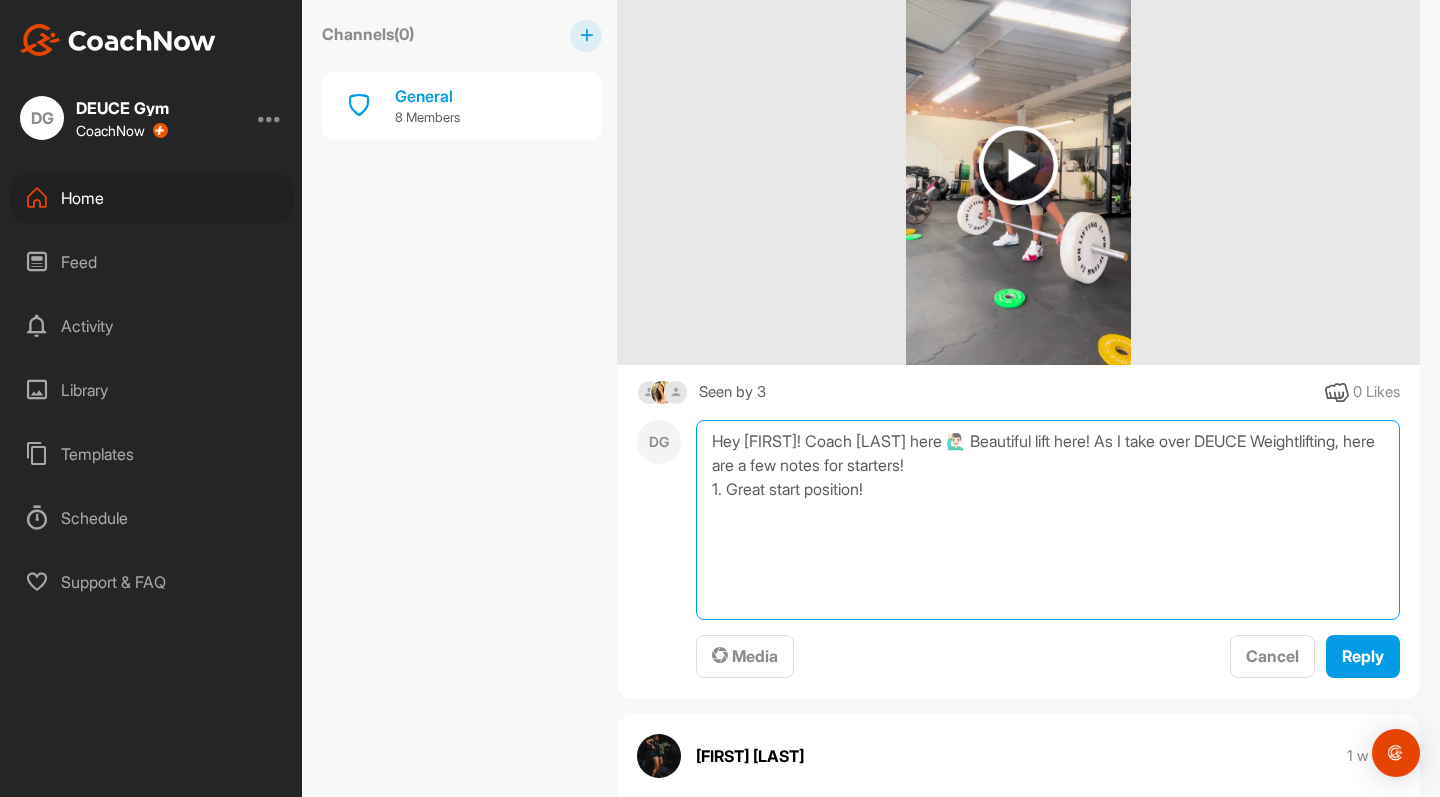 click on "Hey [FIRST]! Coach [LAST] here 🙋🏻‍♂️ Beautiful lift here! As I take over DEUCE Weightlifting, here are a few notes for starters!
1. Great start position!" at bounding box center [1048, 520] 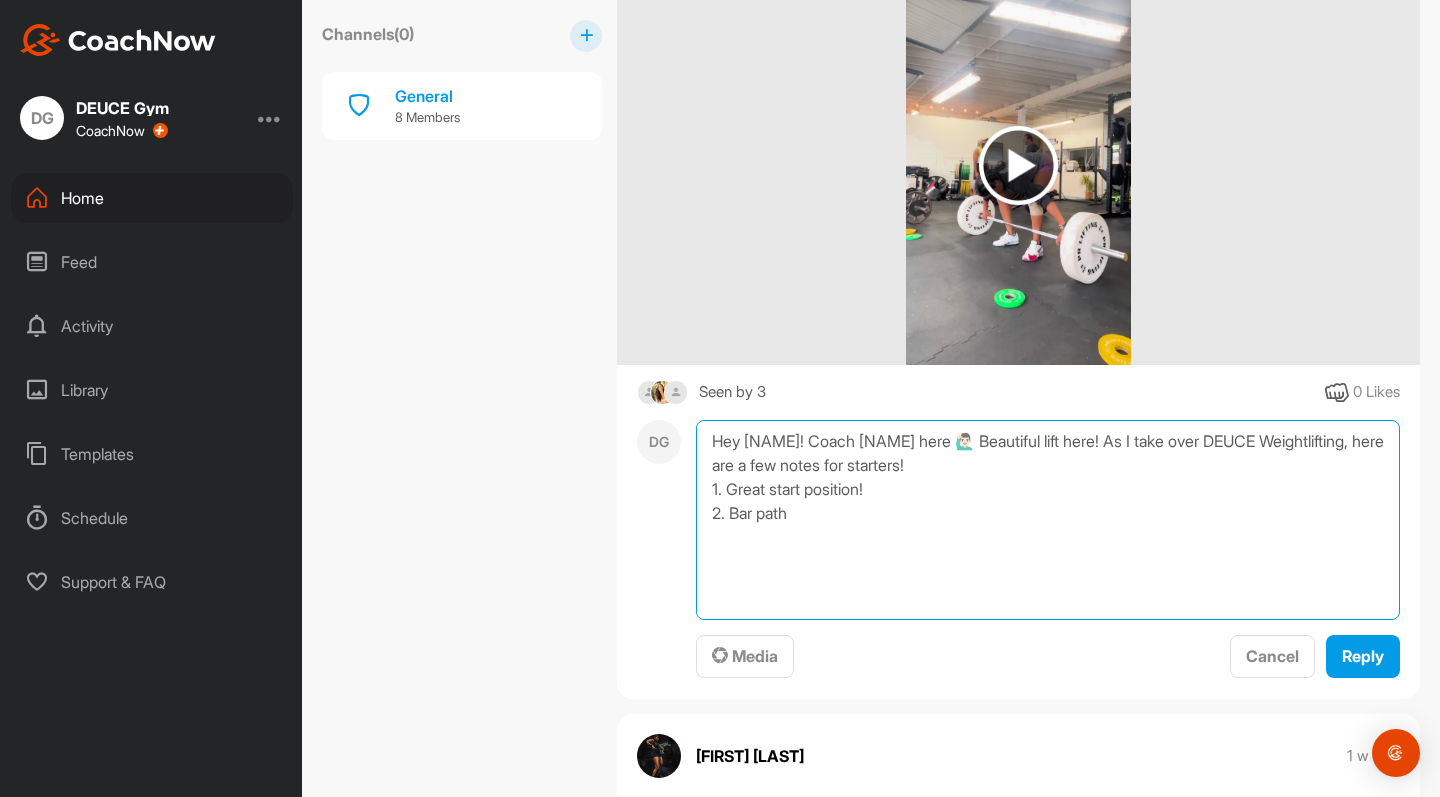 click on "Hey [NAME]! Coach [NAME] here 🙋🏻‍♂️ Beautiful lift here! As I take over DEUCE Weightlifting, here are a few notes for starters!
1. Great start position!
2. Bar path" at bounding box center (1048, 520) 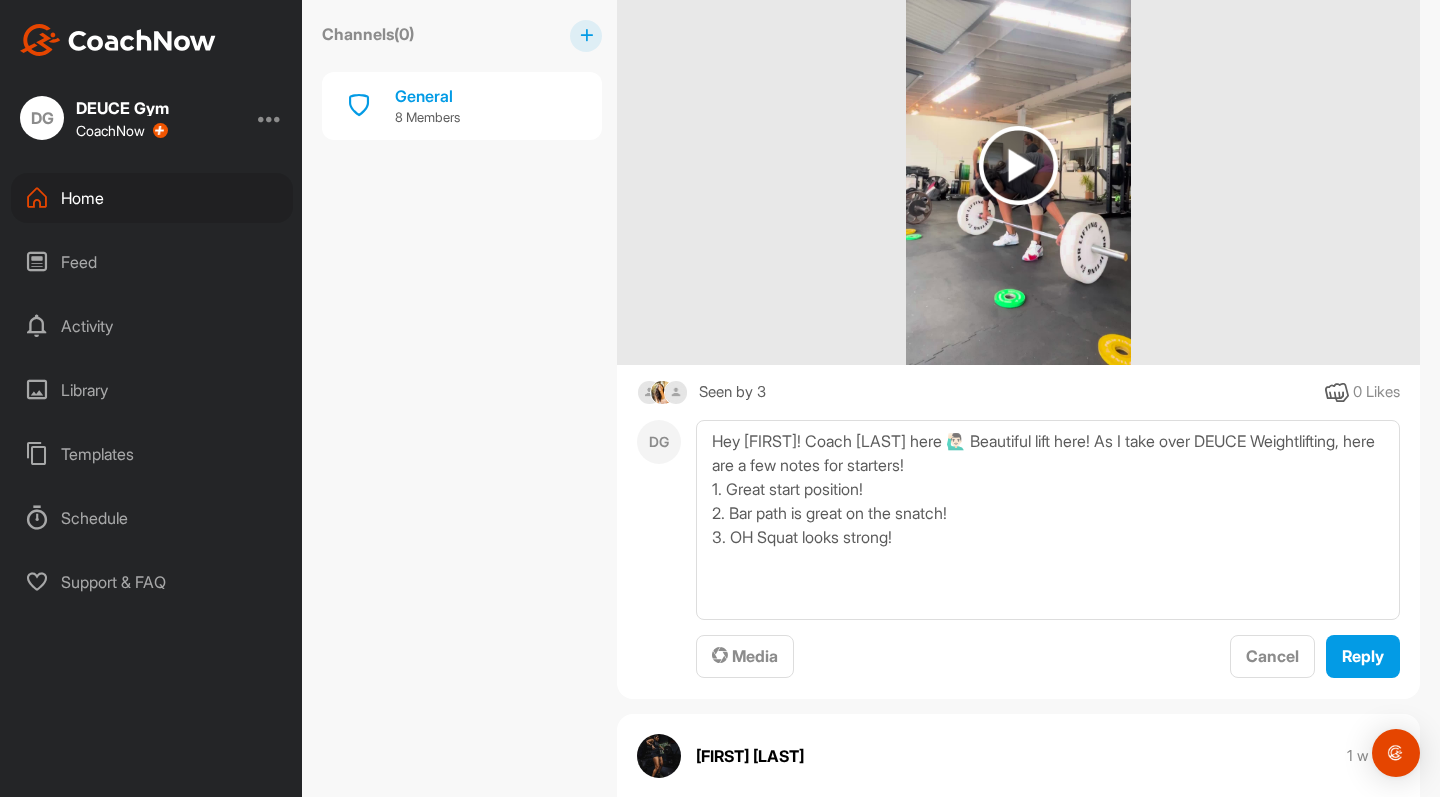 click at bounding box center (1018, 165) 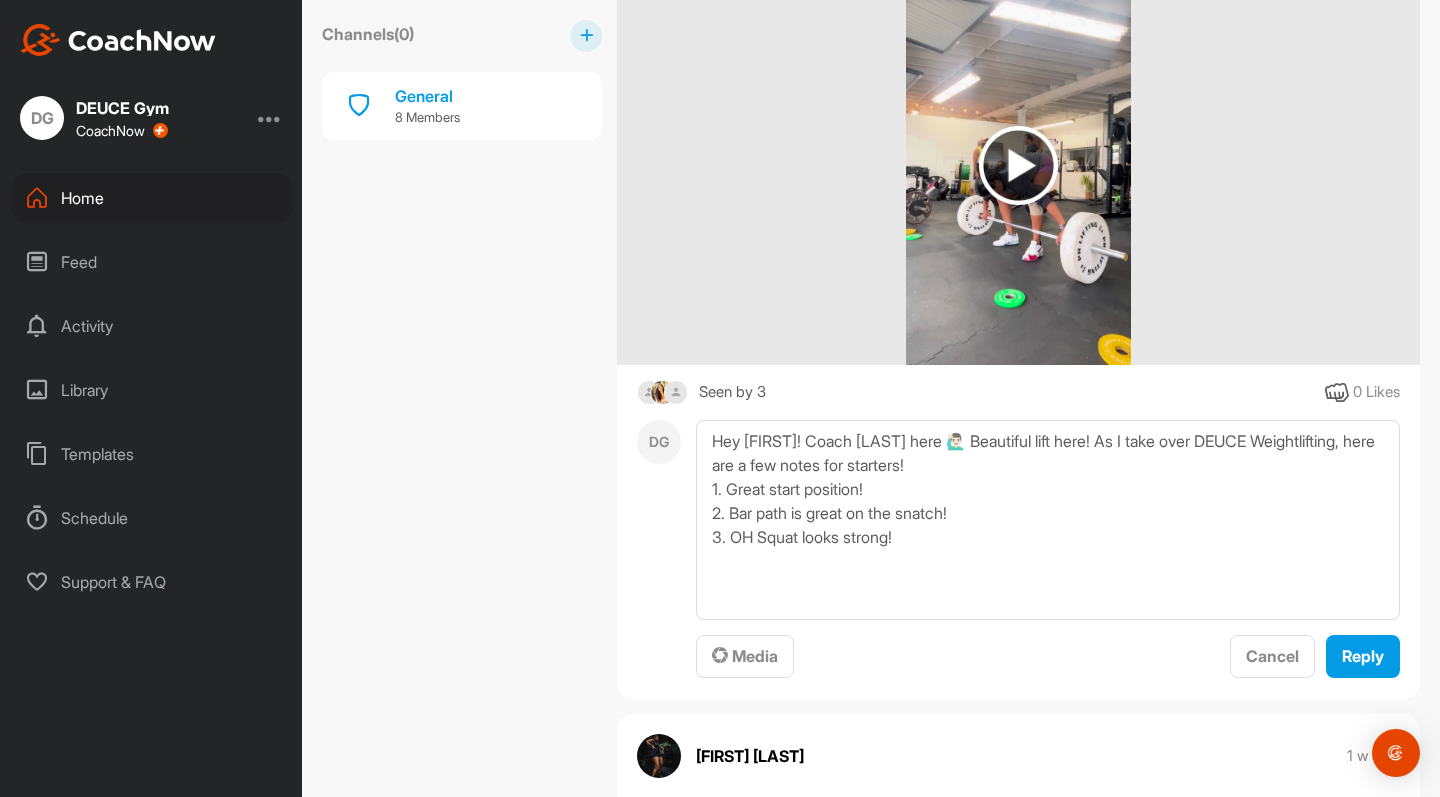click at bounding box center [1018, 165] 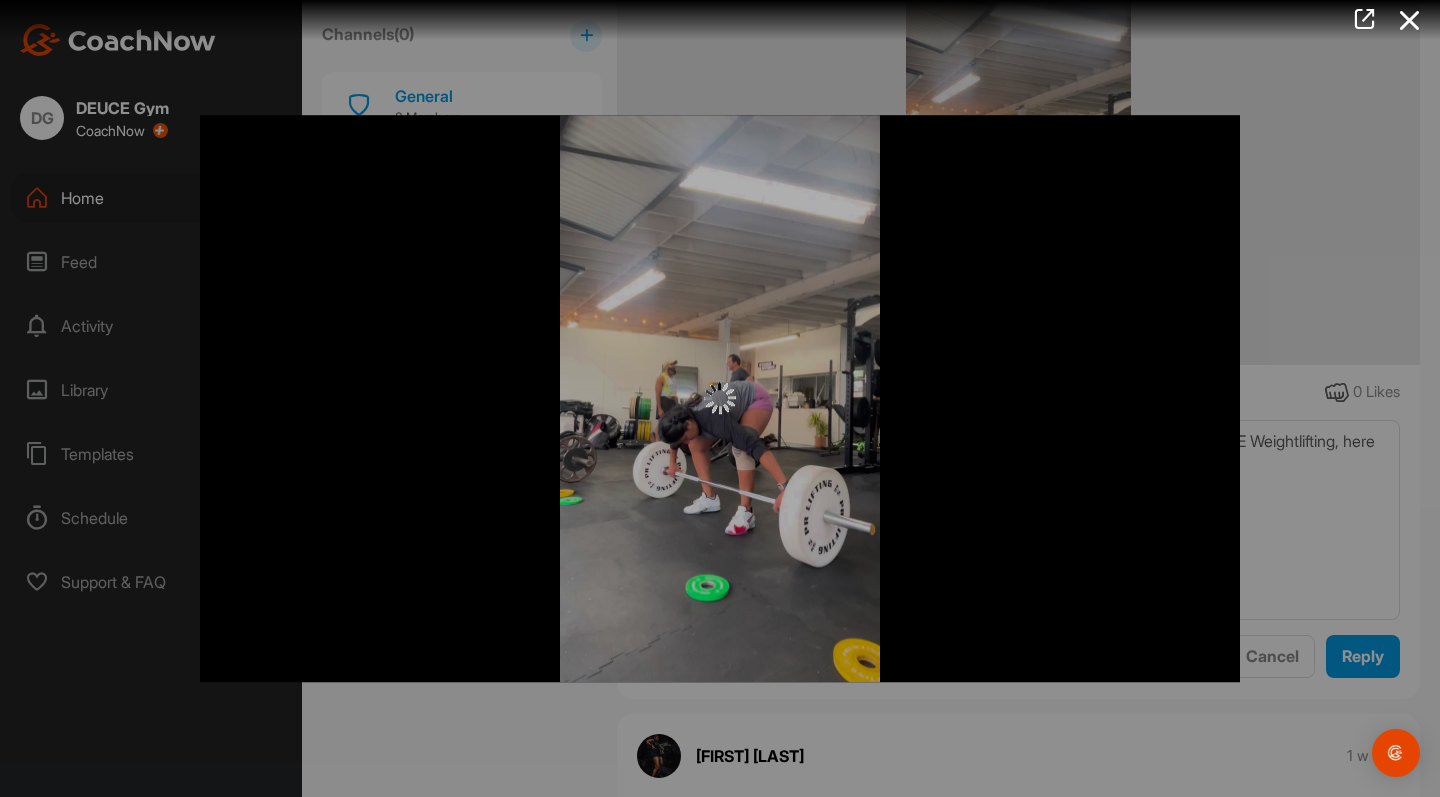 click at bounding box center (720, 398) 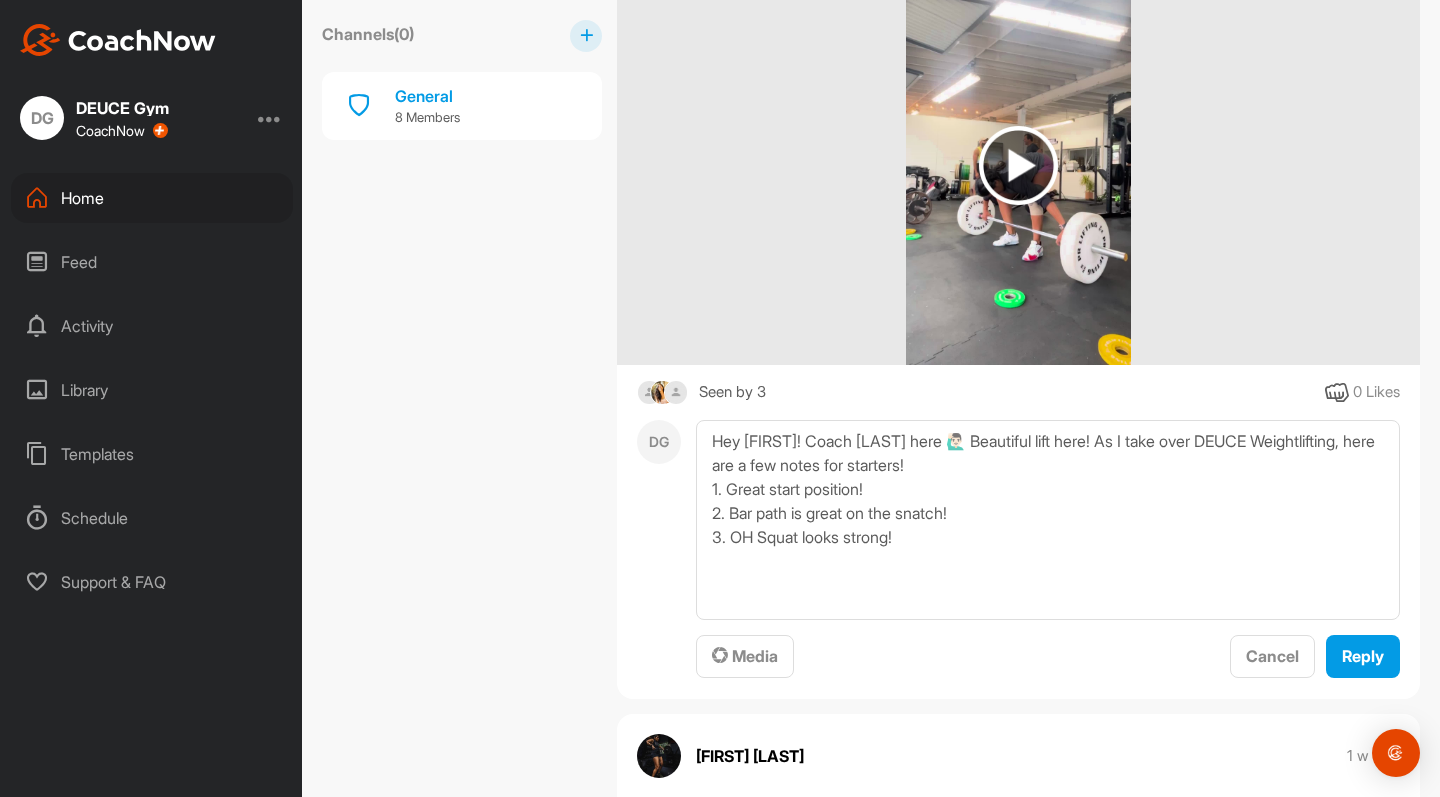 click at bounding box center (1018, 165) 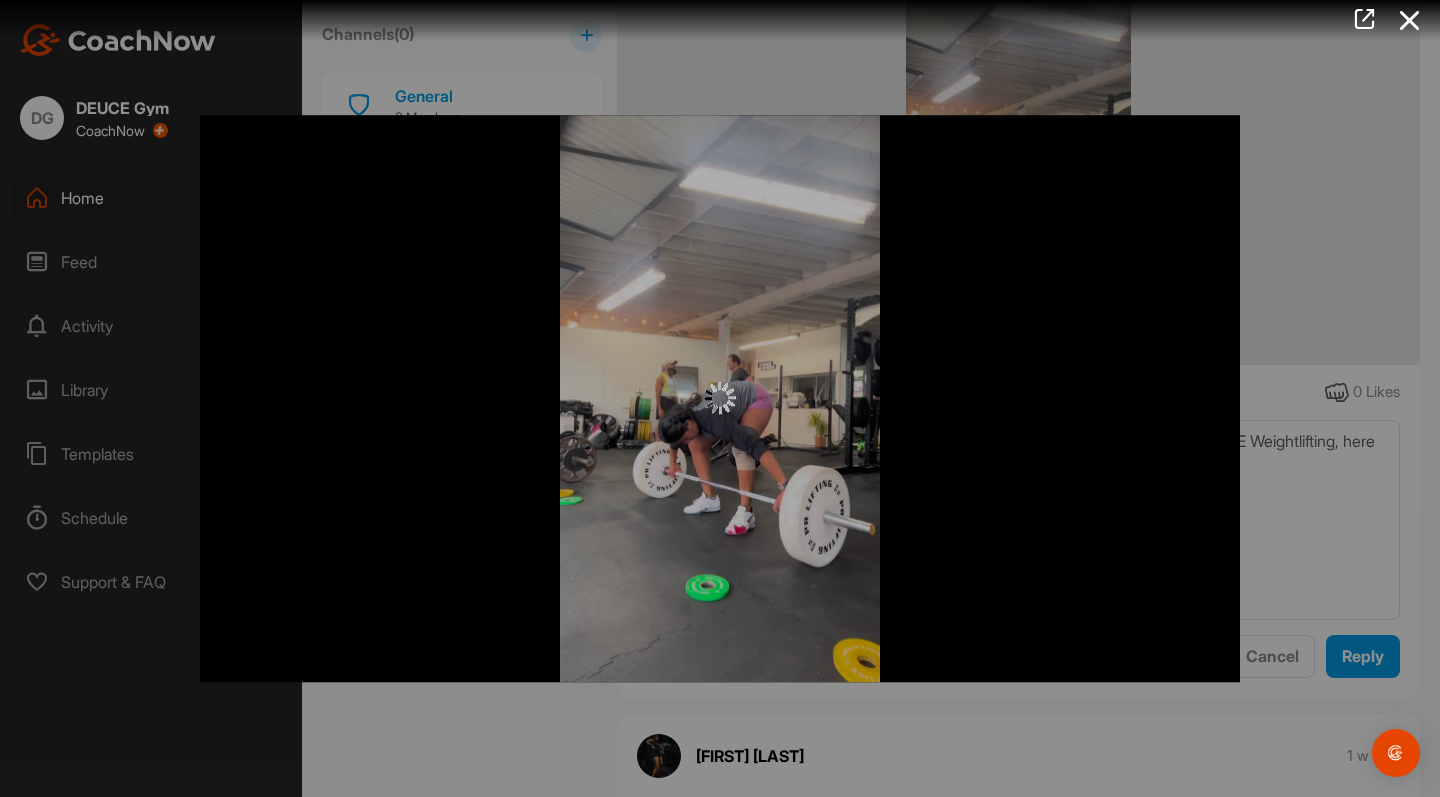 click at bounding box center [720, 398] 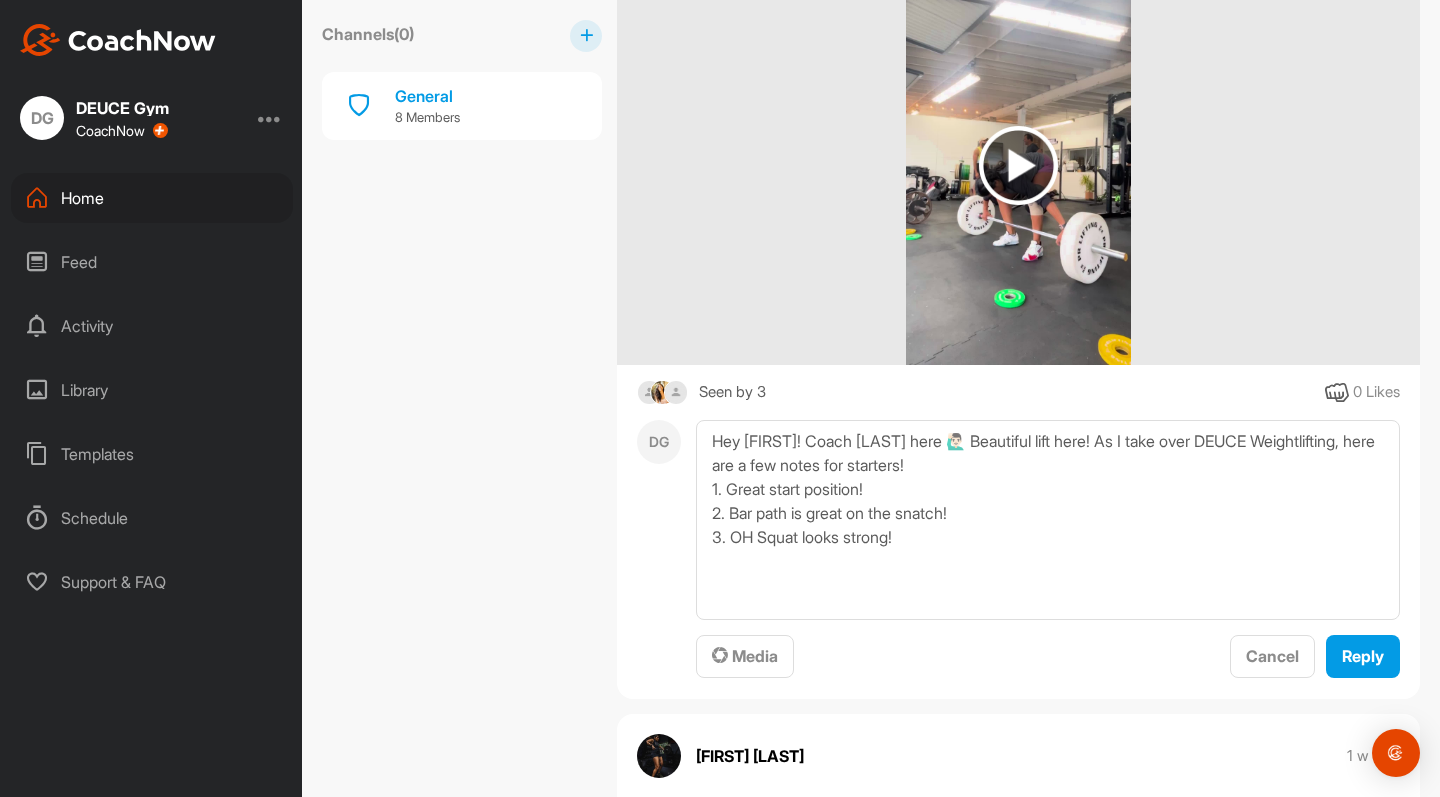 click at bounding box center [1018, 165] 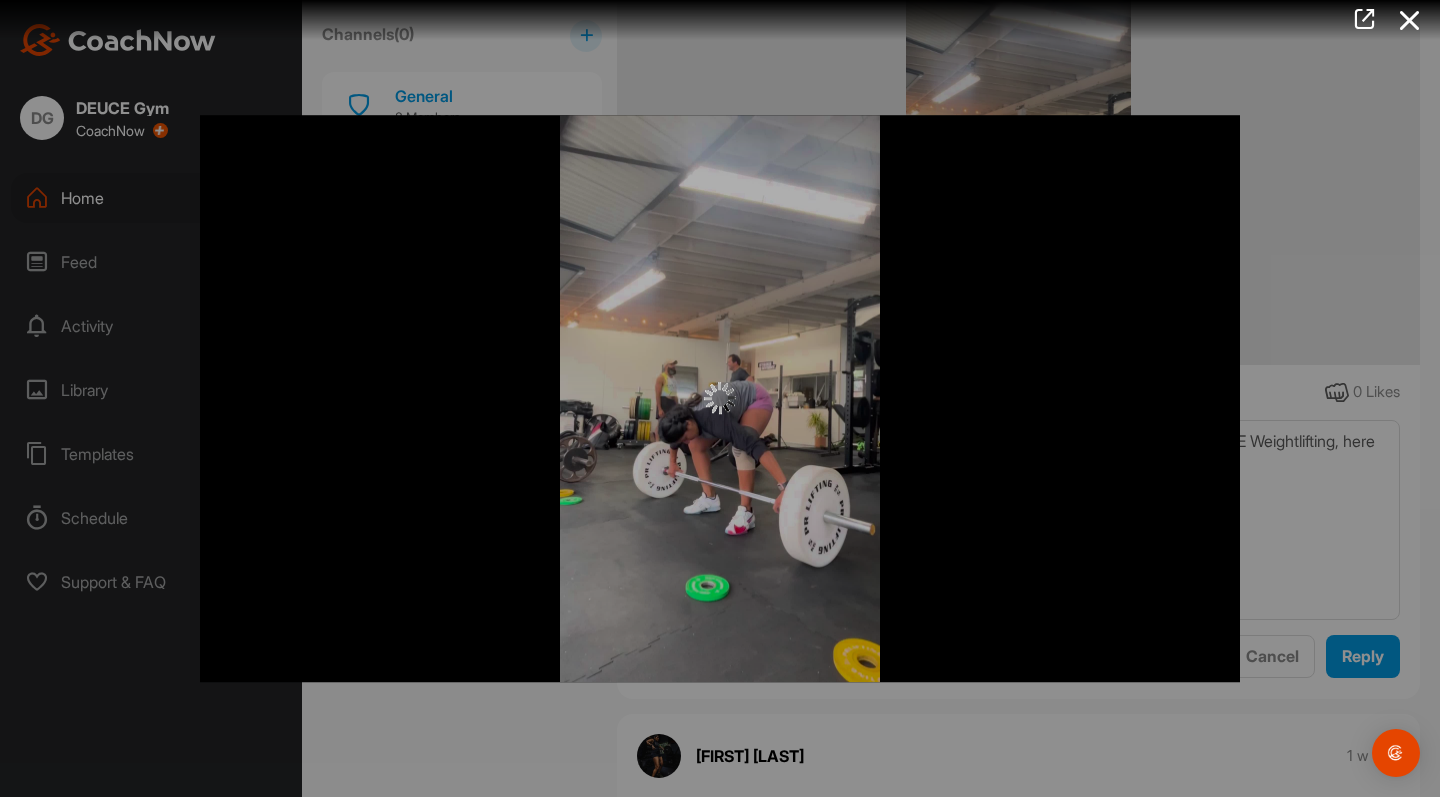 click at bounding box center (720, 398) 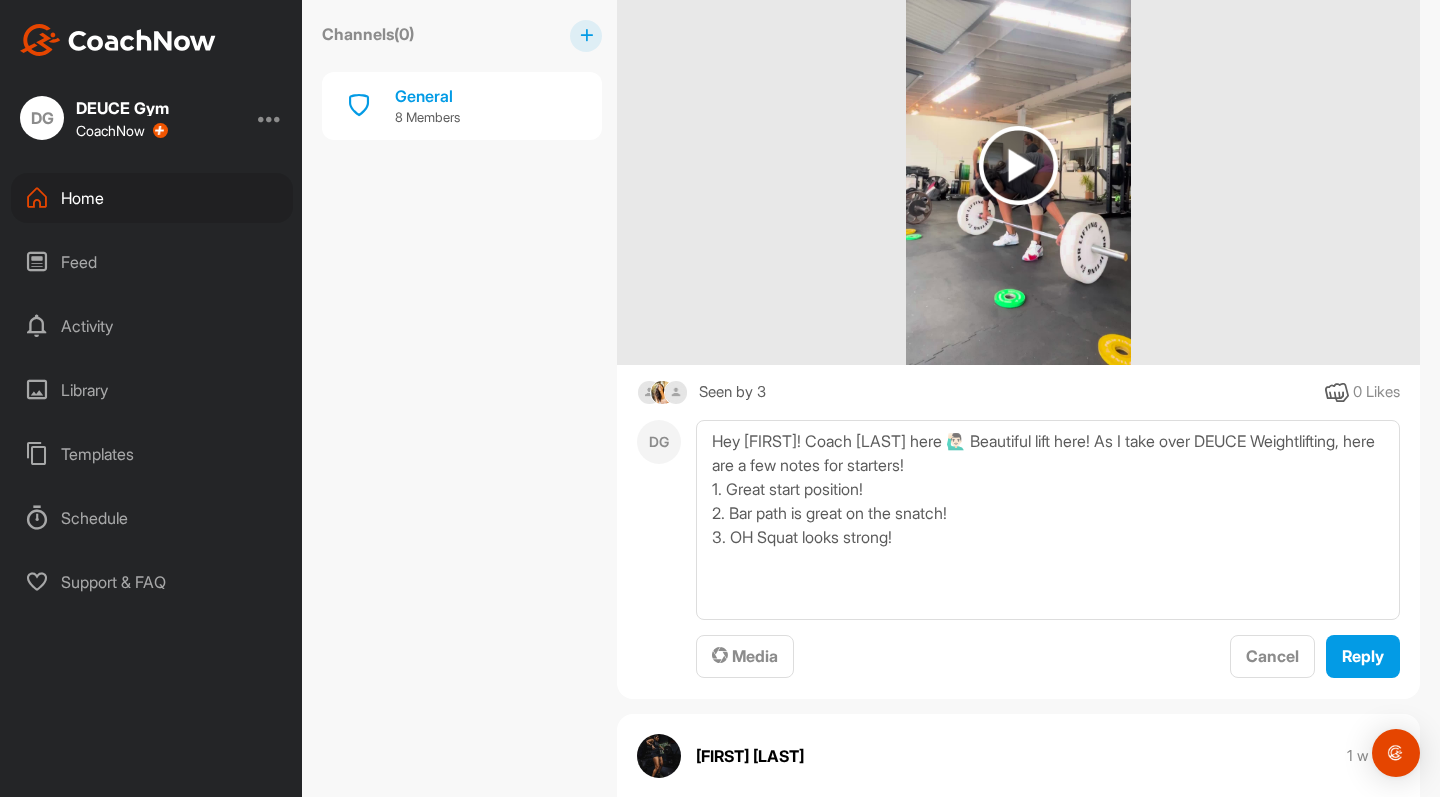 click at bounding box center (1018, 165) 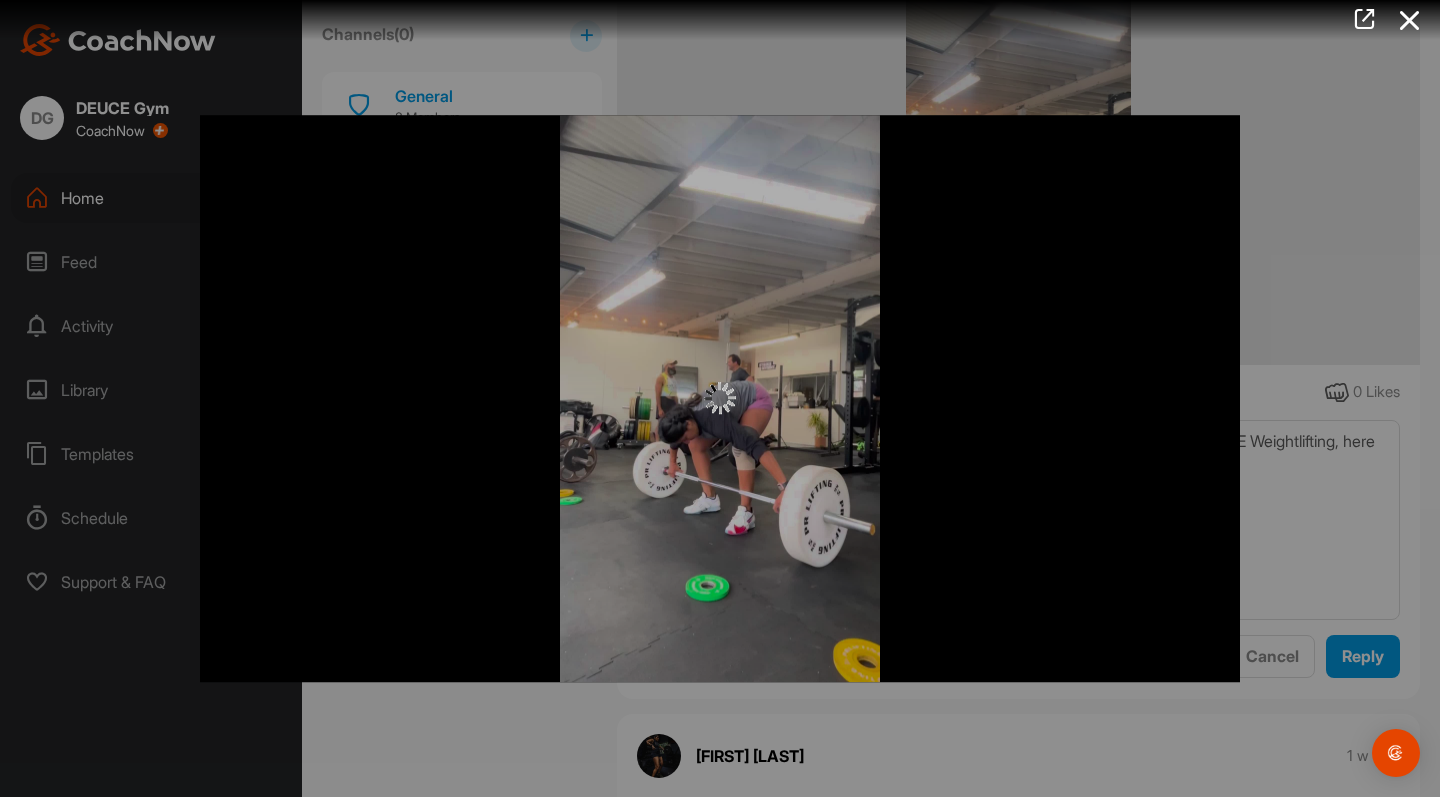 drag, startPoint x: 1373, startPoint y: 276, endPoint x: 1175, endPoint y: 226, distance: 204.21558 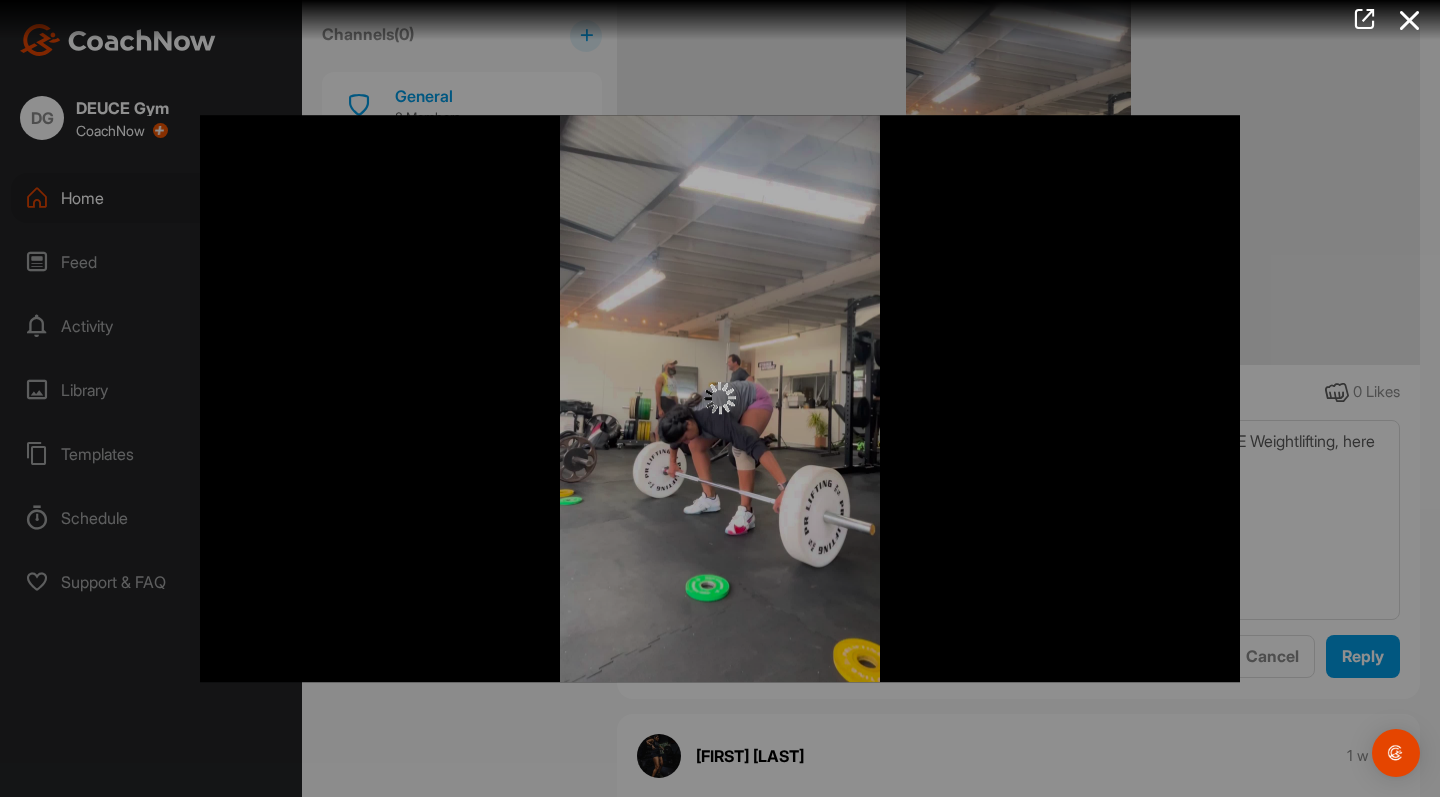 click at bounding box center (720, 398) 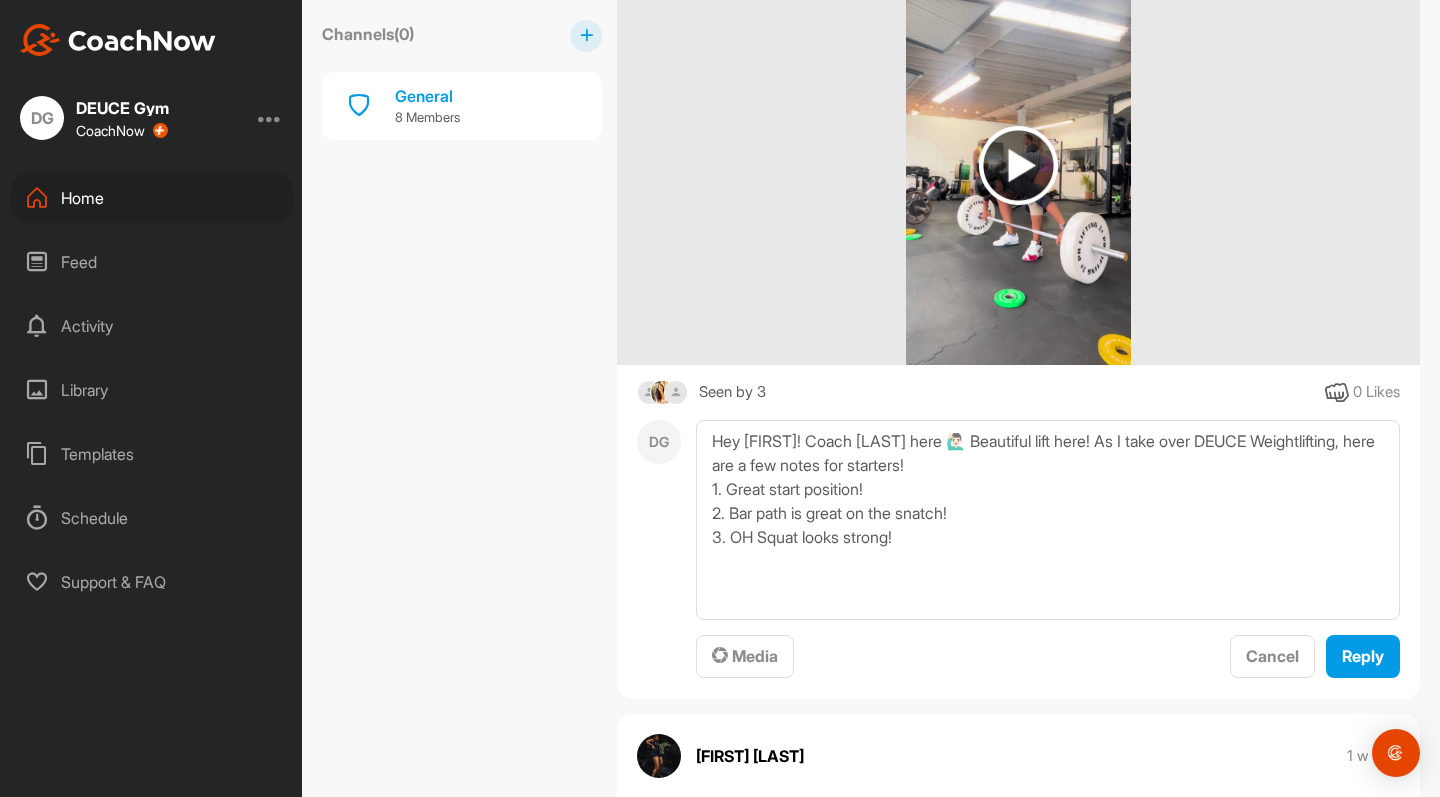 click at bounding box center [1018, 165] 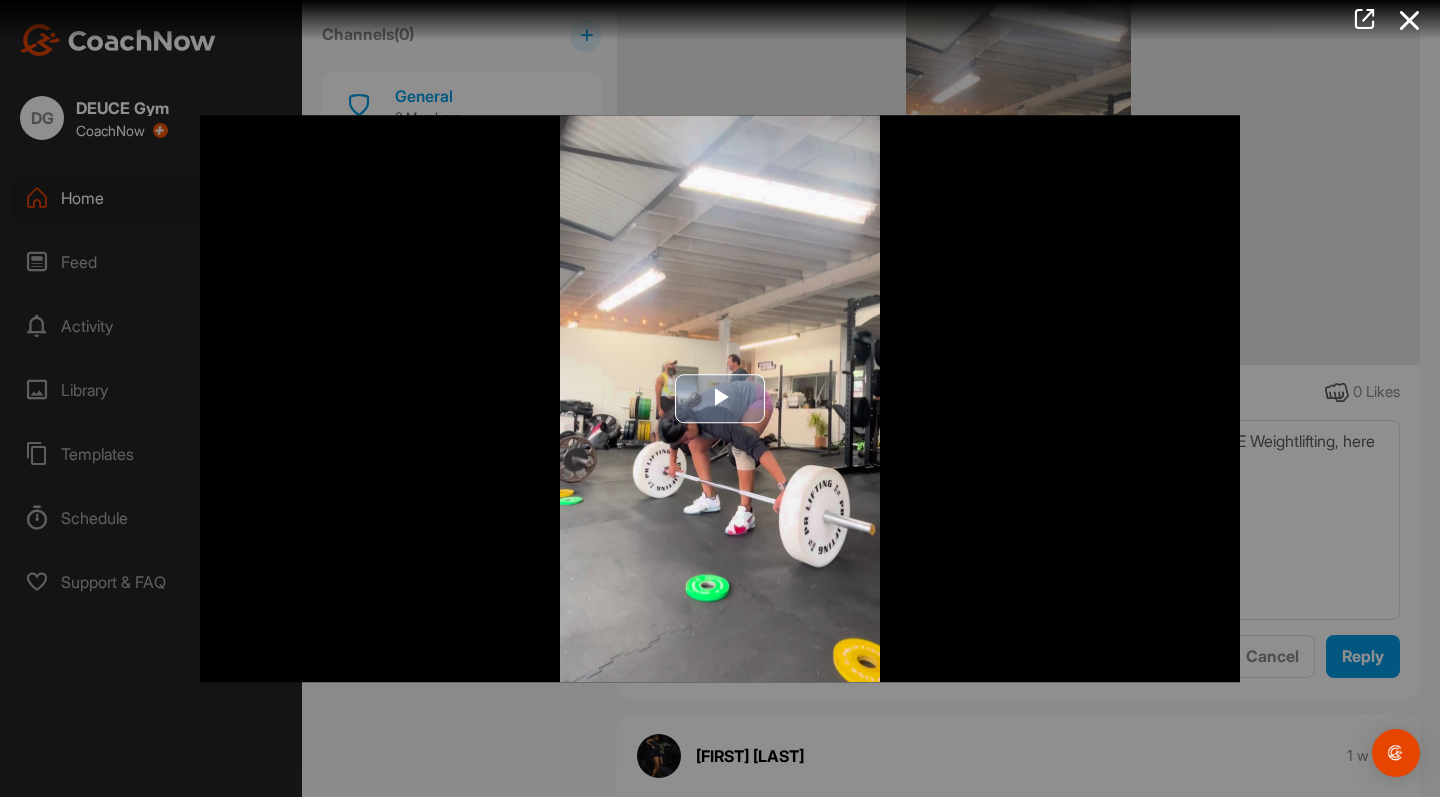 click at bounding box center (720, 399) 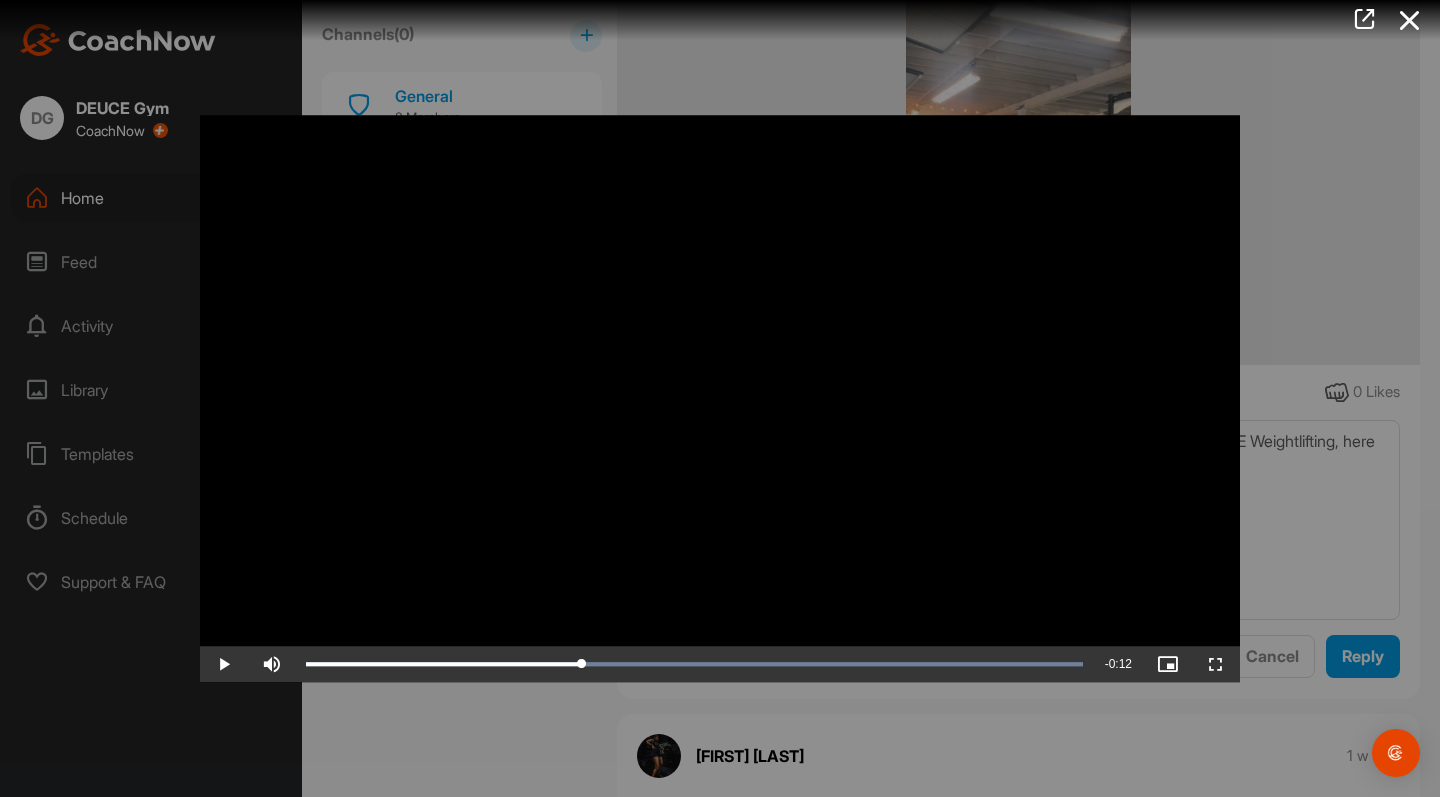 drag, startPoint x: 364, startPoint y: 685, endPoint x: 582, endPoint y: 666, distance: 218.82642 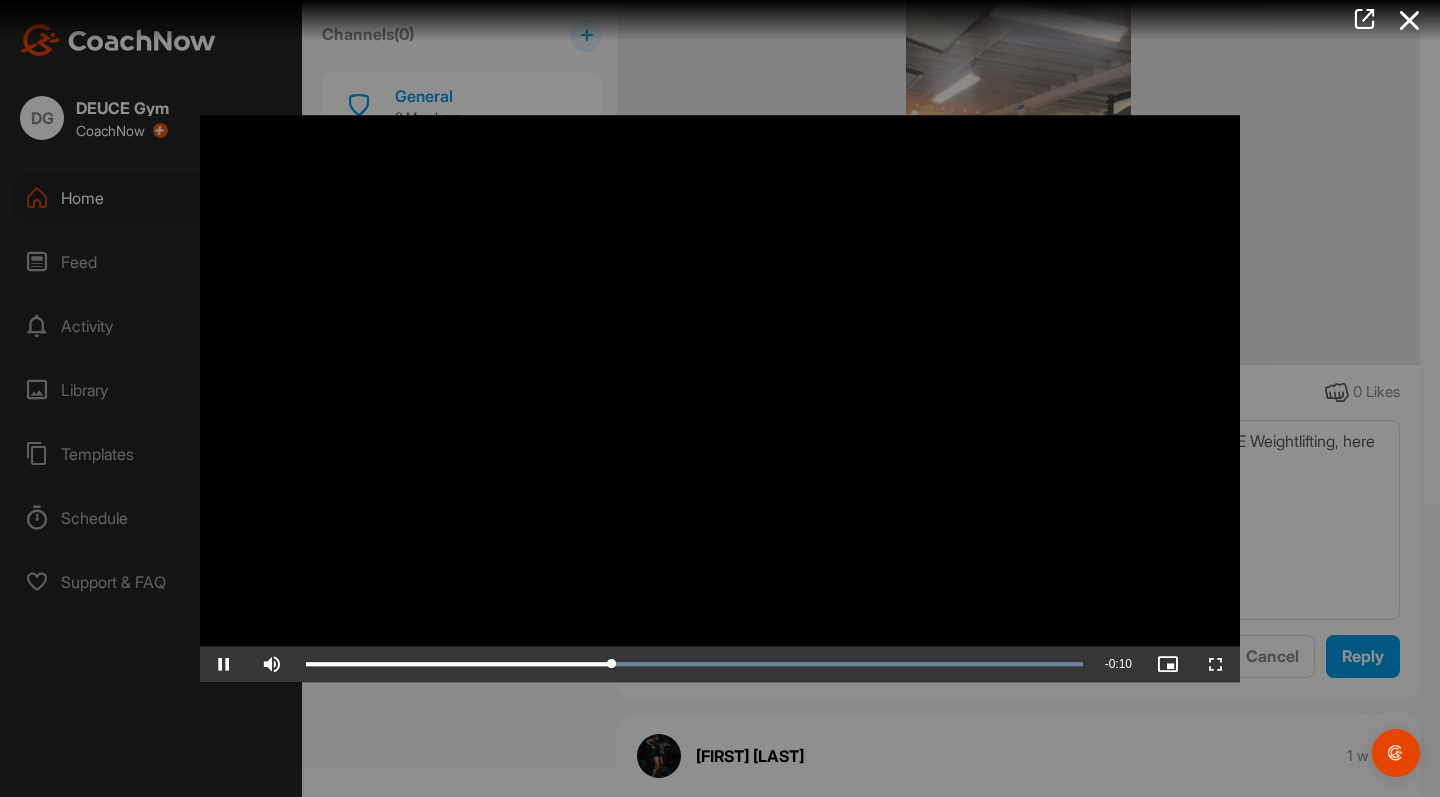 click at bounding box center (224, 664) 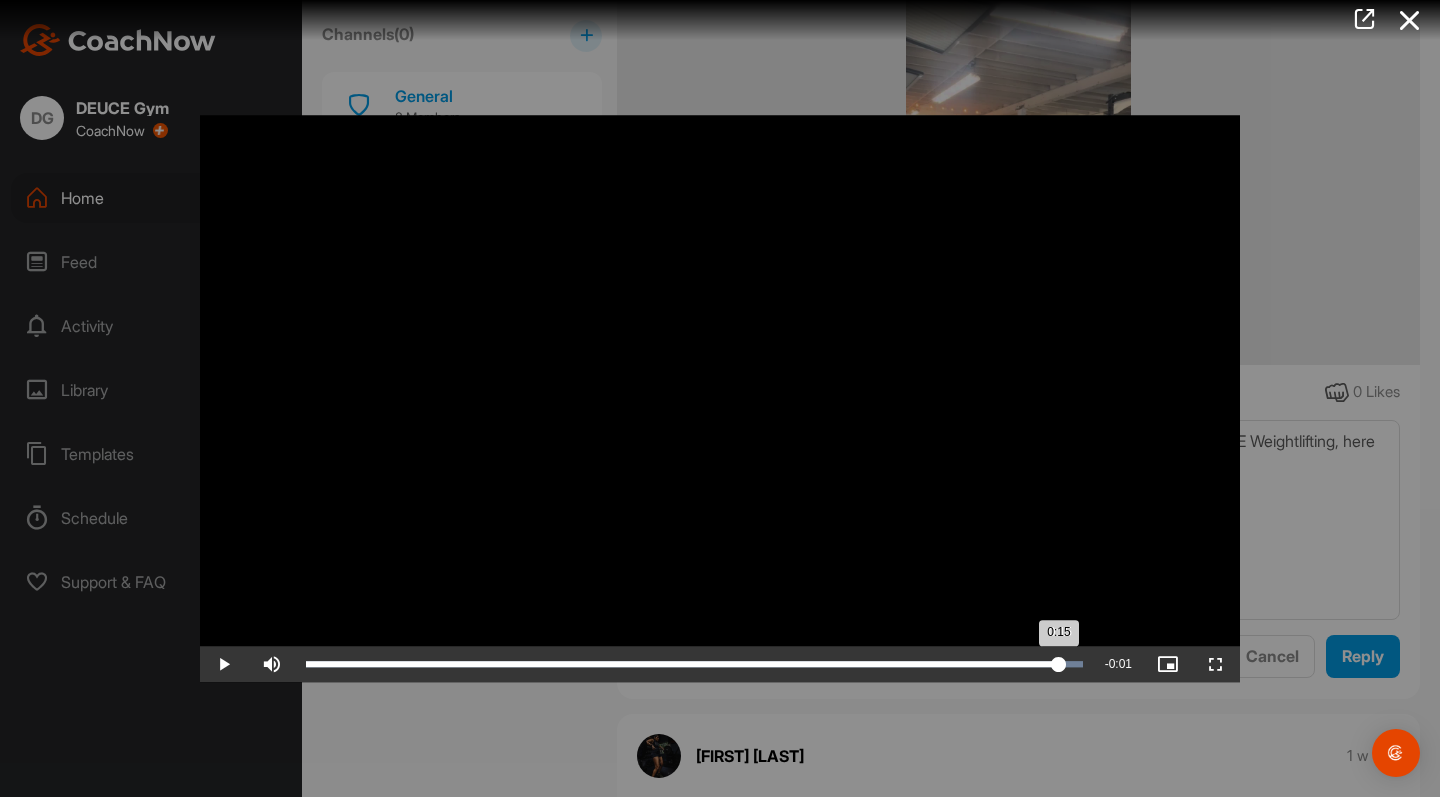drag, startPoint x: 615, startPoint y: 687, endPoint x: 1065, endPoint y: 683, distance: 450.0178 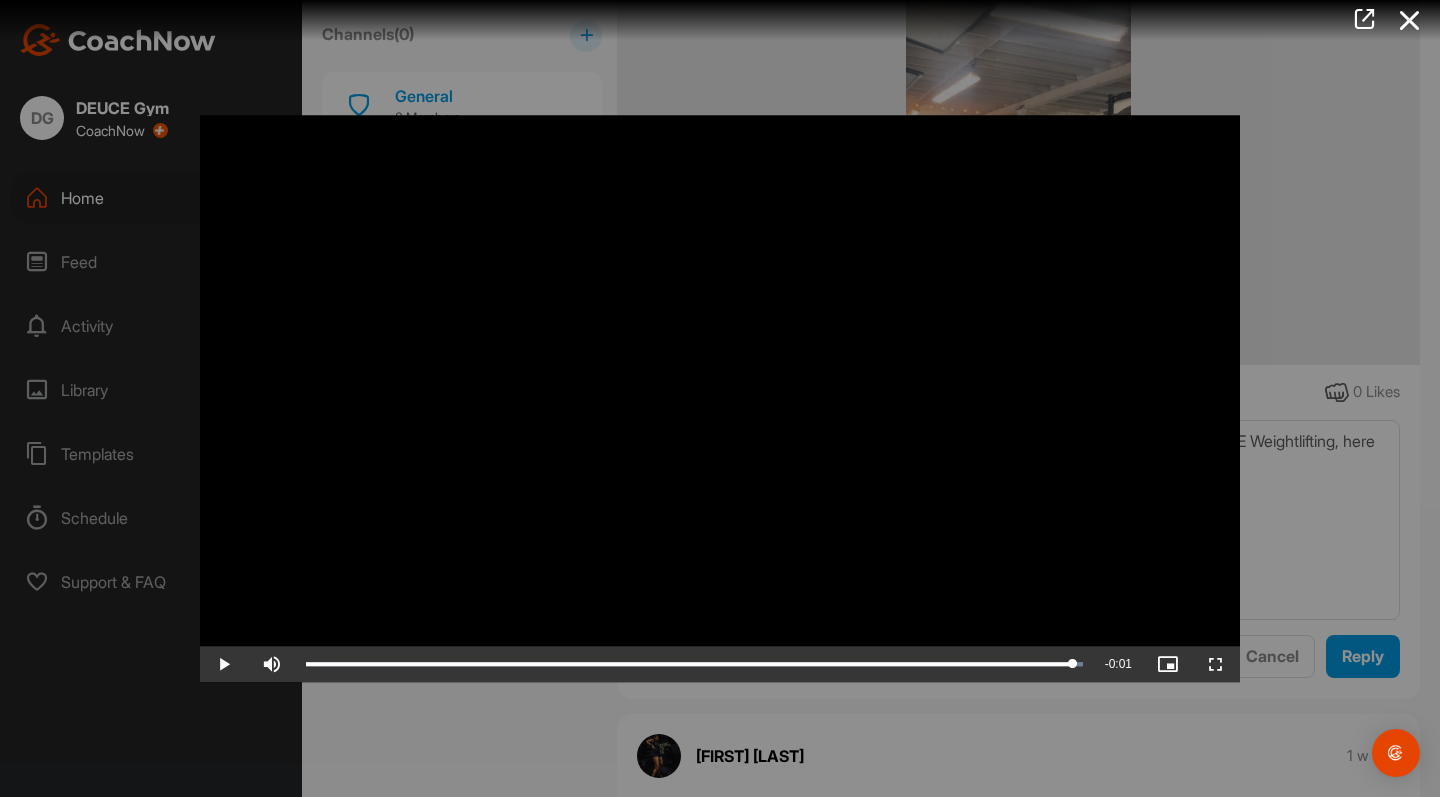 click at bounding box center [720, 398] 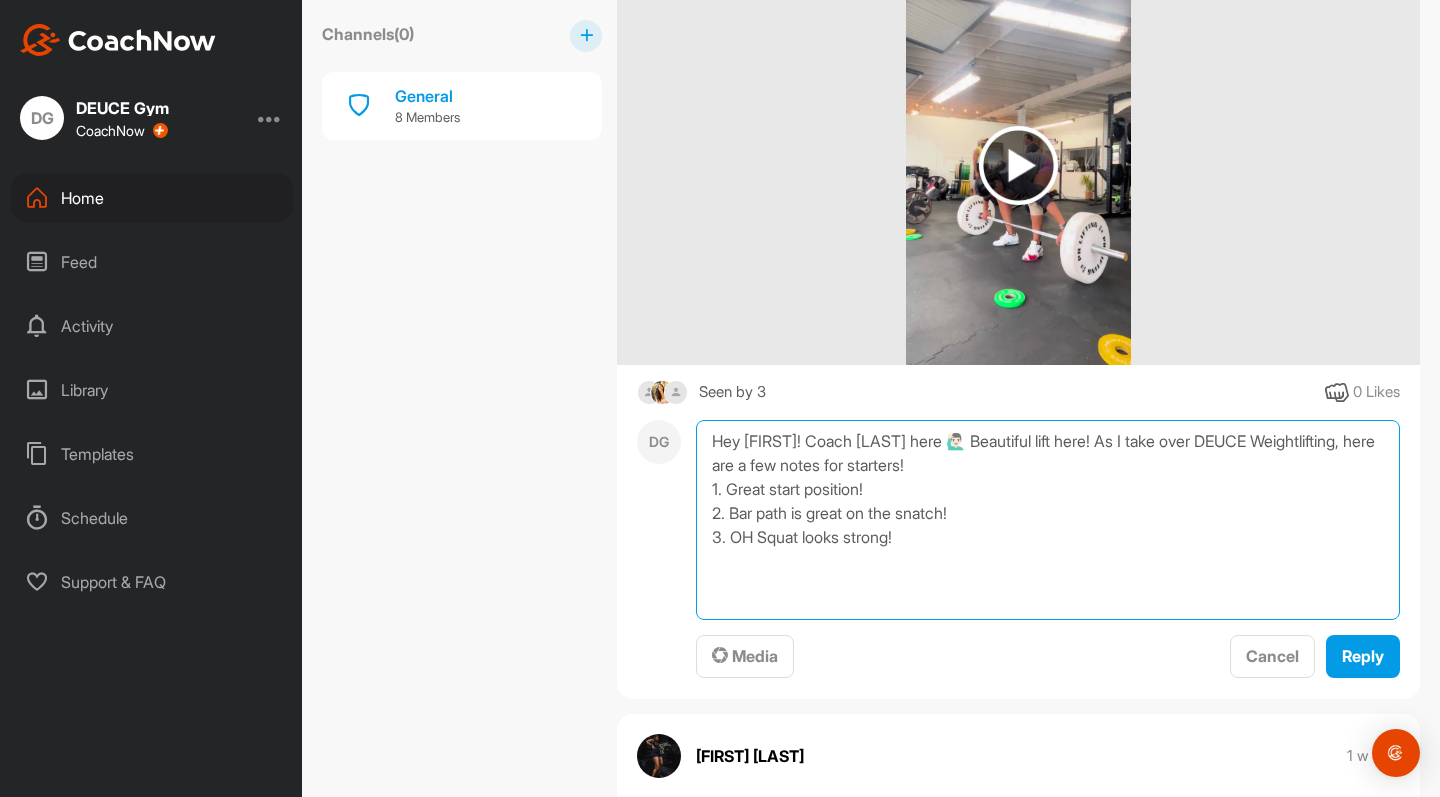 click on "Hey [FIRST]! Coach [LAST] here 🙋🏻‍♂️ Beautiful lift here! As I take over DEUCE Weightlifting, here are a few notes for starters!
1. Great start position!
2. Bar path is great on the snatch!
3. OH Squat looks strong!" at bounding box center (1048, 520) 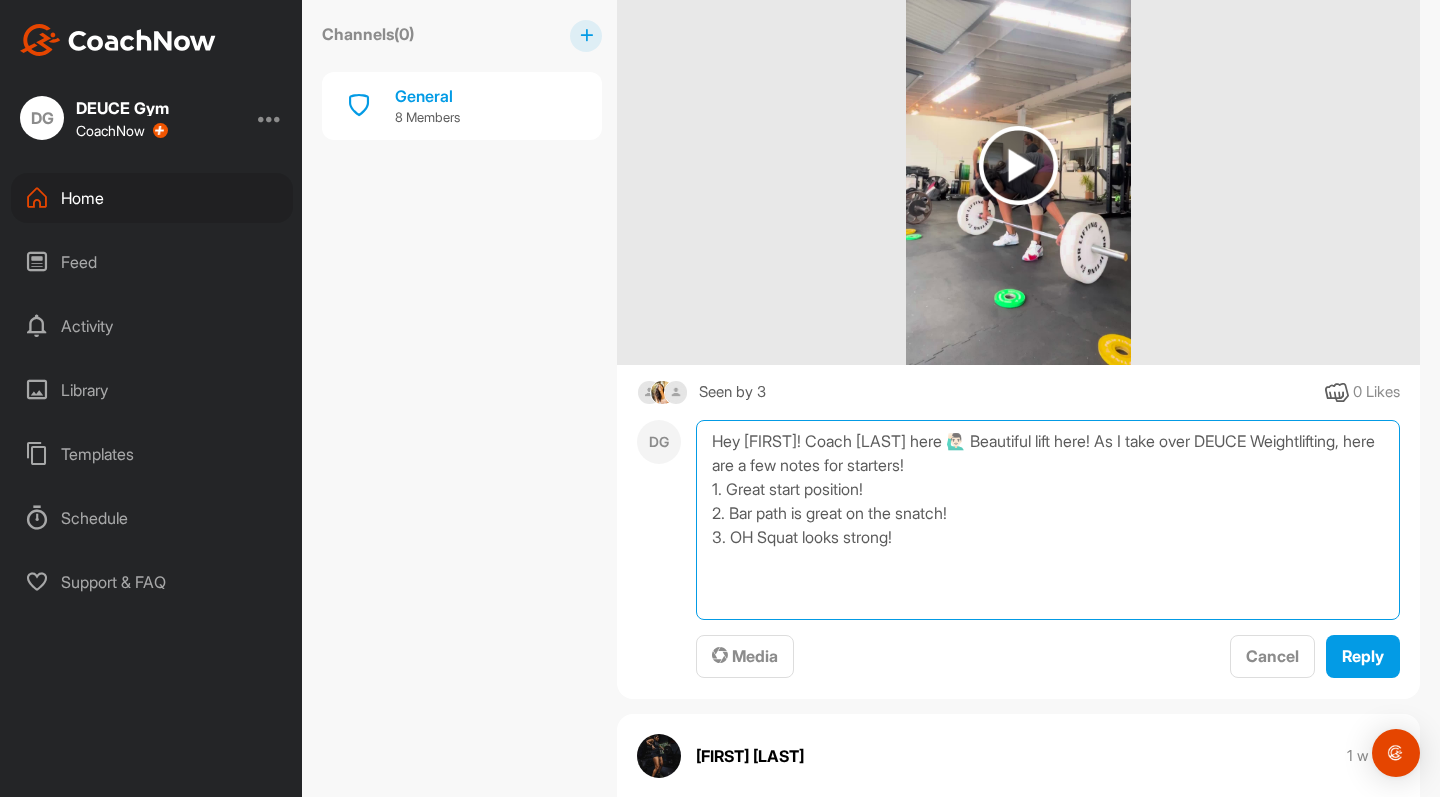 click on "Hey [FIRST]! Coach [LAST] here 🙋🏻‍♂️ Beautiful lift here! As I take over DEUCE Weightlifting, here are a few notes for starters!
1. Great start position!
2. Bar path is great on the snatch!
3. OH Squat looks strong!" at bounding box center (1048, 520) 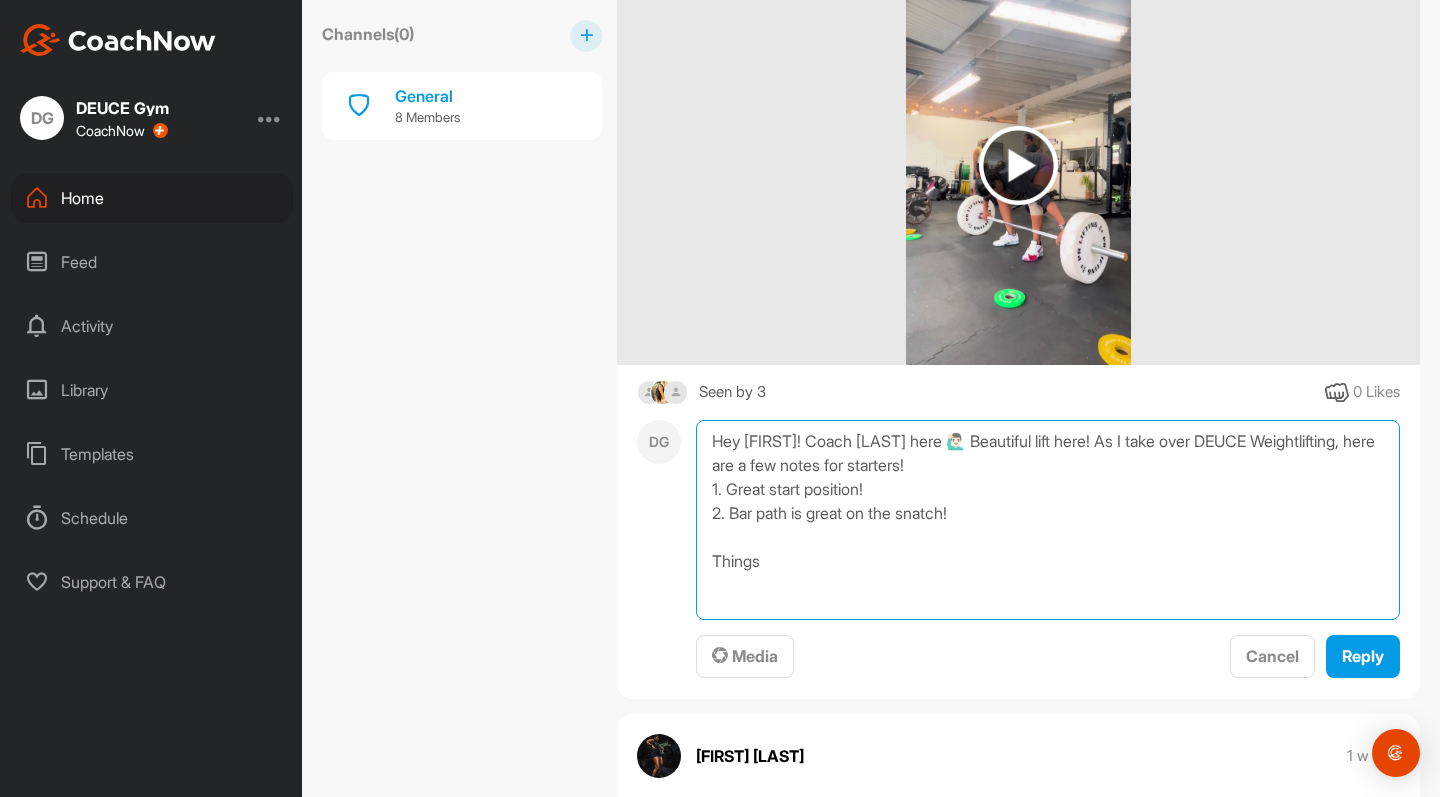 click on "Hey [FIRST]! Coach [LAST] here 🙋🏻‍♂️ Beautiful lift here! As I take over DEUCE Weightlifting, here are a few notes for starters!
1. Great start position!
2. Bar path is great on the snatch!
Things" at bounding box center [1048, 520] 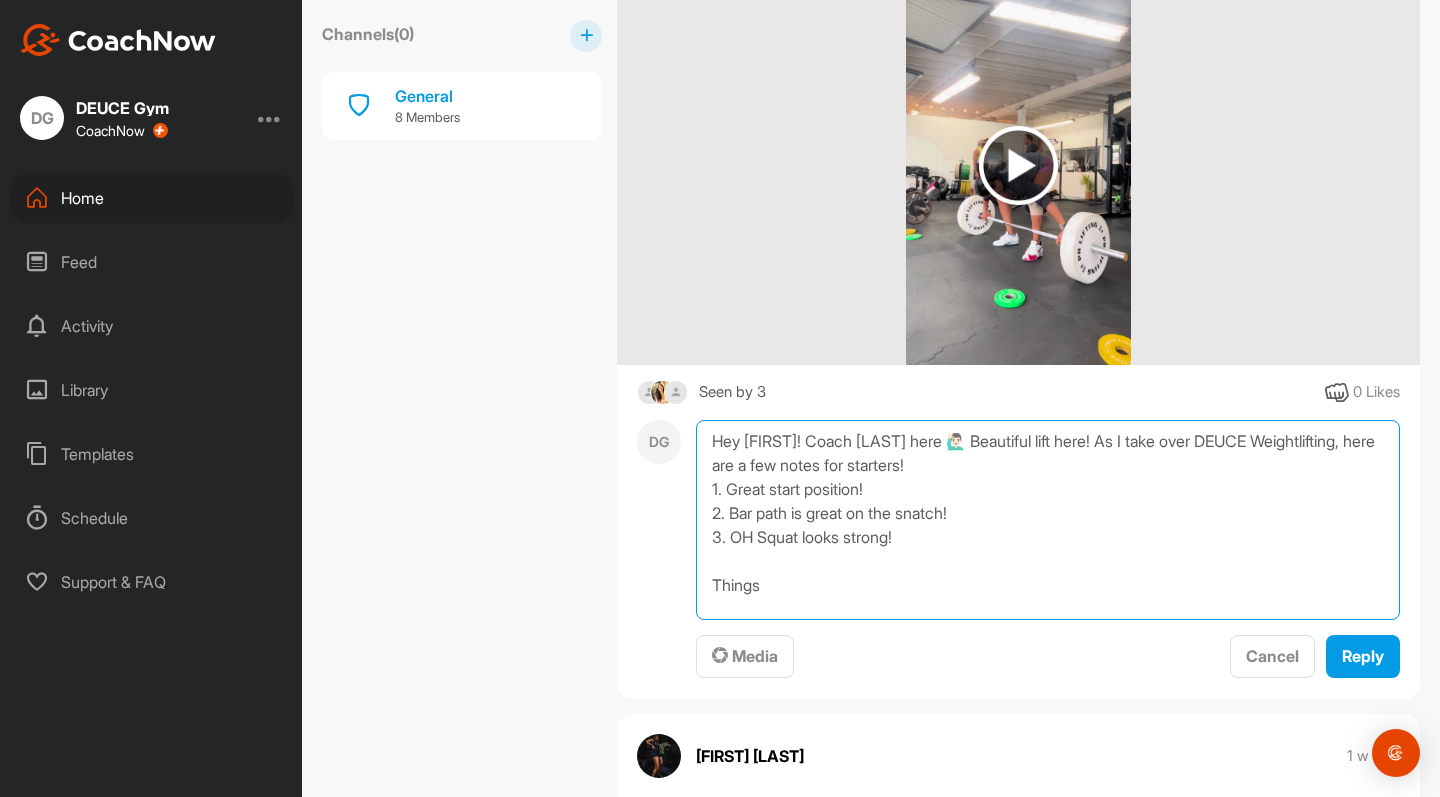click on "Hey [FIRST]! Coach [LAST] here 🙋🏻‍♂️ Beautiful lift here! As I take over DEUCE Weightlifting, here are a few notes for starters!
1. Great start position!
2. Bar path is great on the snatch!
3. OH Squat looks strong!
Things" at bounding box center (1048, 520) 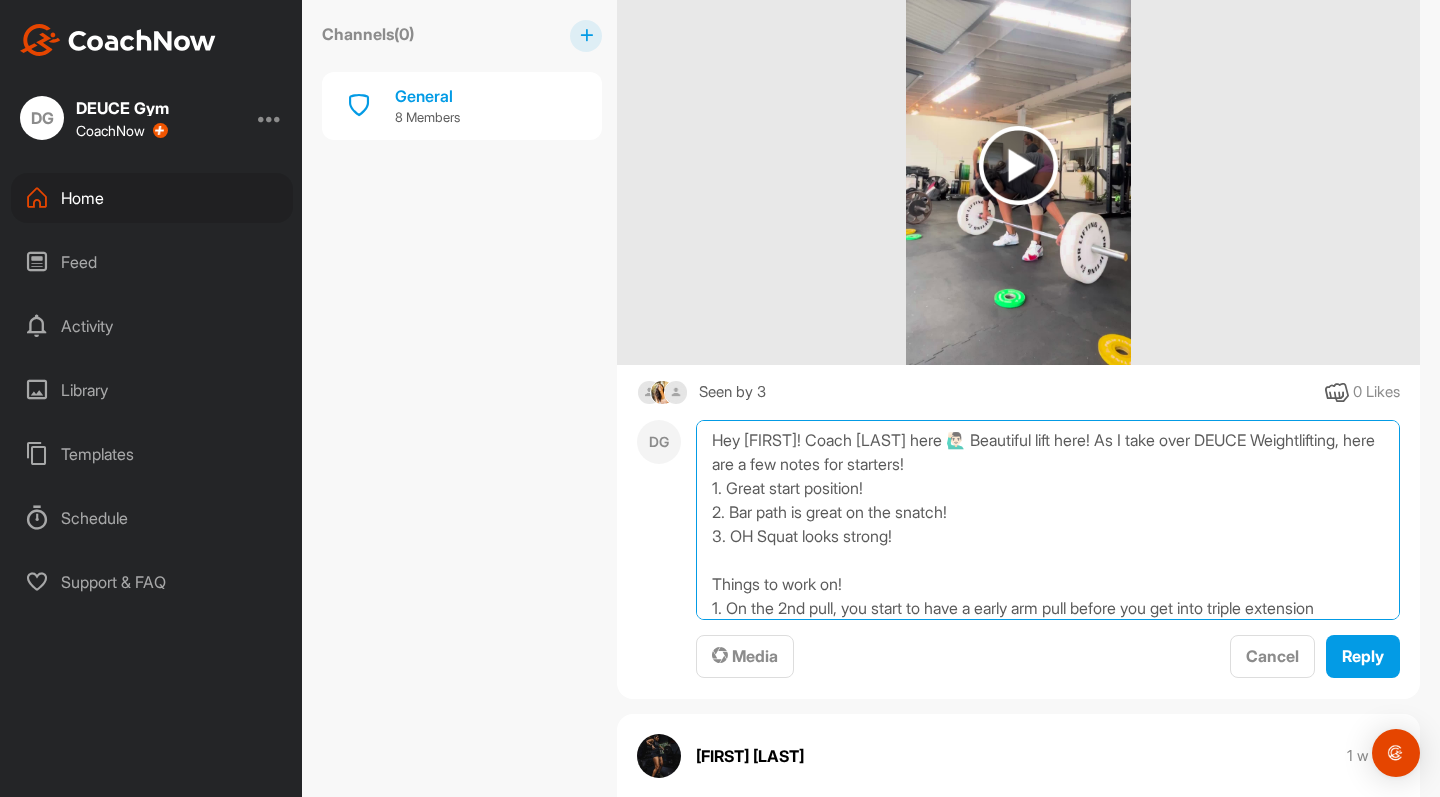 scroll, scrollTop: 25, scrollLeft: 0, axis: vertical 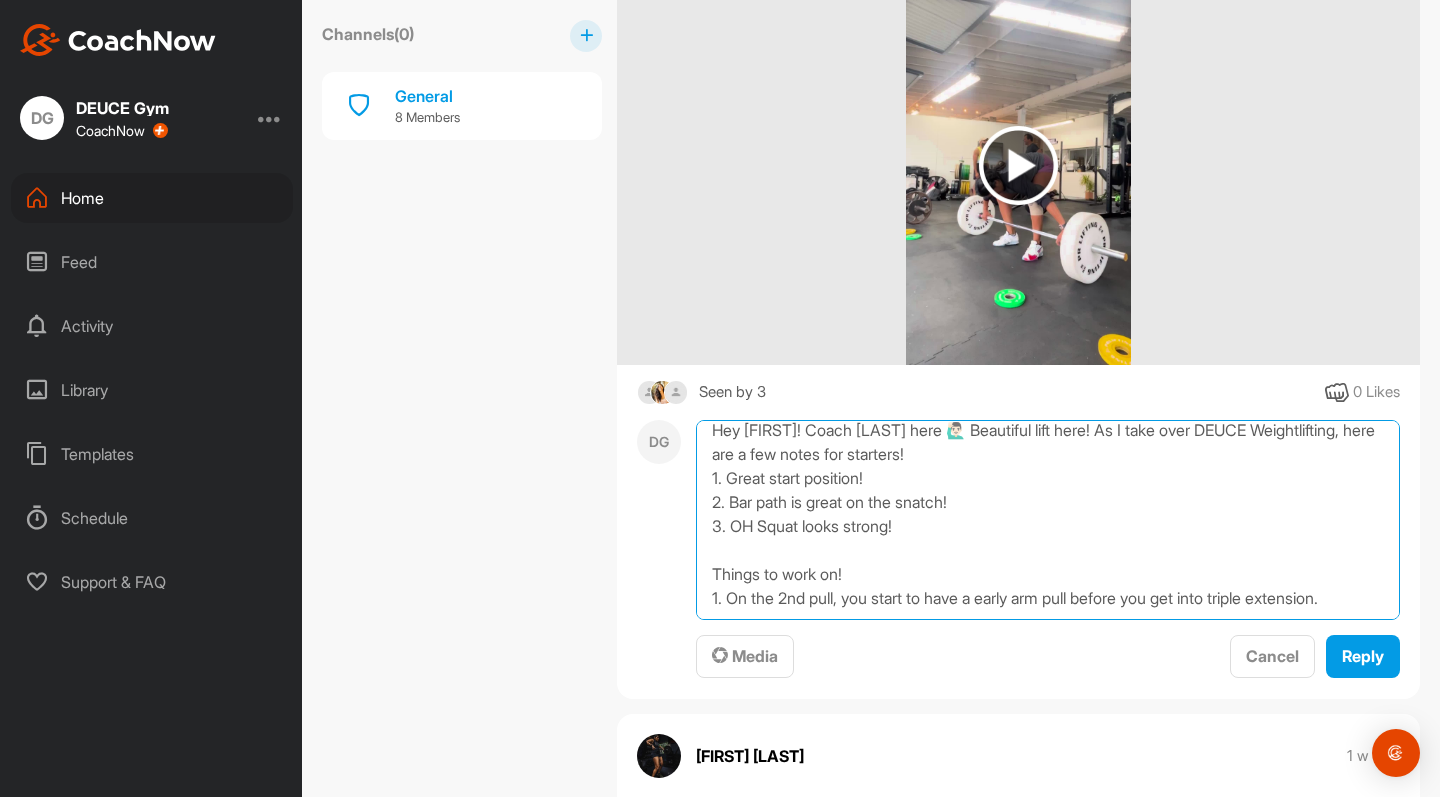 click on "Hey [FIRST]! Coach [LAST] here 🙋🏻‍♂️ Beautiful lift here! As I take over DEUCE Weightlifting, here are a few notes for starters!
1. Great start position!
2. Bar path is great on the snatch!
3. OH Squat looks strong!
Things to work on!
1. On the 2nd pull, you start to have a early arm pull before you get into triple extension." at bounding box center [1048, 520] 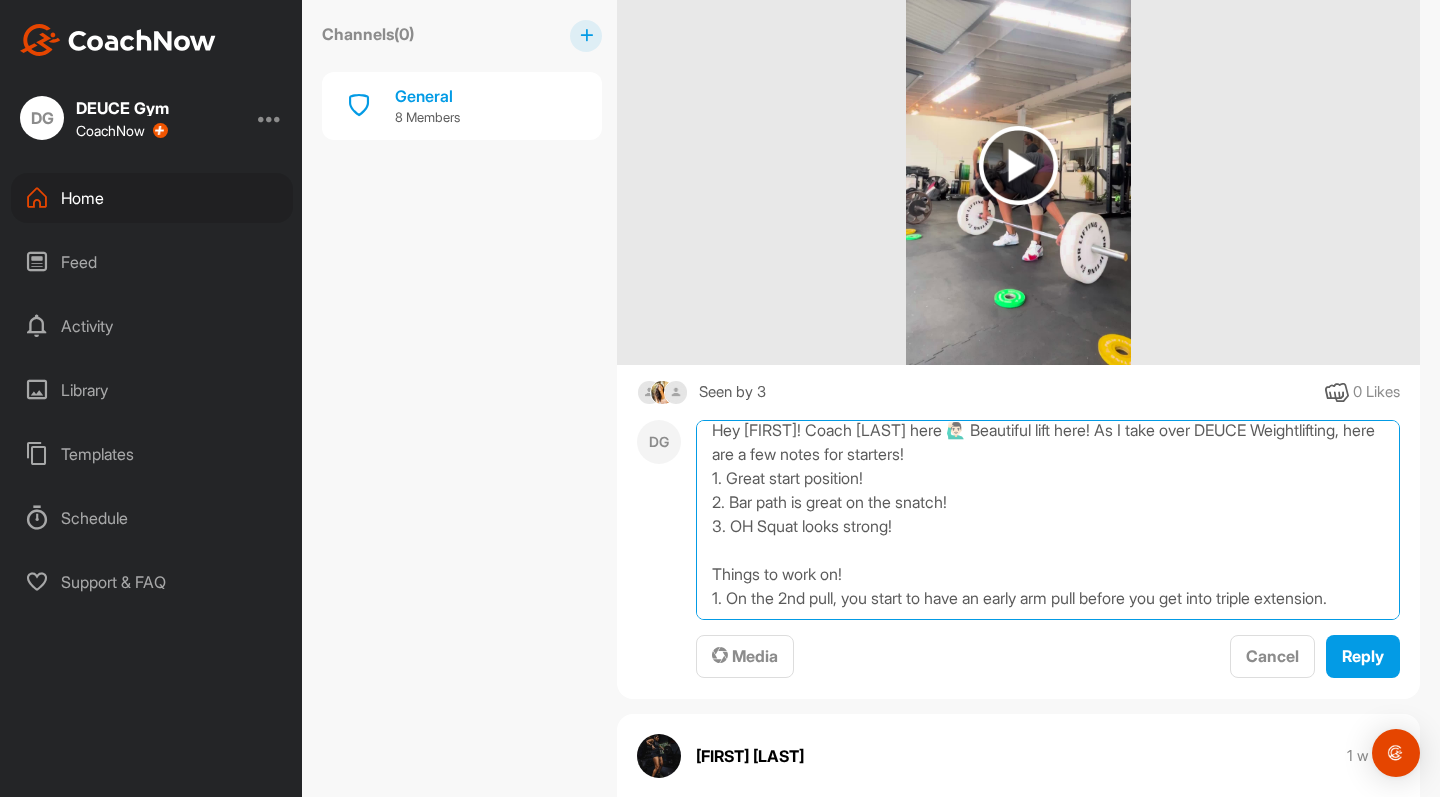 click on "Hey [FIRST]! Coach [LAST] here 🙋🏻‍♂️ Beautiful lift here! As I take over DEUCE Weightlifting, here are a few notes for starters!
1. Great start position!
2. Bar path is great on the snatch!
3. OH Squat looks strong!
Things to work on!
1. On the 2nd pull, you start to have an early arm pull before you get into triple extension." at bounding box center [1048, 520] 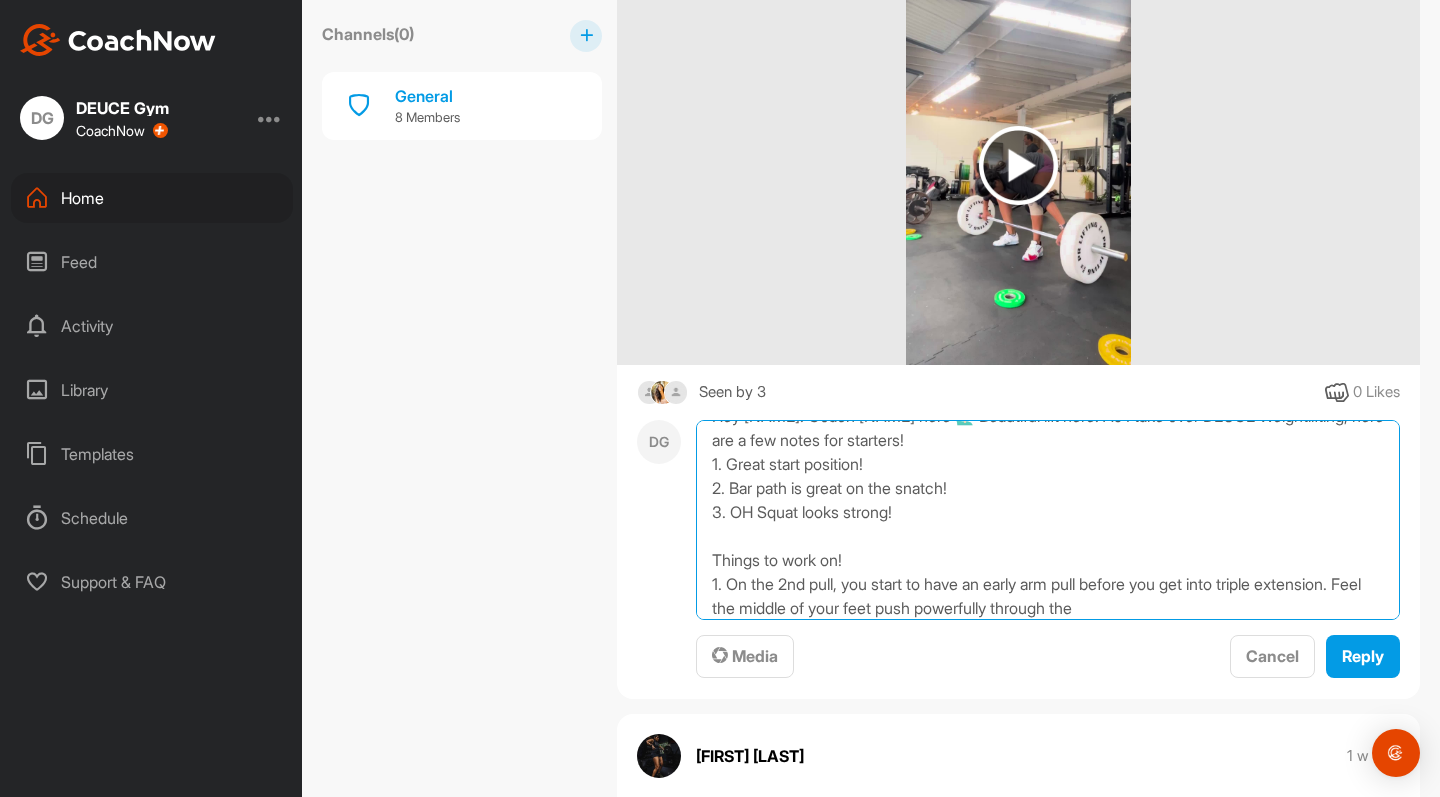 drag, startPoint x: 887, startPoint y: 608, endPoint x: 826, endPoint y: 608, distance: 61 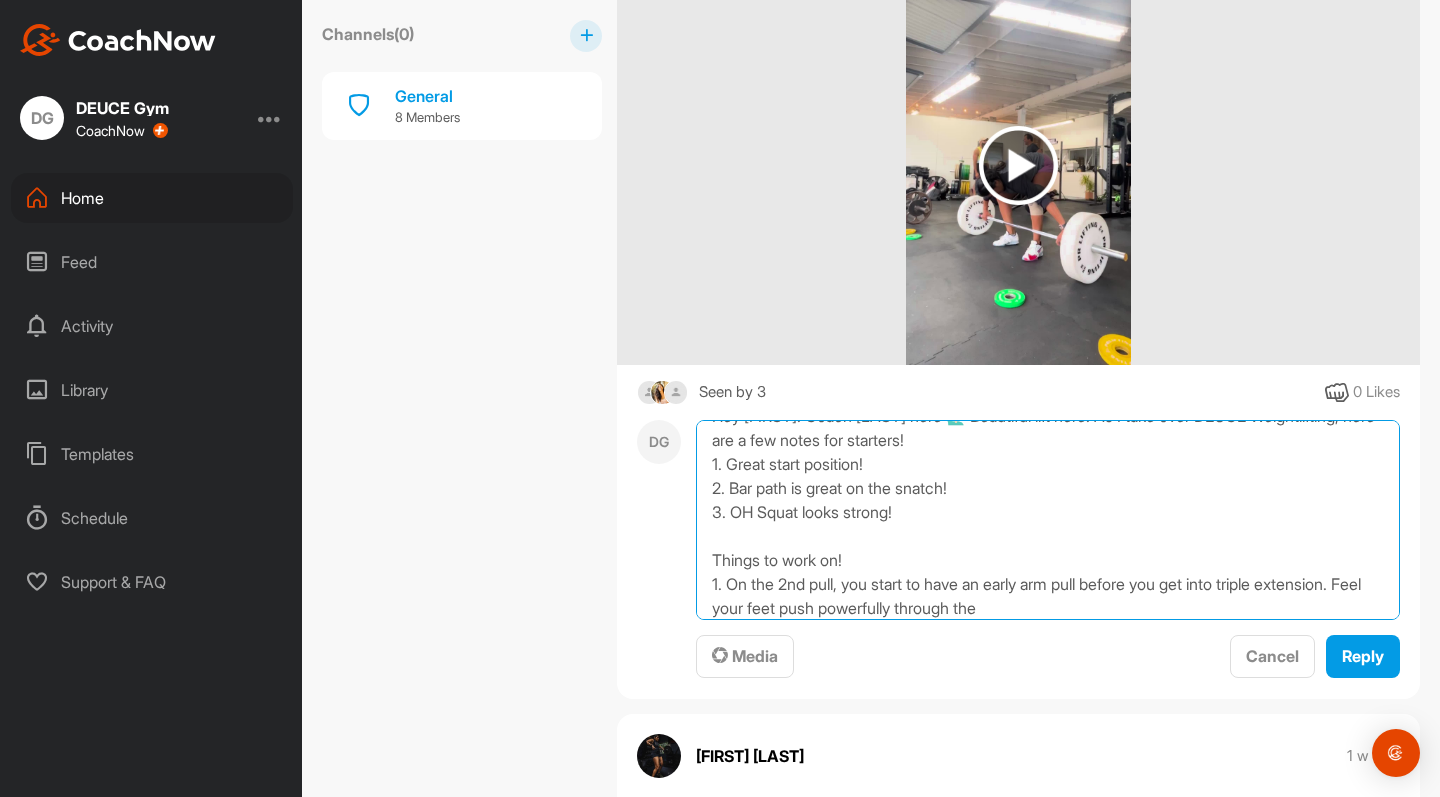 click on "Hey [FIRST]! Coach [LAST] here 🙋🏻‍♂️ Beautiful lift here! As I take over DEUCE Weightlifting, here are a few notes for starters!
1. Great start position!
2. Bar path is great on the snatch!
3. OH Squat looks strong!
Things to work on!
1. On the 2nd pull, you start to have an early arm pull before you get into triple extension. Feel your feet push powerfully through the" at bounding box center [1048, 520] 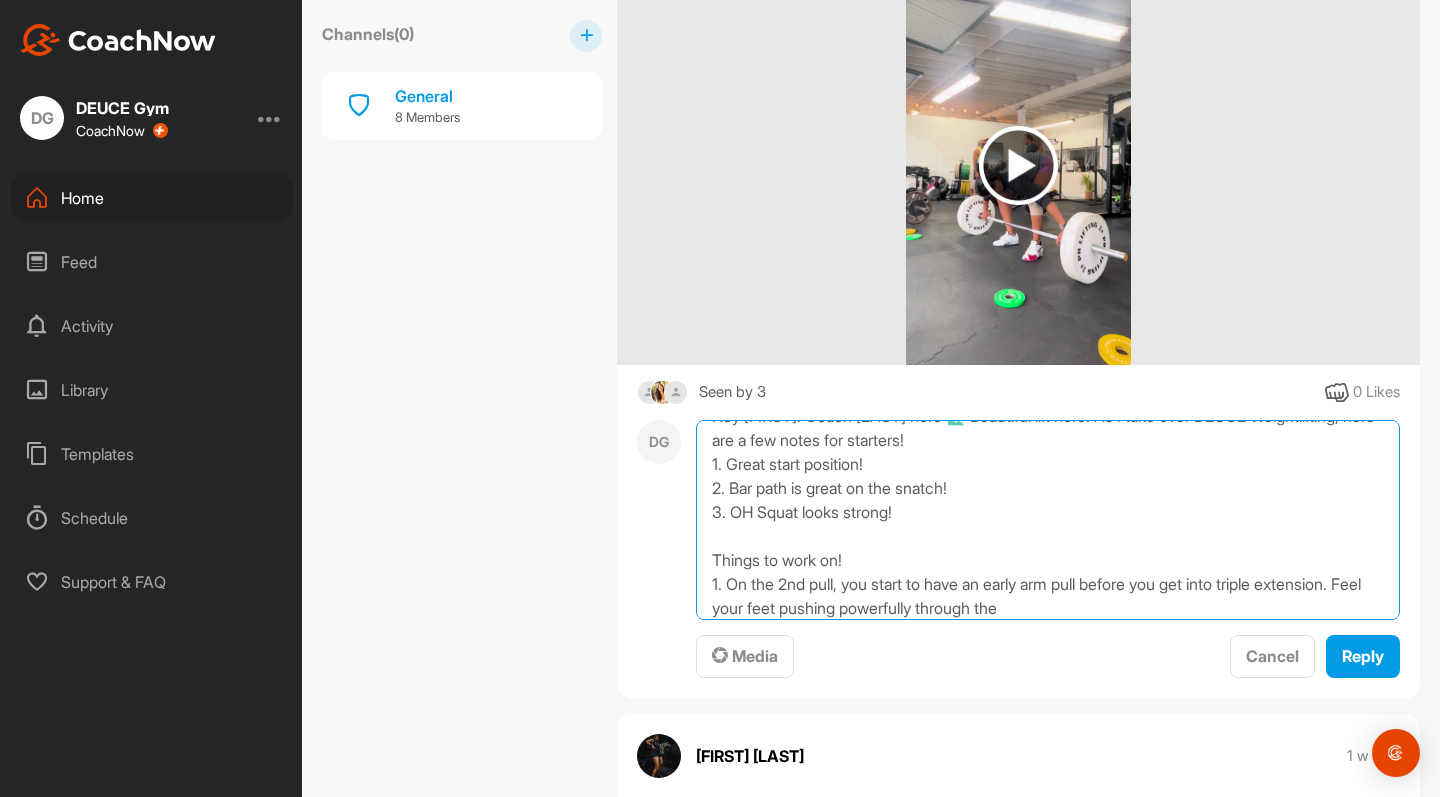 drag, startPoint x: 1076, startPoint y: 614, endPoint x: 1188, endPoint y: 613, distance: 112.00446 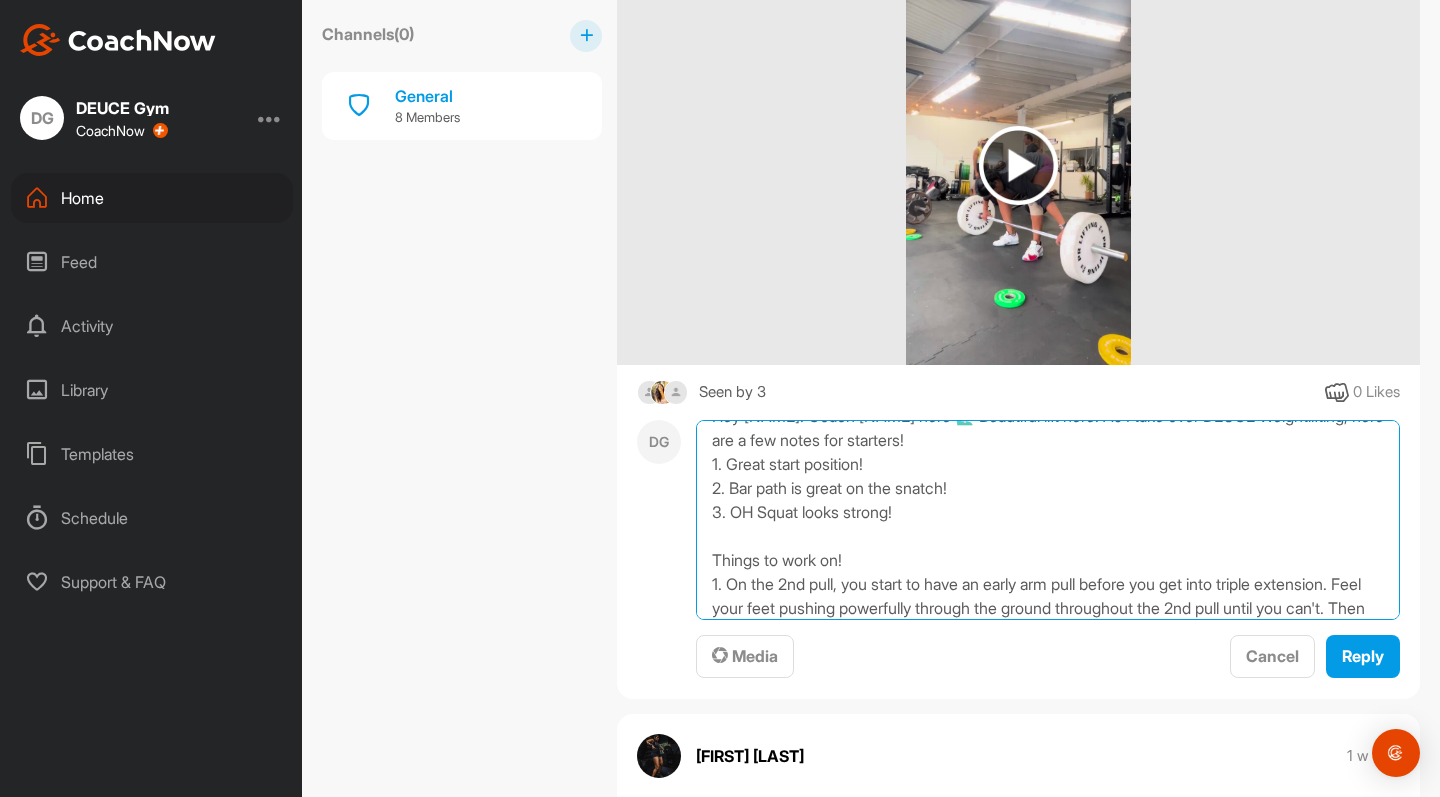 scroll, scrollTop: 49, scrollLeft: 0, axis: vertical 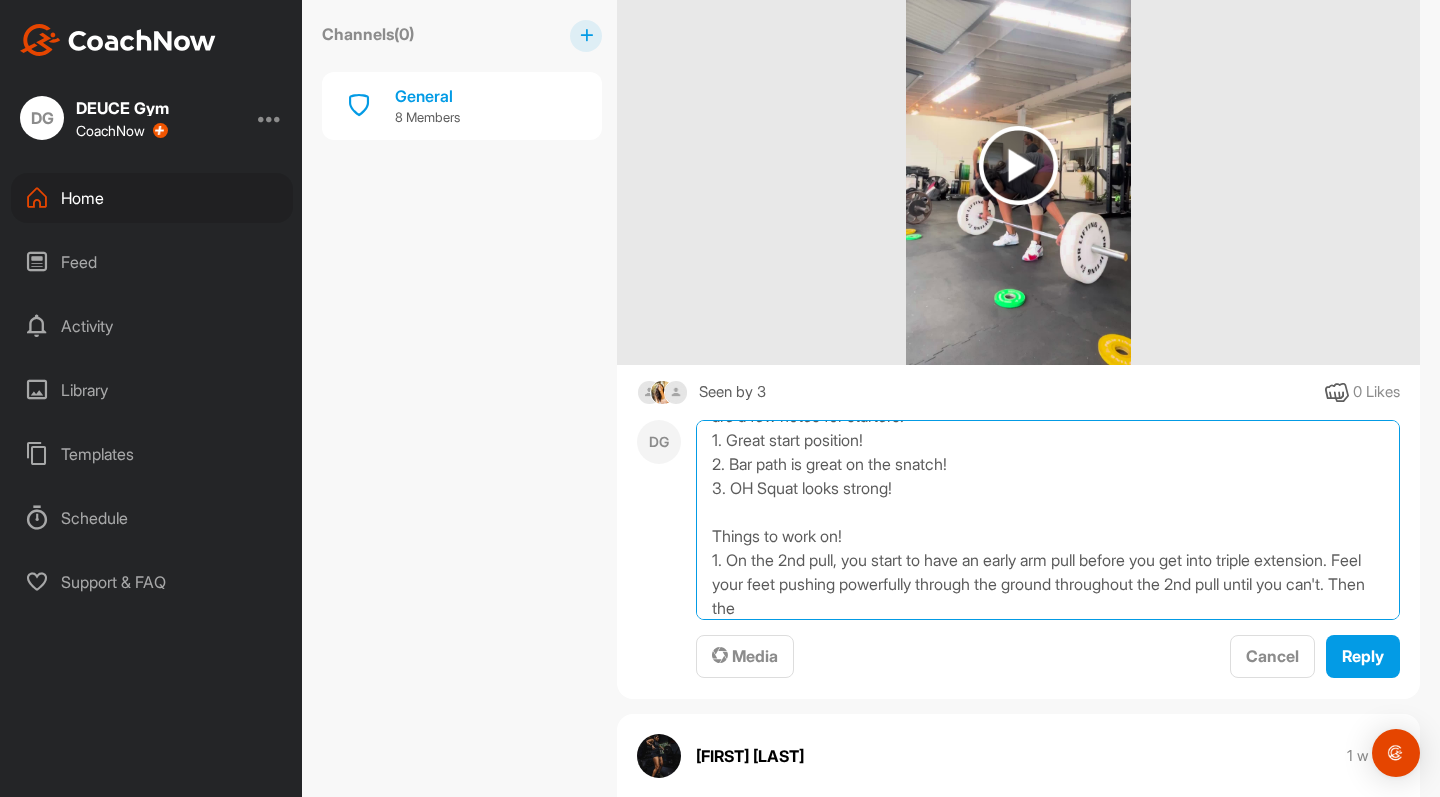 click on "Hey [FIRST]! Coach [LAST] here 🙋🏻‍♂️ Beautiful lift here! As I take over DEUCE Weightlifting, here are a few notes for starters!
1. Great start position!
2. Bar path is great on the snatch!
3. OH Squat looks strong!
Things to work on!
1. On the 2nd pull, you start to have an early arm pull before you get into triple extension. Feel your feet pushing powerfully through the ground throughout the 2nd pull until you can't. Then the" at bounding box center (1048, 520) 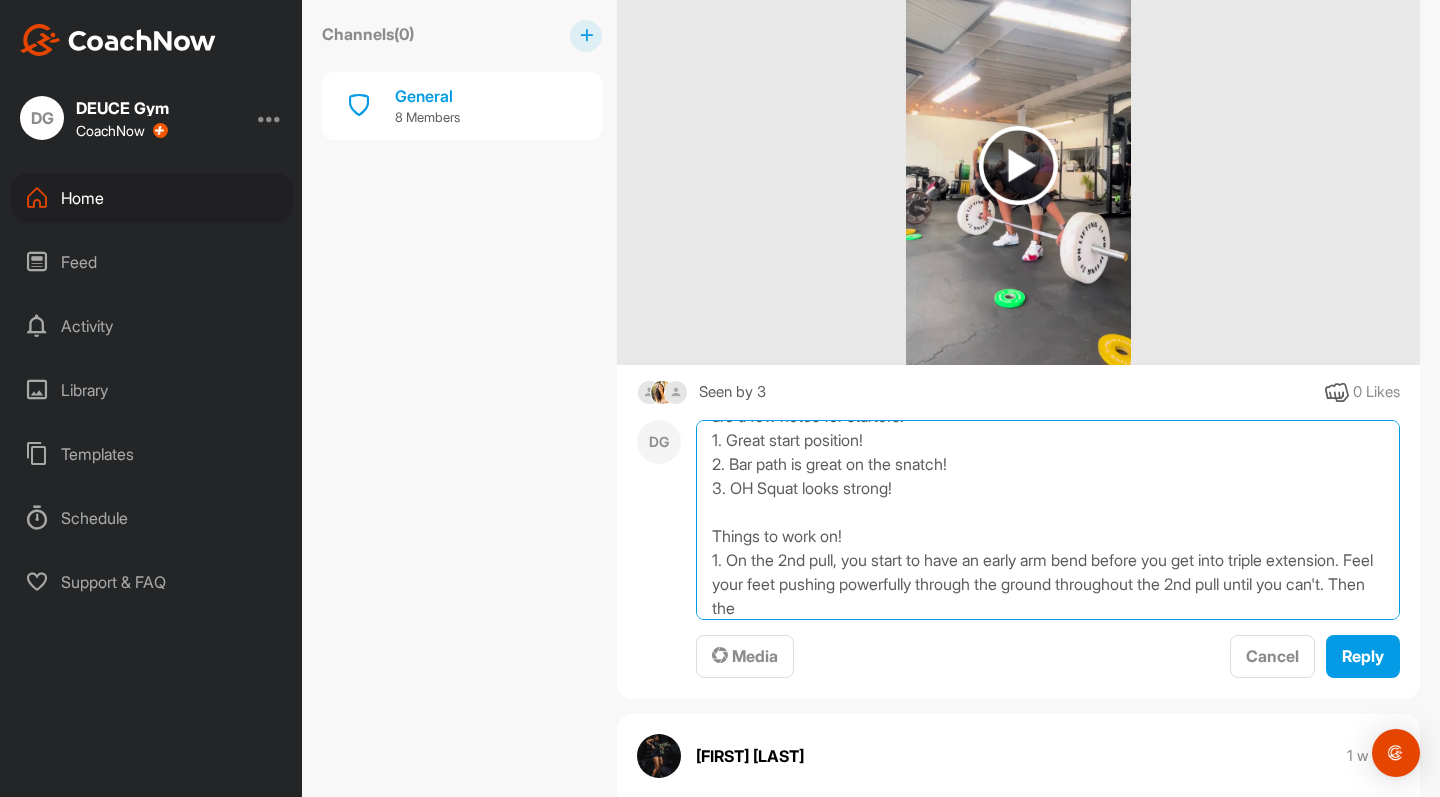 click on "Hey [FIRST]! Coach [LAST] here 🙋🏻‍♂️ Beautiful lift here! As I take over DEUCE Weightlifting, here are a few notes for starters!
1. Great start position!
2. Bar path is great on the snatch!
3. OH Squat looks strong!
Things to work on!
1. On the 2nd pull, you start to have an early arm bend before you get into triple extension. Feel your feet pushing powerfully through the ground throughout the 2nd pull until you can't. Then the" at bounding box center [1048, 520] 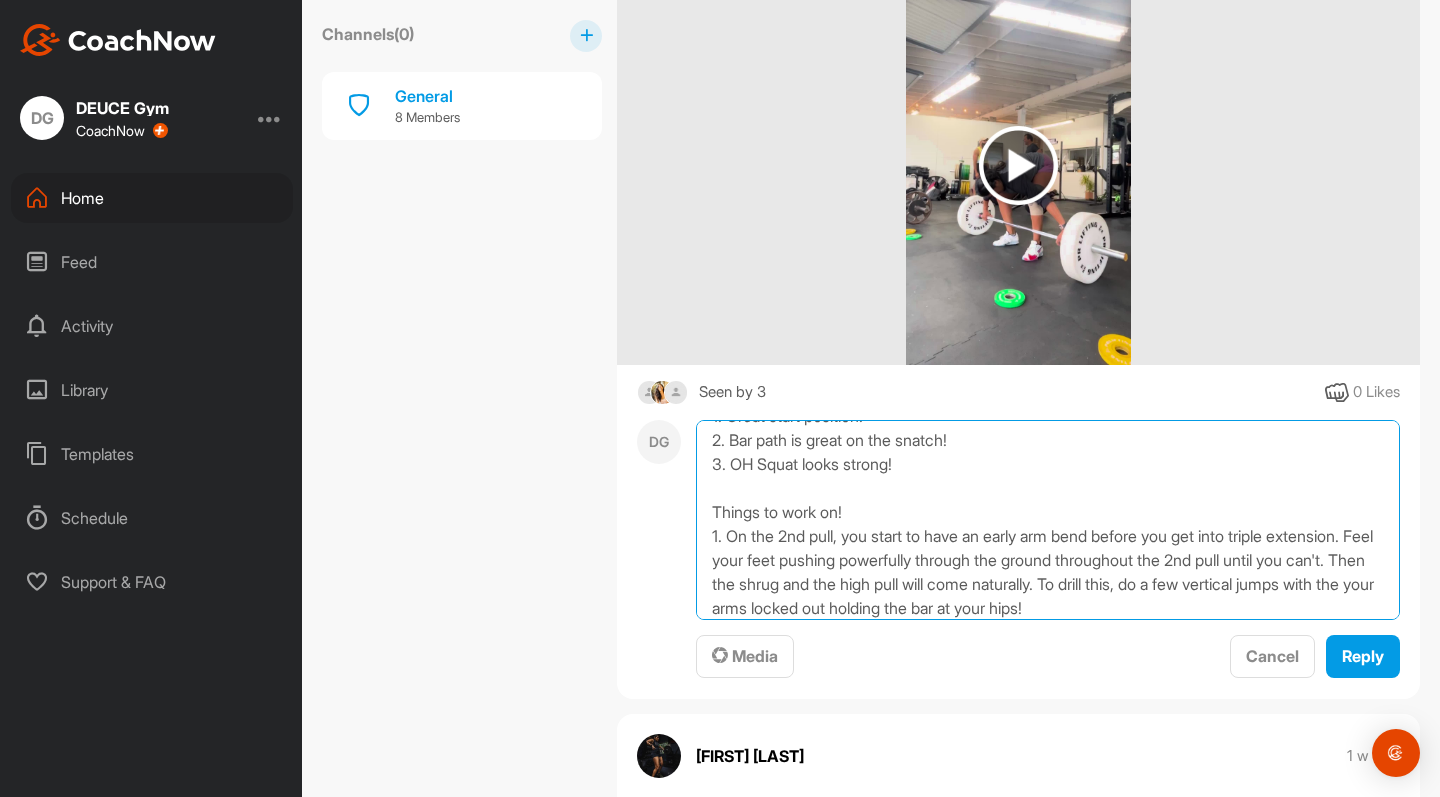 scroll, scrollTop: 97, scrollLeft: 0, axis: vertical 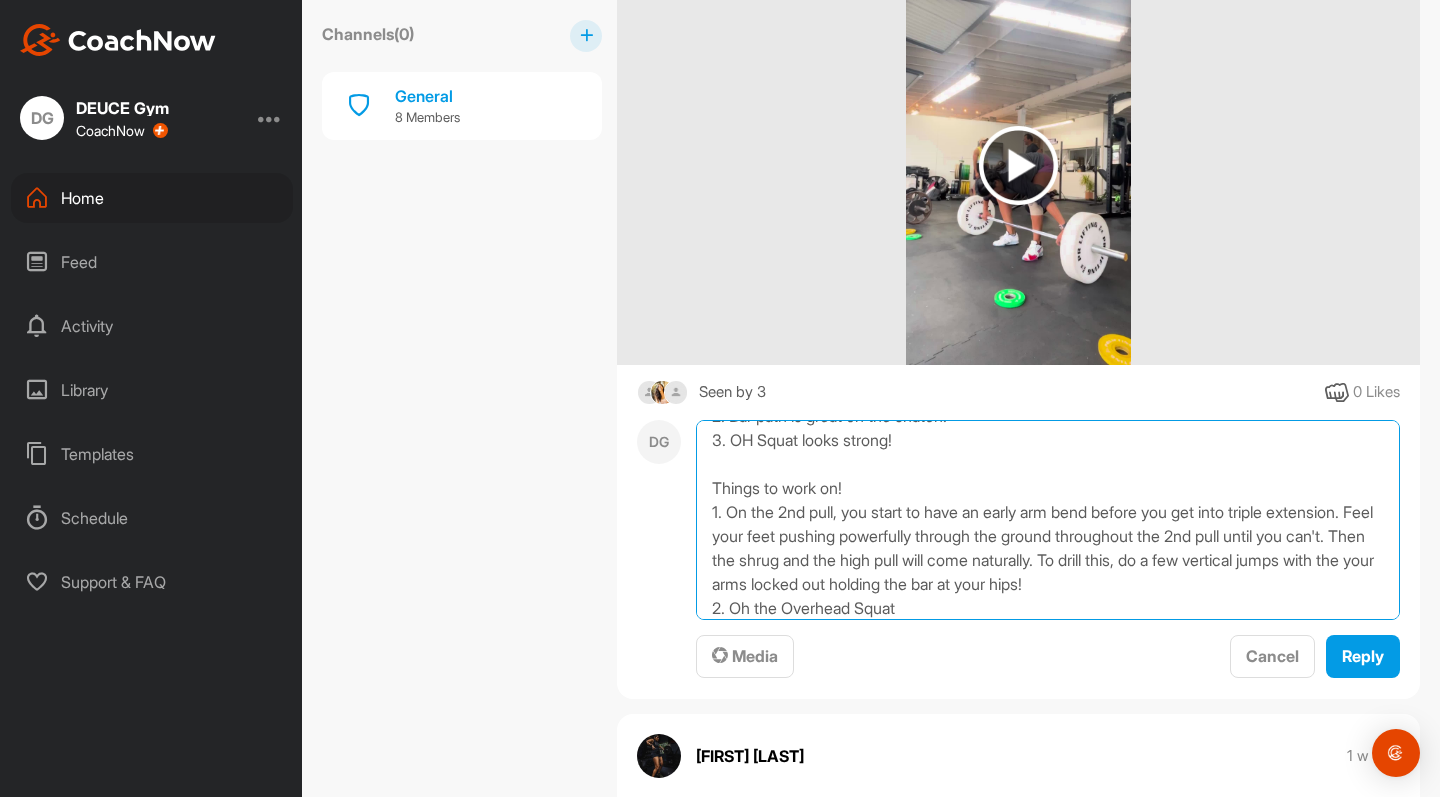 click on "Hey [FIRST]! Coach [LAST] here 🙋🏻‍♂️ Beautiful lift here! As I take over DEUCE Weightlifting, here are a few notes for starters!
1. Great start position!
2. Bar path is great on the snatch!
3. OH Squat looks strong!
Things to work on!
1. On the 2nd pull, you start to have an early arm bend before you get into triple extension. Feel your feet pushing powerfully through the ground throughout the 2nd pull until you can't. Then the shrug and the high pull will come naturally. To drill this, do a few vertical jumps with the your arms locked out holding the bar at your hips!
2. Oh the Overhead Squat" at bounding box center (1048, 520) 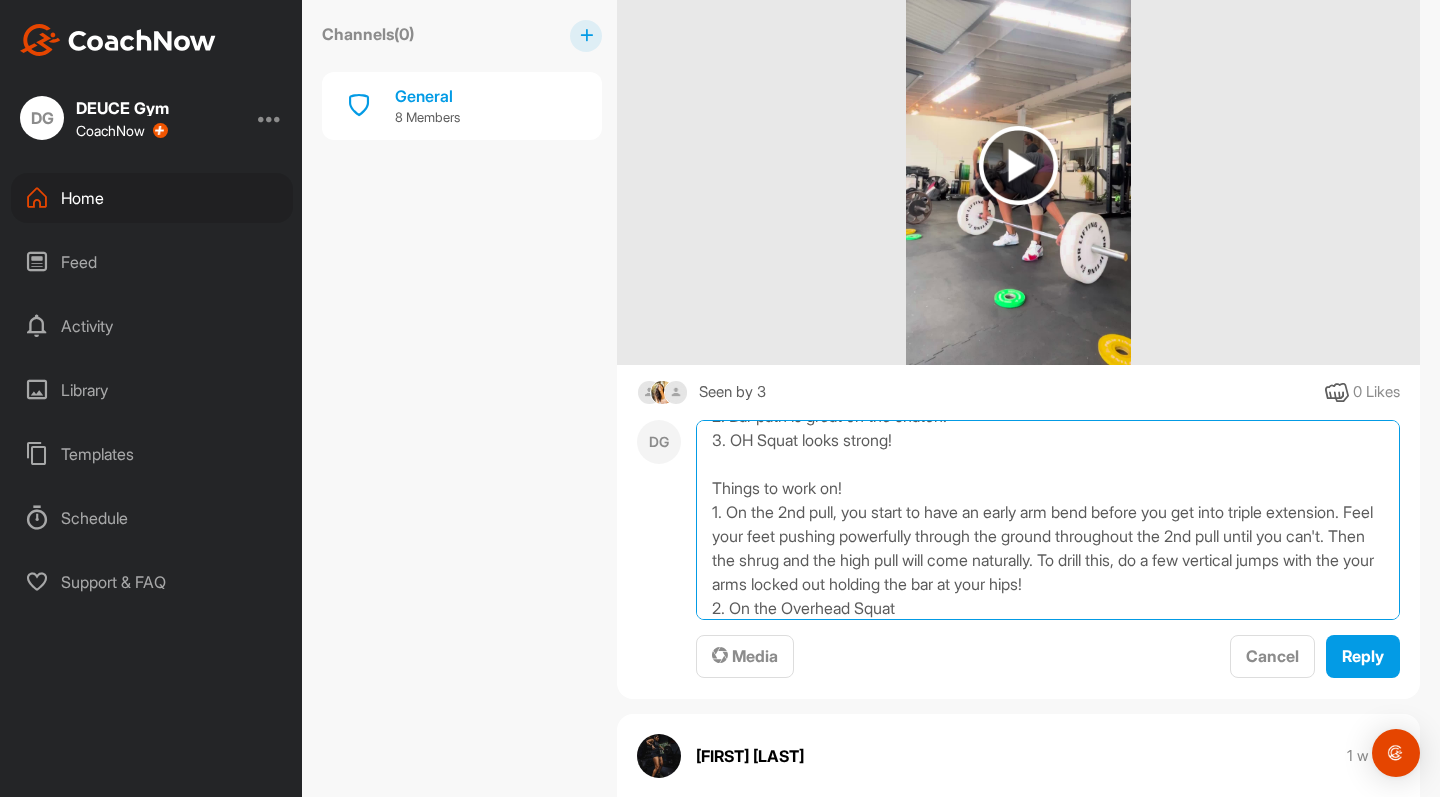 click on "Hey [FIRST]! Coach [LAST] here 🙋🏻‍♂️ Beautiful lift here! As I take over DEUCE Weightlifting, here are a few notes for starters!
1. Great start position!
2. Bar path is great on the snatch!
3. OH Squat looks strong!
Things to work on!
1. On the 2nd pull, you start to have an early arm bend before you get into triple extension. Feel your feet pushing powerfully through the ground throughout the 2nd pull until you can't. Then the shrug and the high pull will come naturally. To drill this, do a few vertical jumps with the your arms locked out holding the bar at your hips!
2. On the Overhead Squat" at bounding box center [1048, 520] 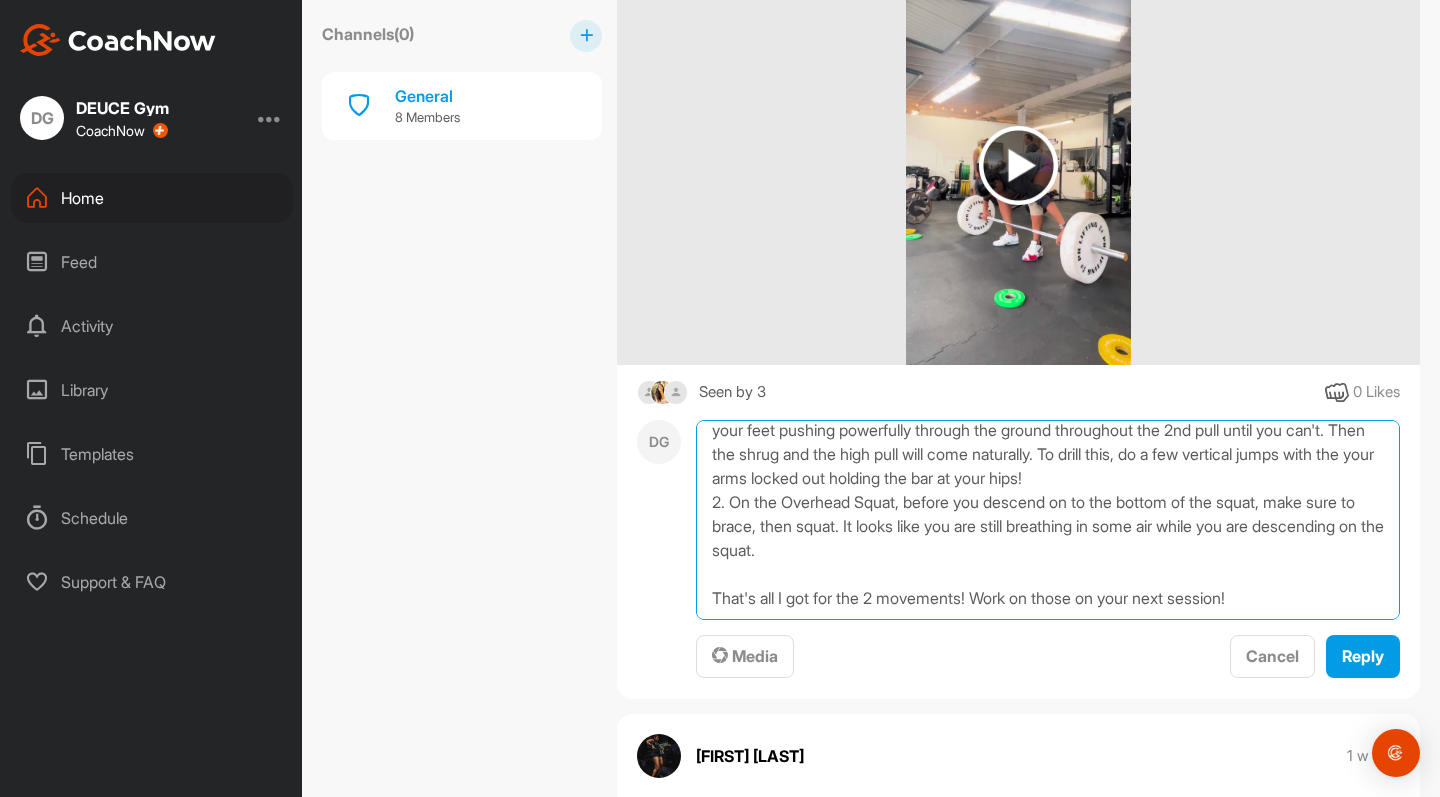 scroll, scrollTop: 241, scrollLeft: 0, axis: vertical 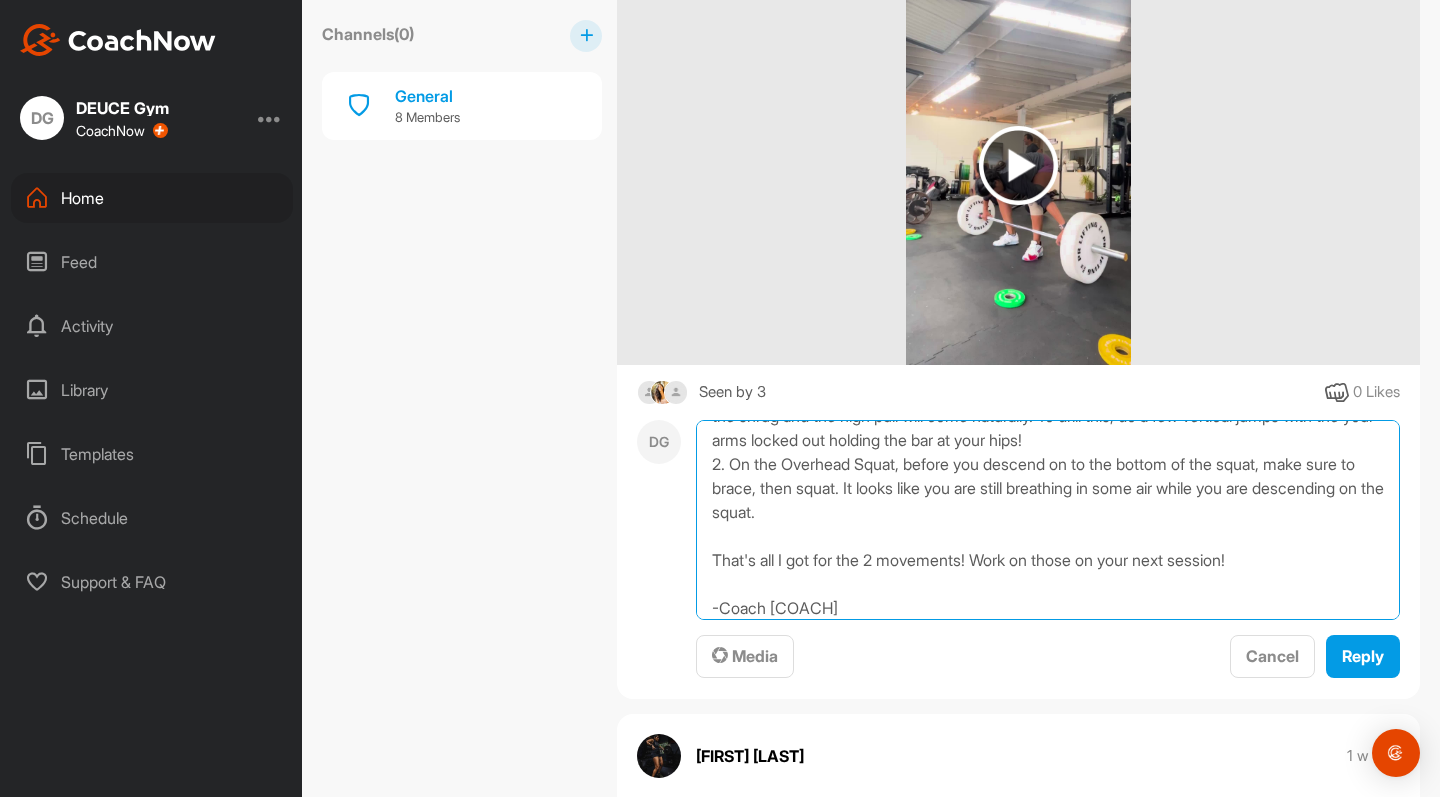 drag, startPoint x: 720, startPoint y: 612, endPoint x: 769, endPoint y: 607, distance: 49.25444 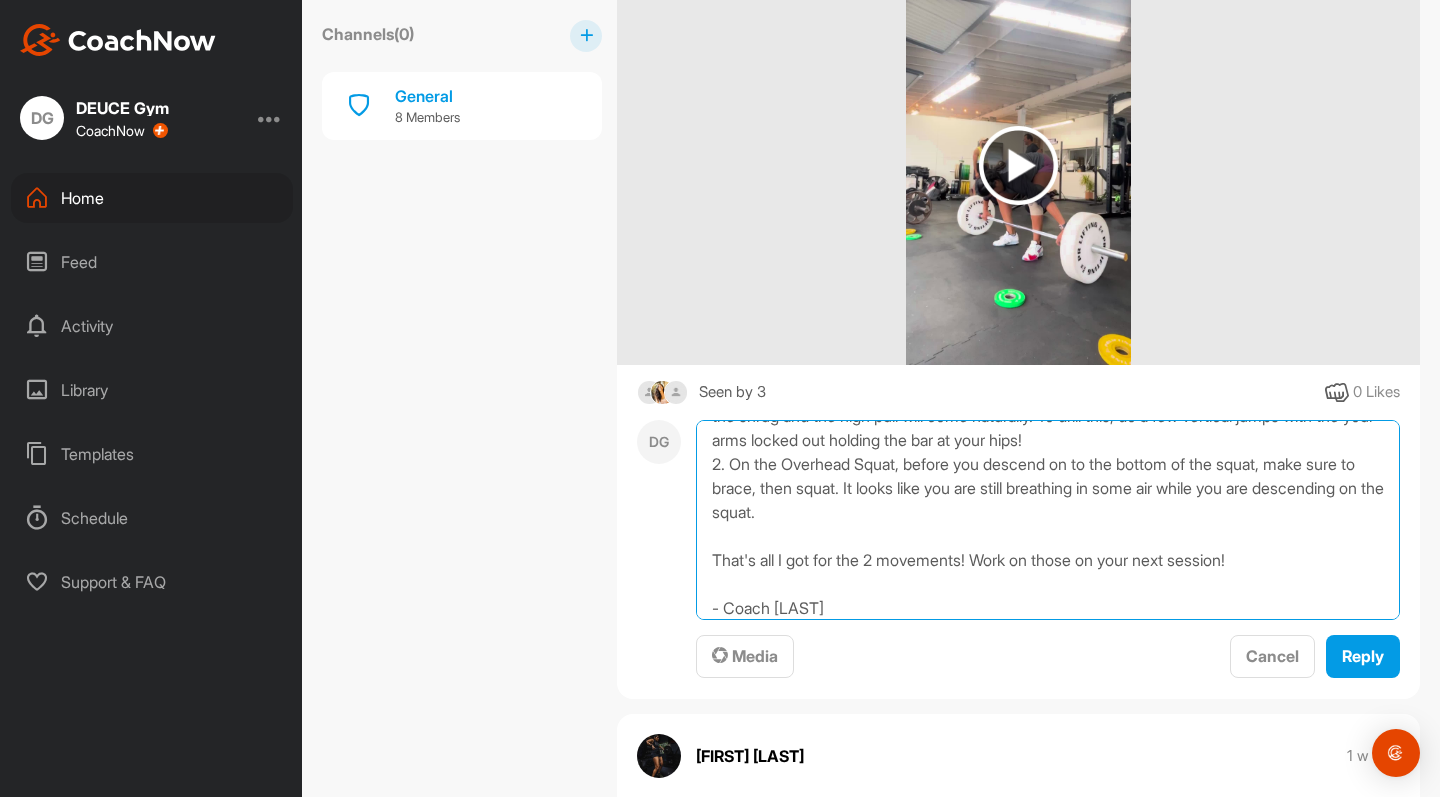 scroll, scrollTop: 251, scrollLeft: 0, axis: vertical 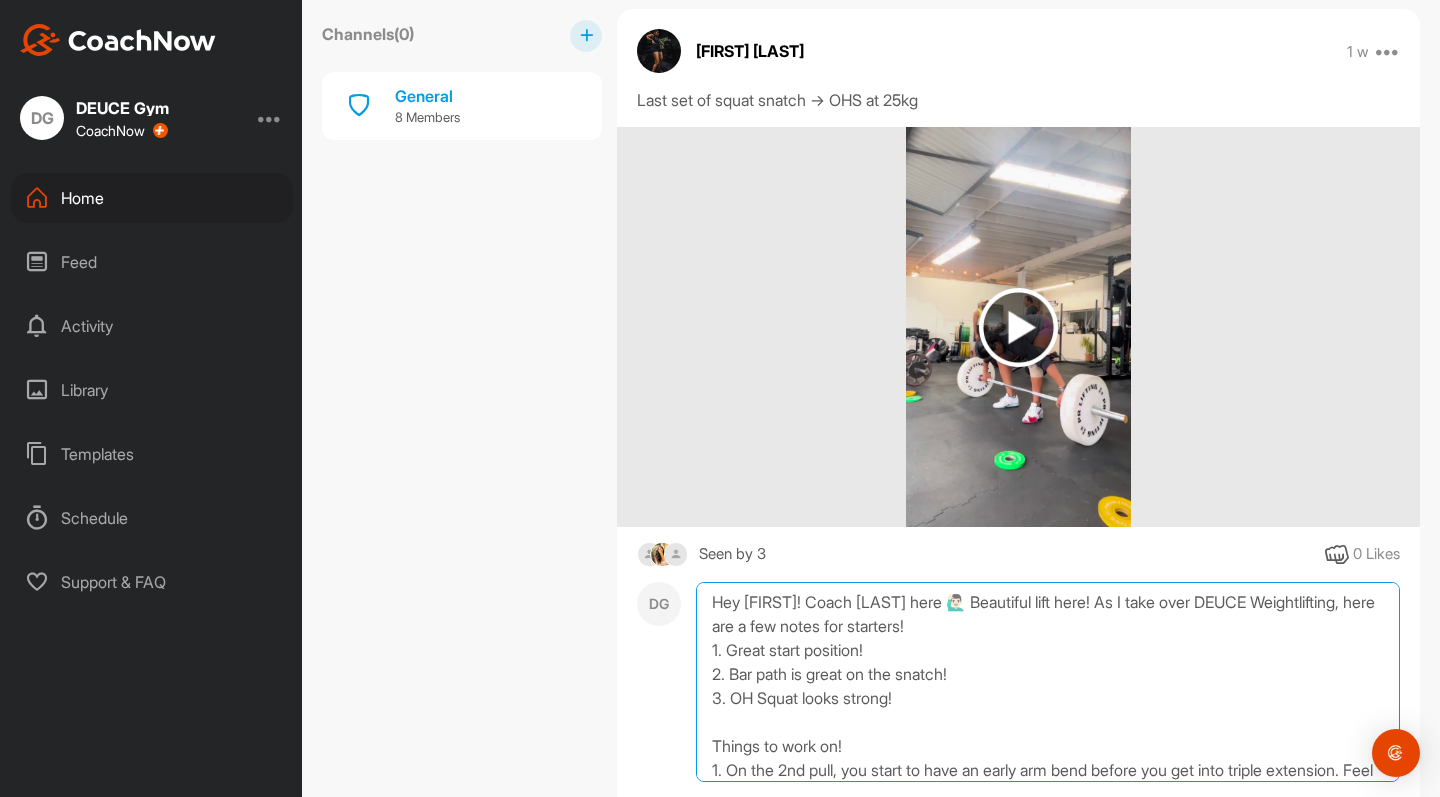 drag, startPoint x: 801, startPoint y: 629, endPoint x: 820, endPoint y: 629, distance: 19 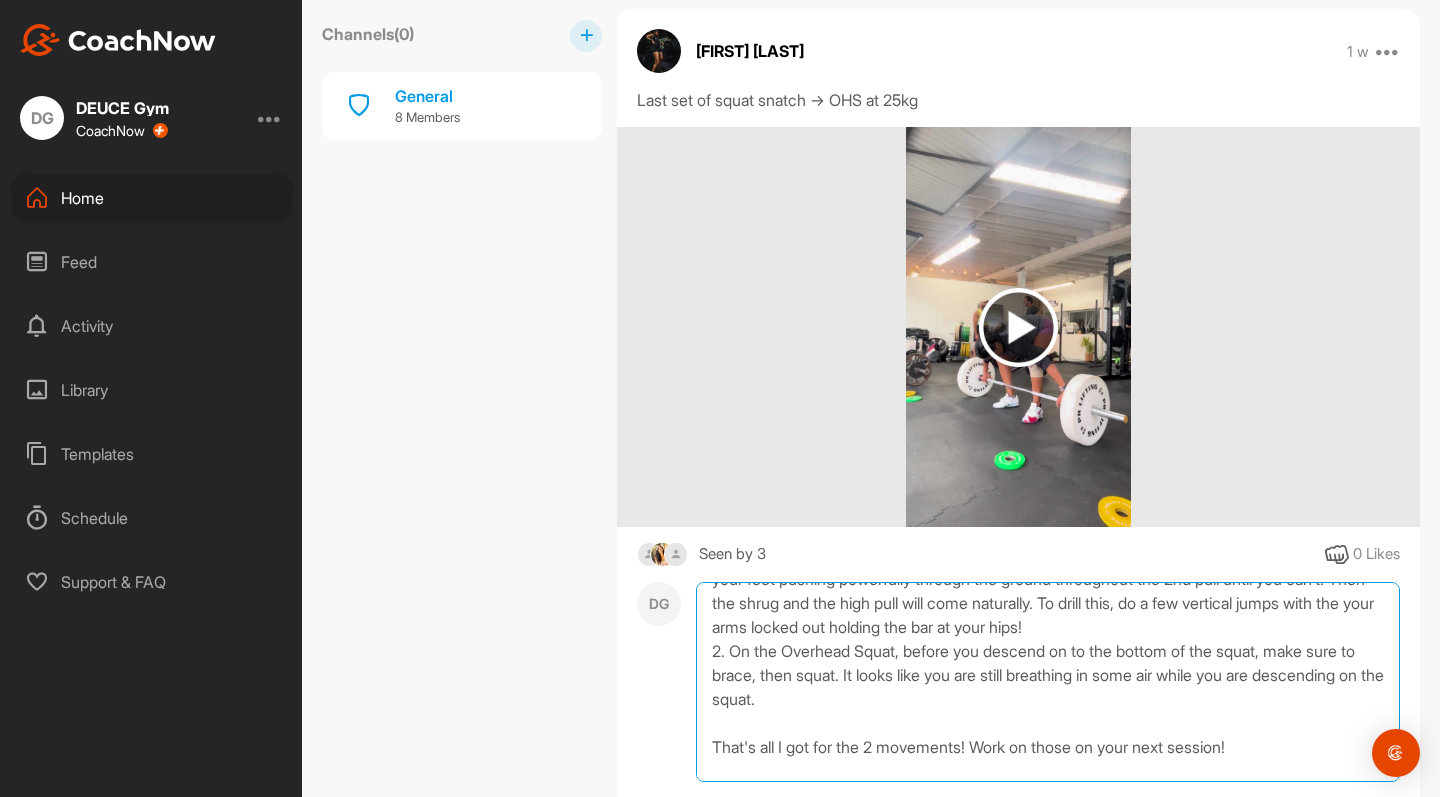 scroll, scrollTop: 251, scrollLeft: 0, axis: vertical 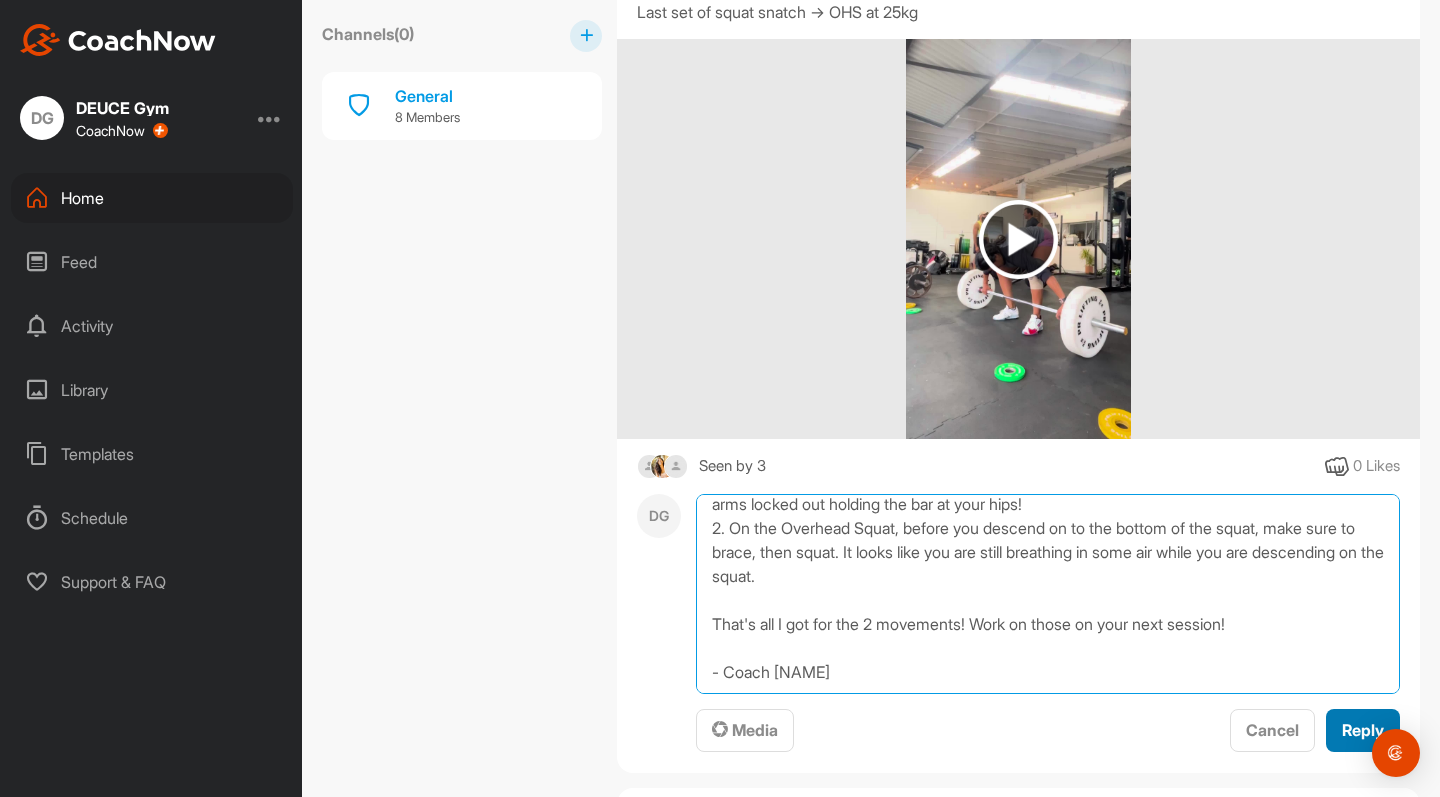 type on "Hey [NAME]! Coach [NAME] here 🙋🏻‍♂️ Beautiful lift here! As I take over DEUCE Weightlifting going forward, here are a few notes for starters!
1. Great start position!
2. Bar path is great on the snatch!
3. OH Squat looks strong!
Things to work on!
1. On the 2nd pull, you start to have an early arm bend before you get into triple extension. Feel your feet pushing powerfully through the ground throughout the 2nd pull until you can't. Then the shrug and the high pull will come naturally. To drill this, do a few vertical jumps with the your arms locked out holding the bar at your hips!
2. On the Overhead Squat, before you descend on to the bottom of the squat, make sure to brace, then squat. It looks like you are still breathing in some air while you are descending on the squat.
That's all I got for the 2 movements! Work on those on your next session!
- Coach [NAME]" 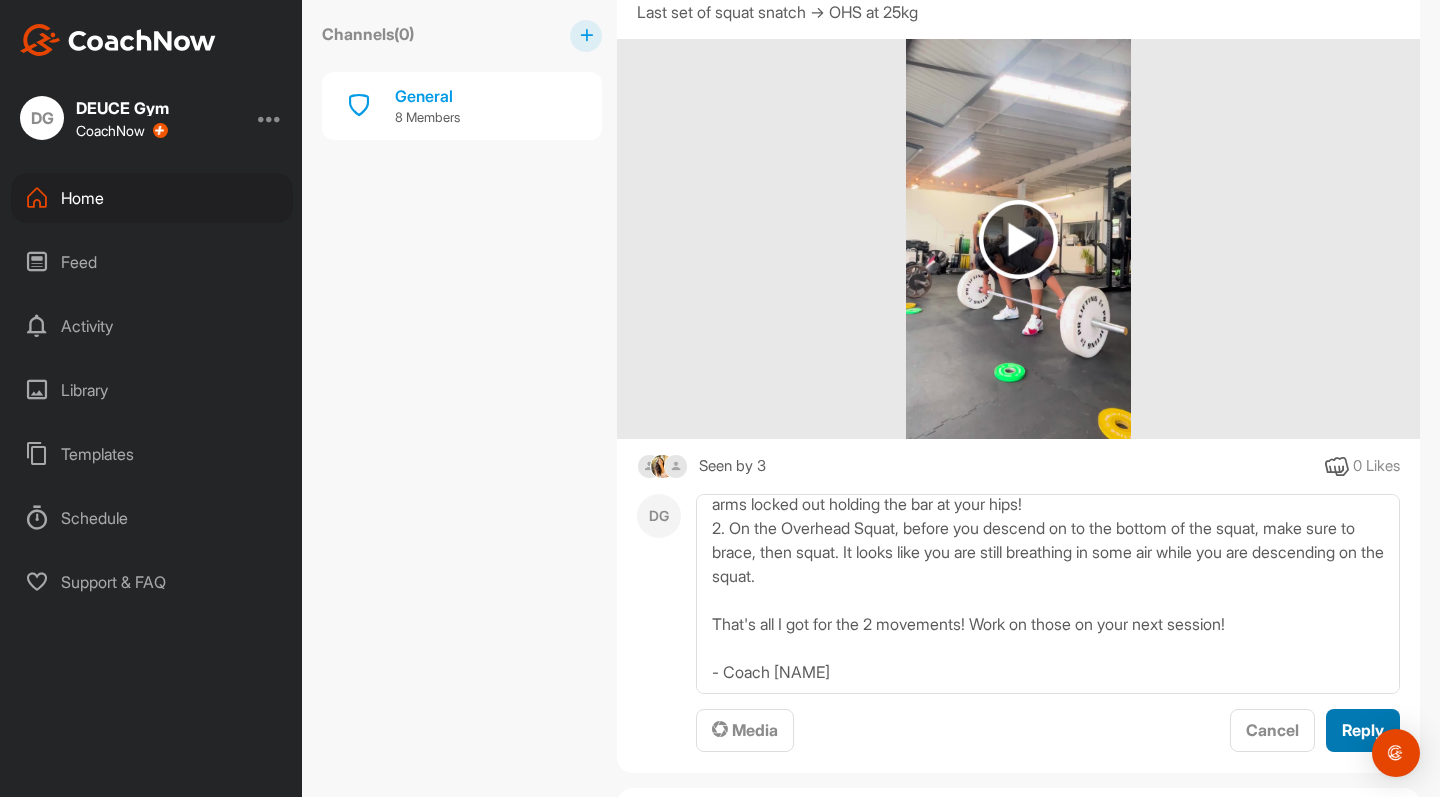 click on "Reply" at bounding box center (1363, 730) 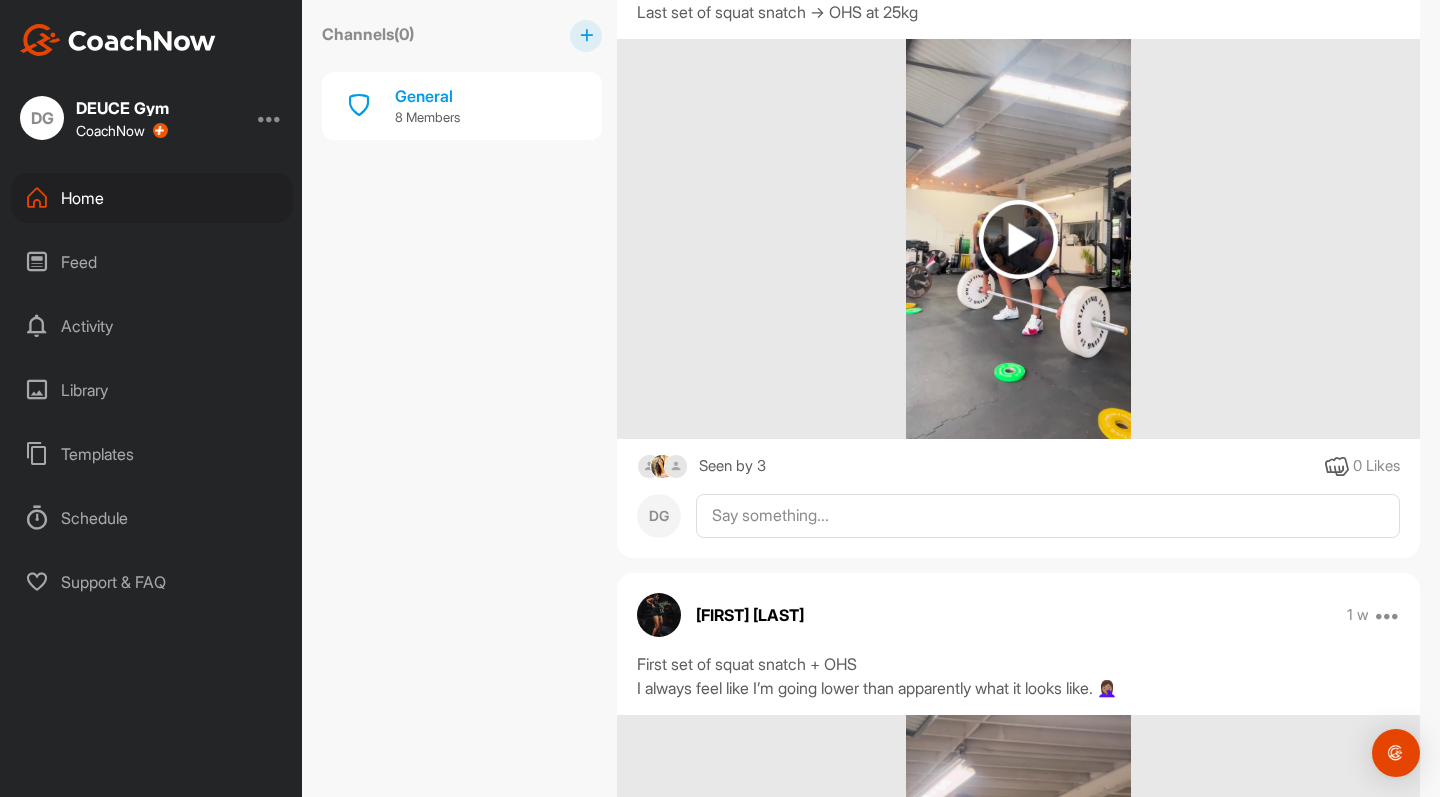 scroll, scrollTop: 0, scrollLeft: 0, axis: both 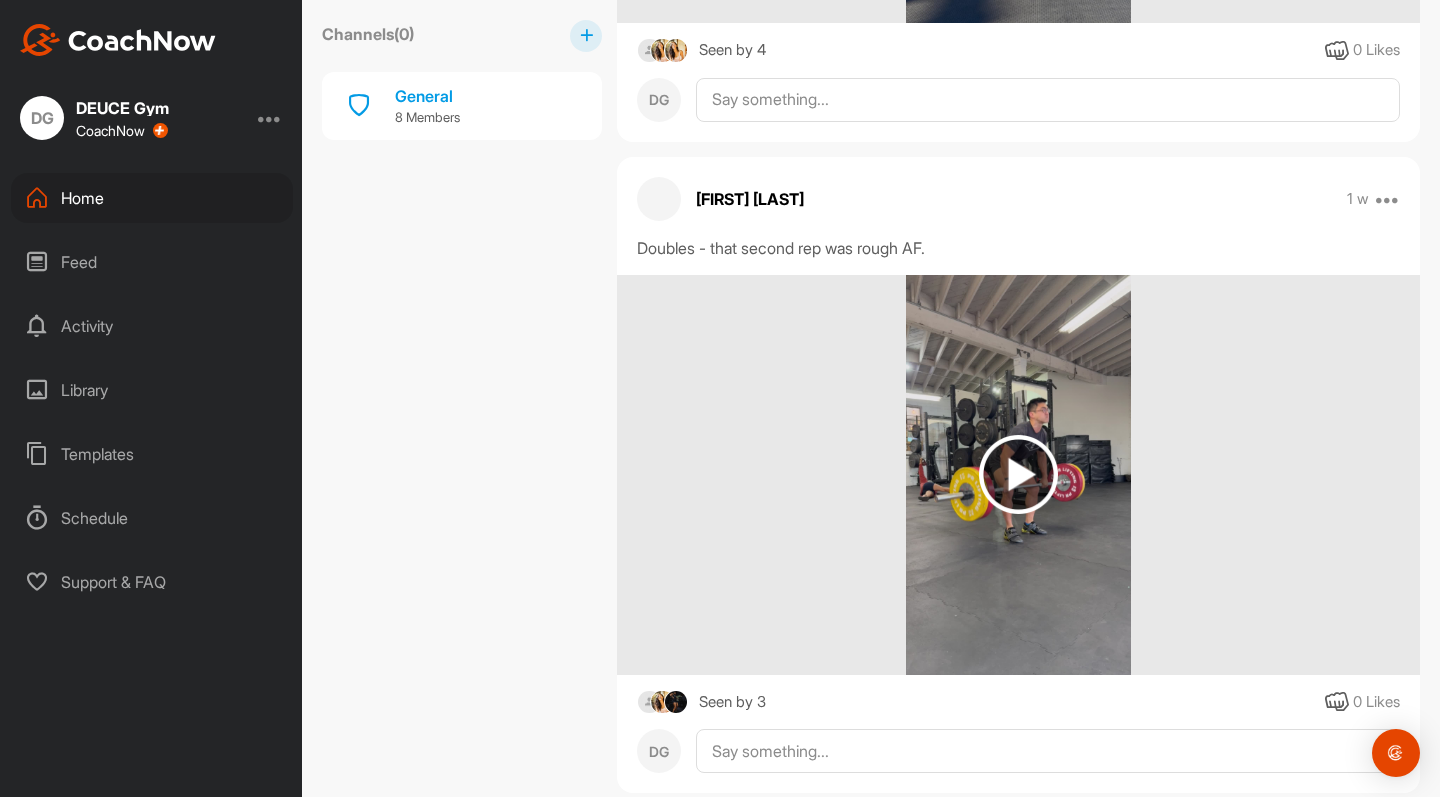 click at bounding box center (1018, 474) 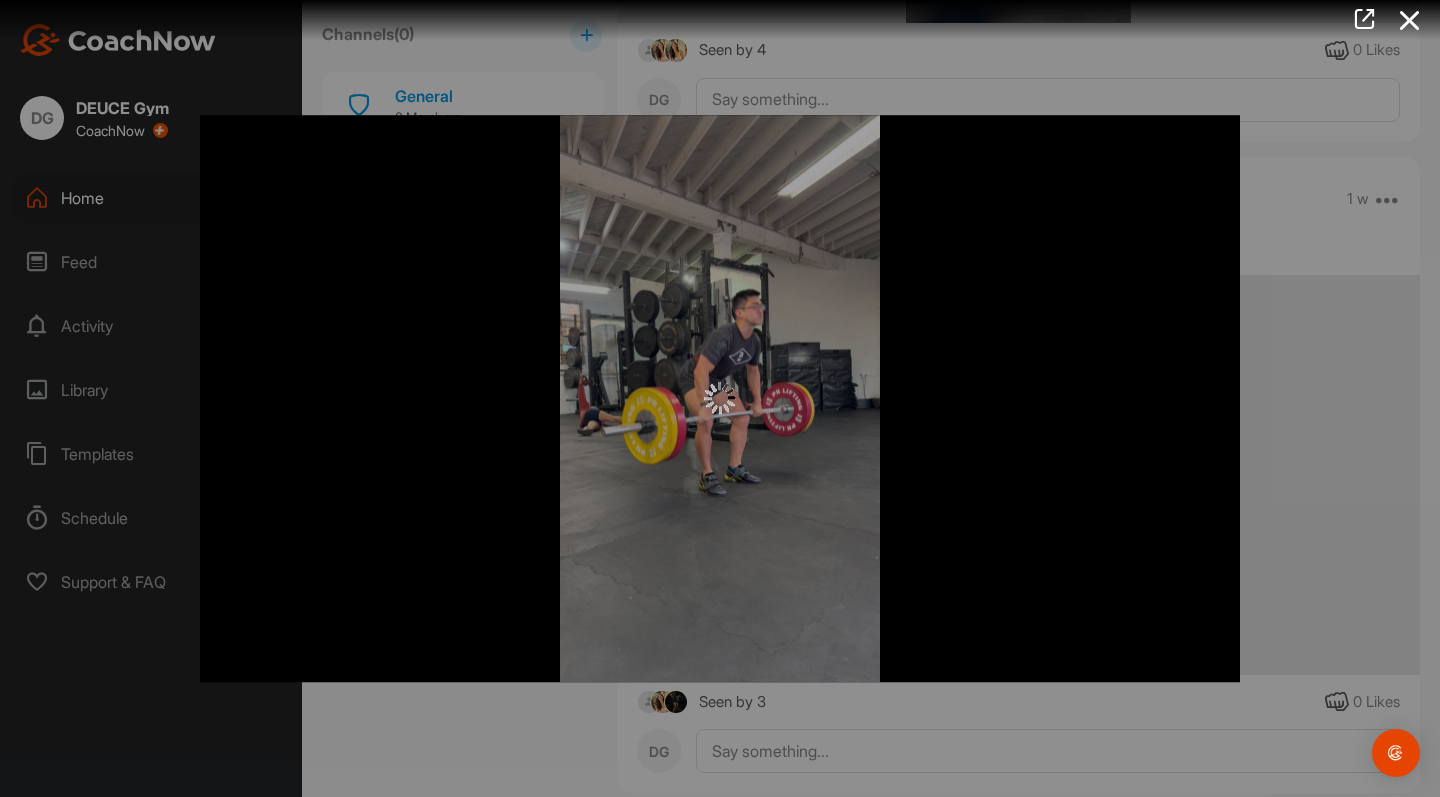 click at bounding box center (720, 398) 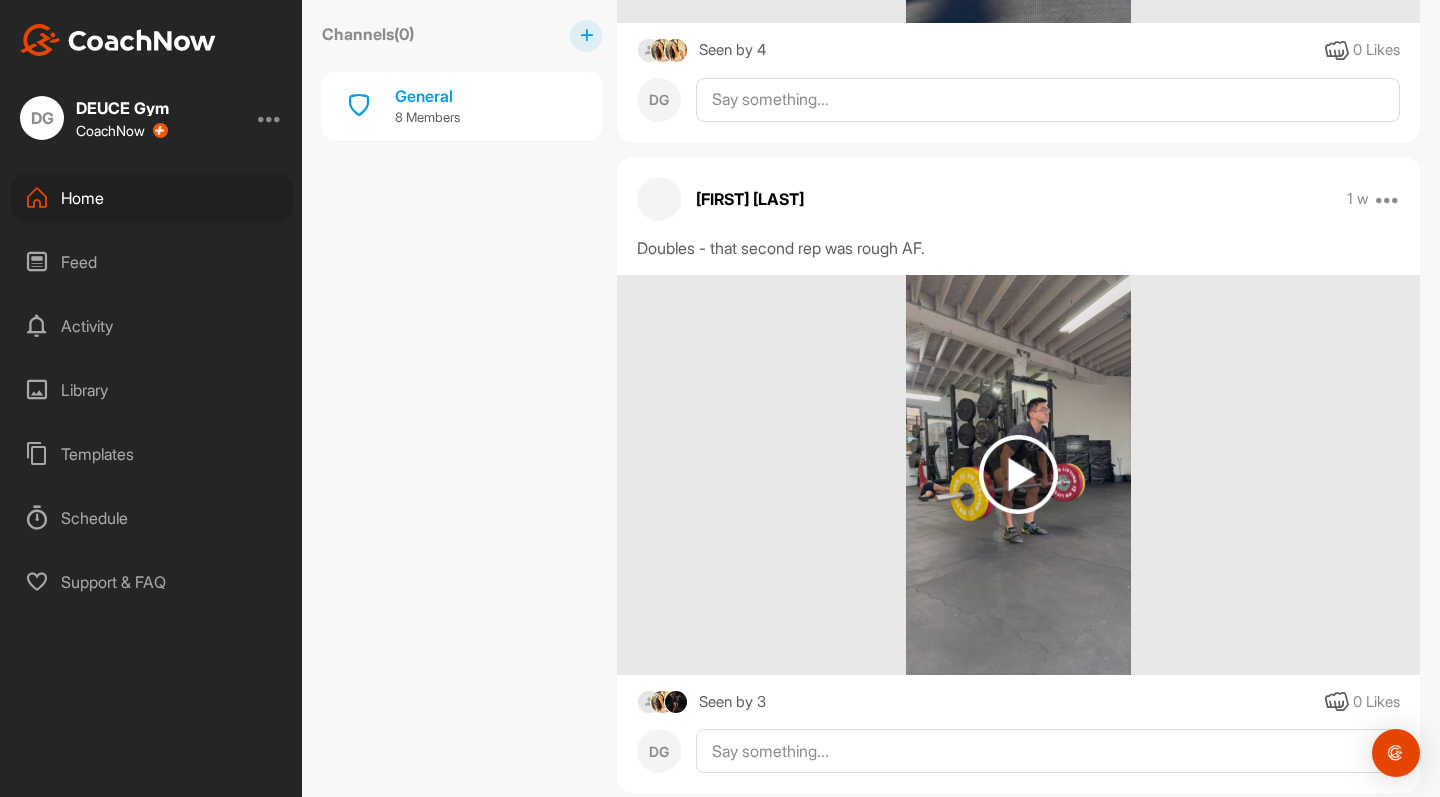 click at bounding box center [1018, 474] 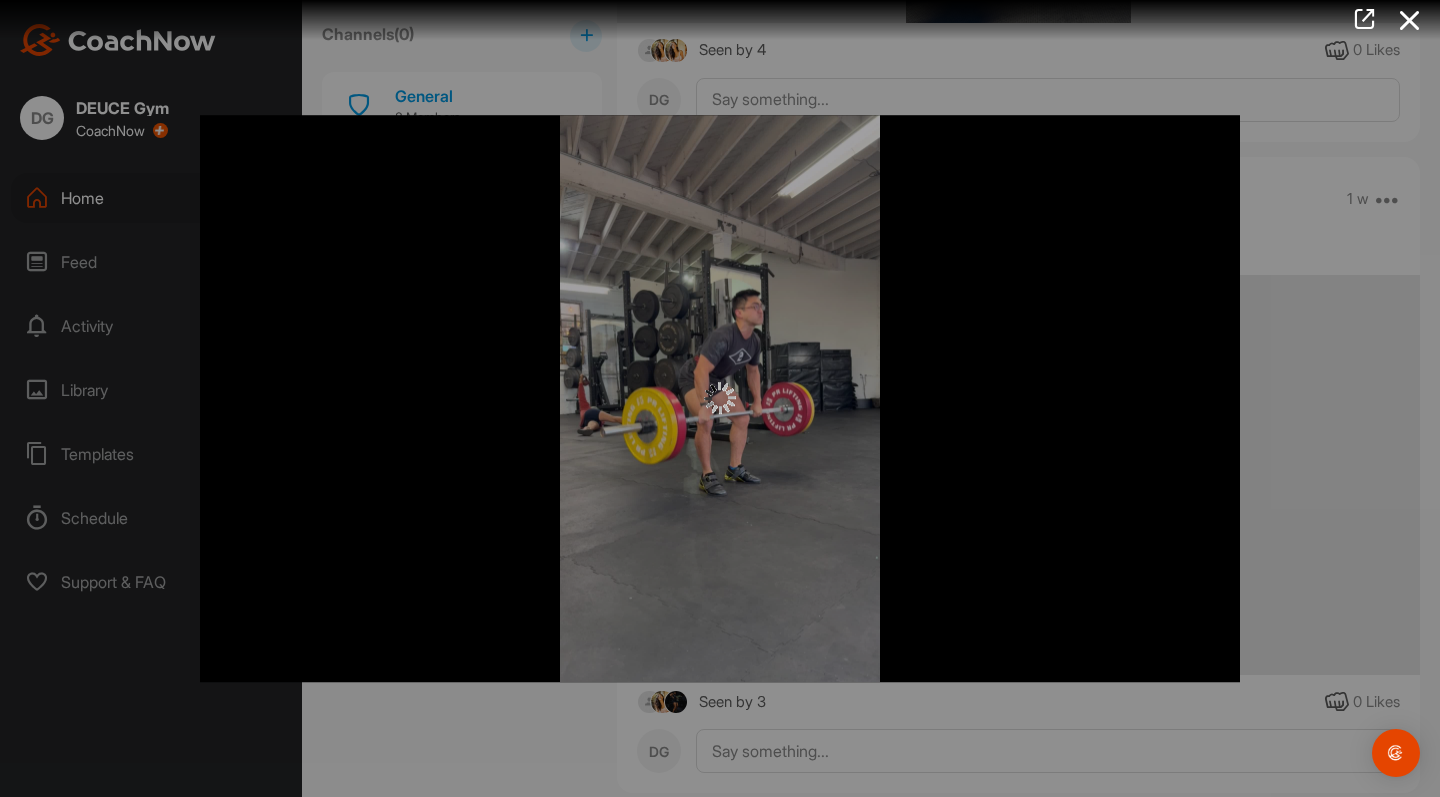 click at bounding box center (720, 398) 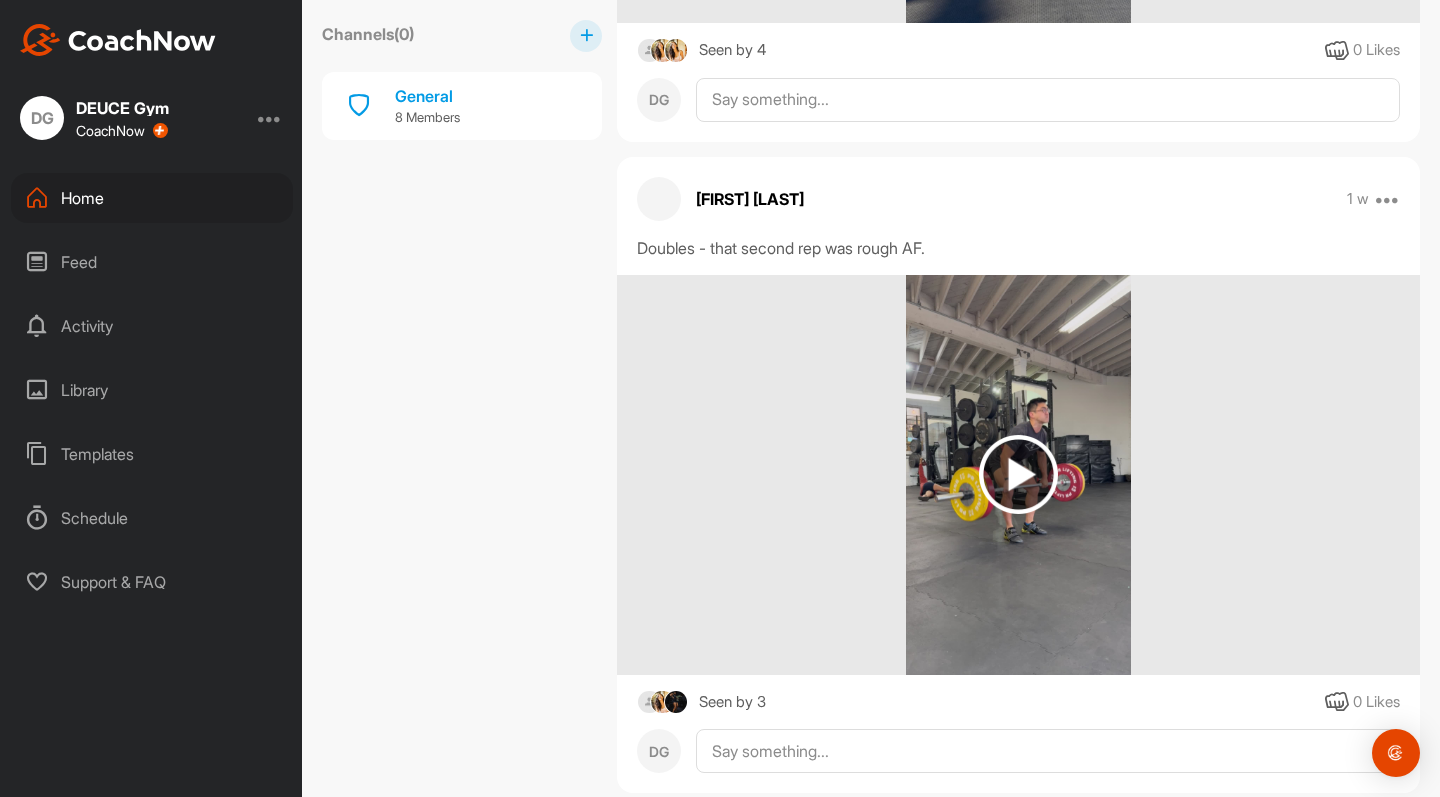 click at bounding box center (1018, 474) 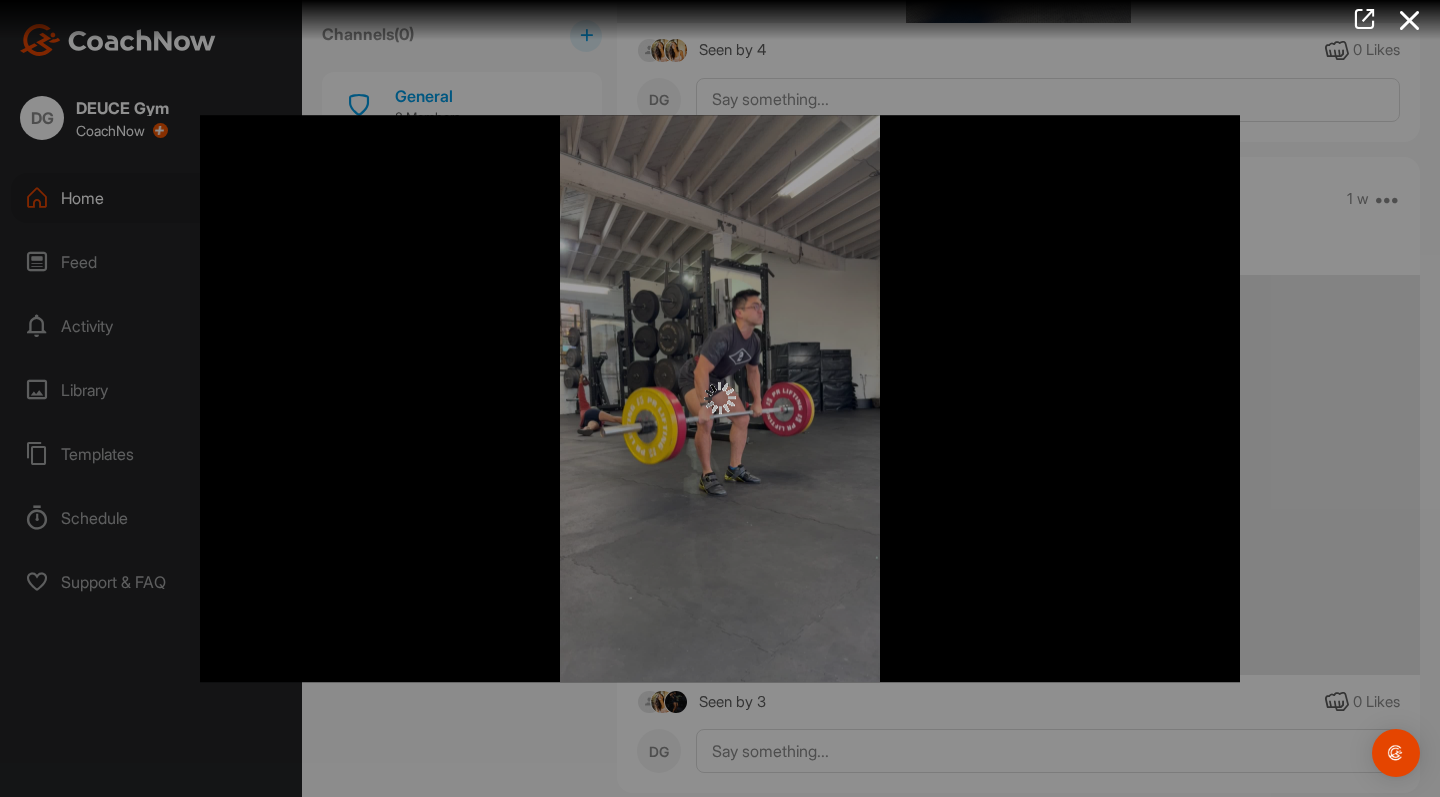 click at bounding box center (720, 398) 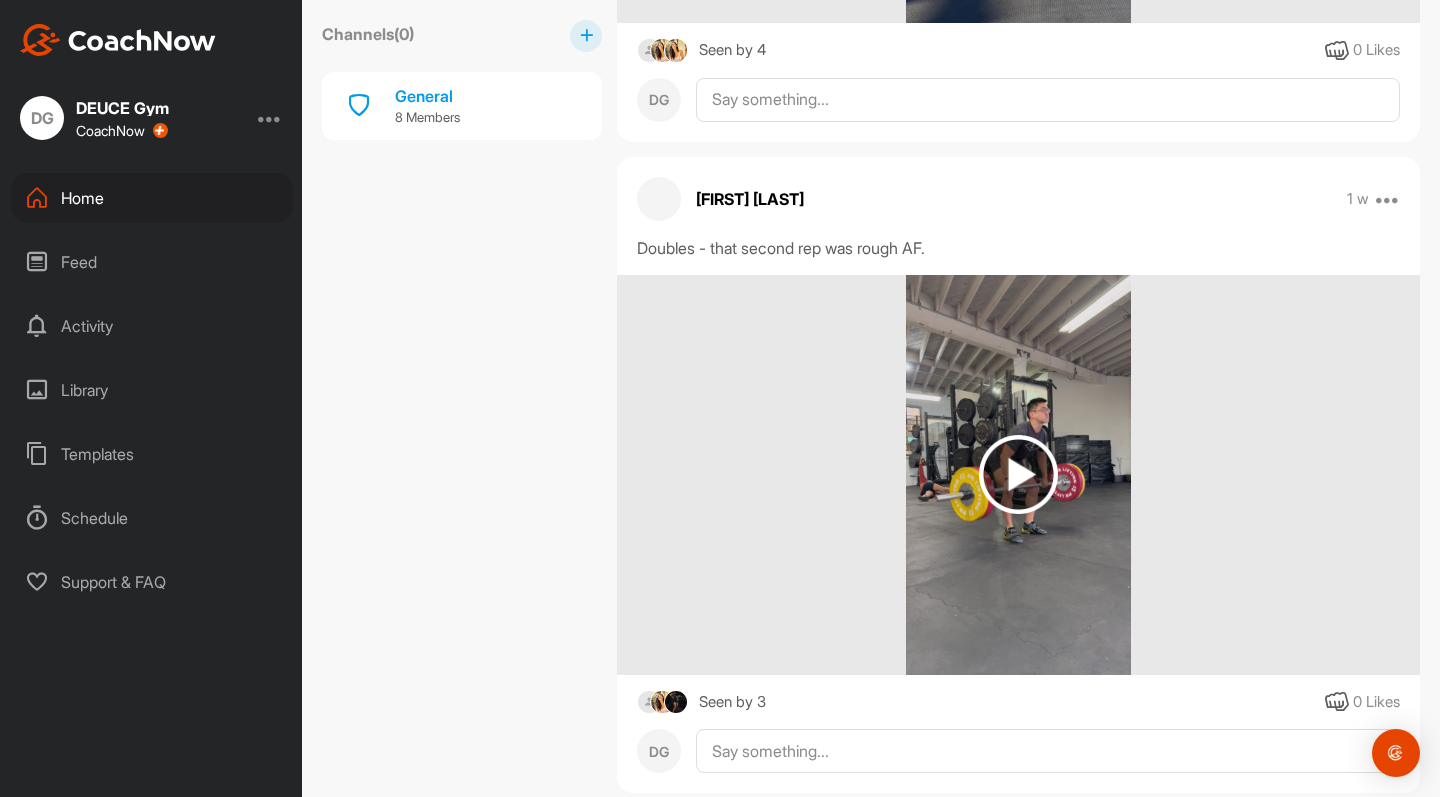 click at bounding box center [1018, 474] 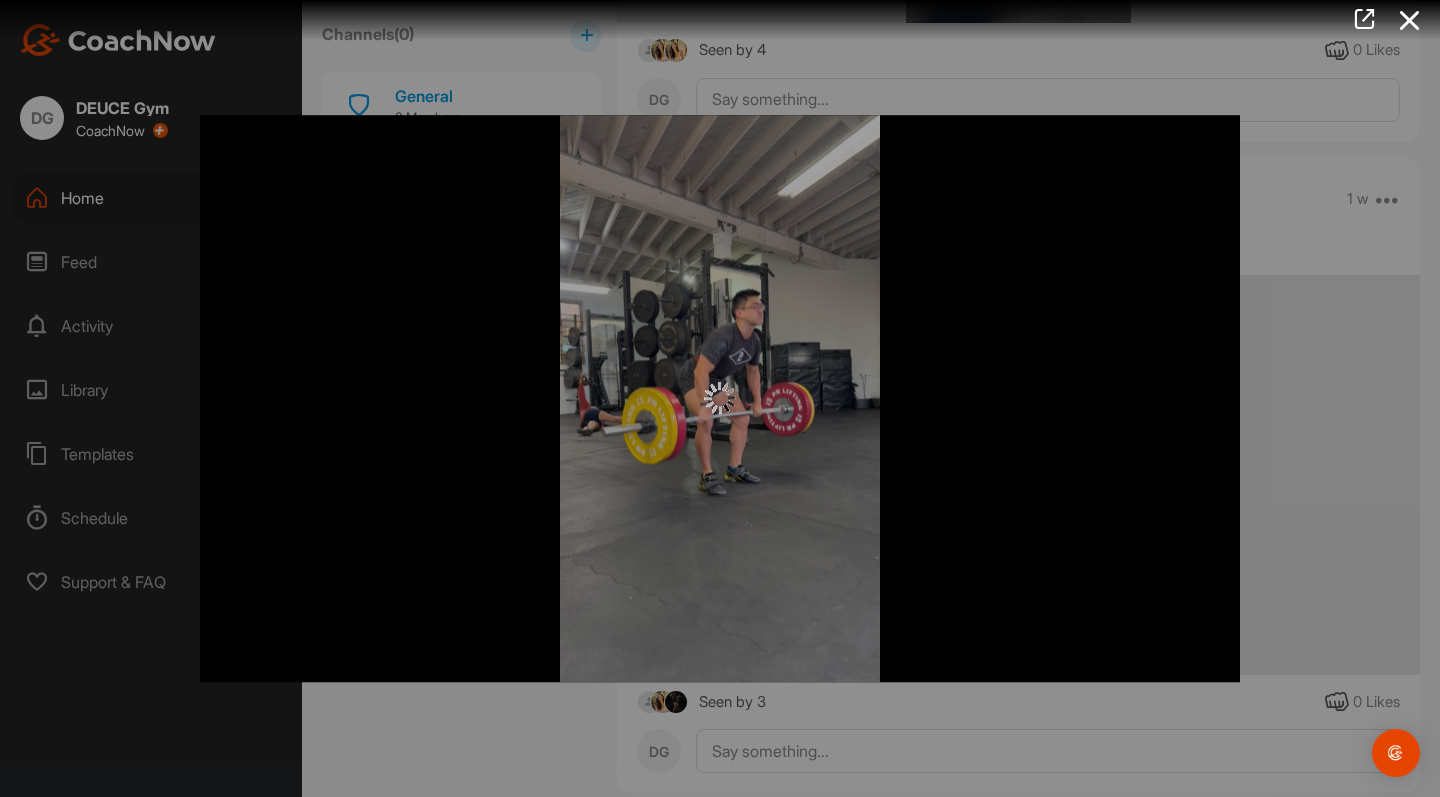 click at bounding box center (720, 399) 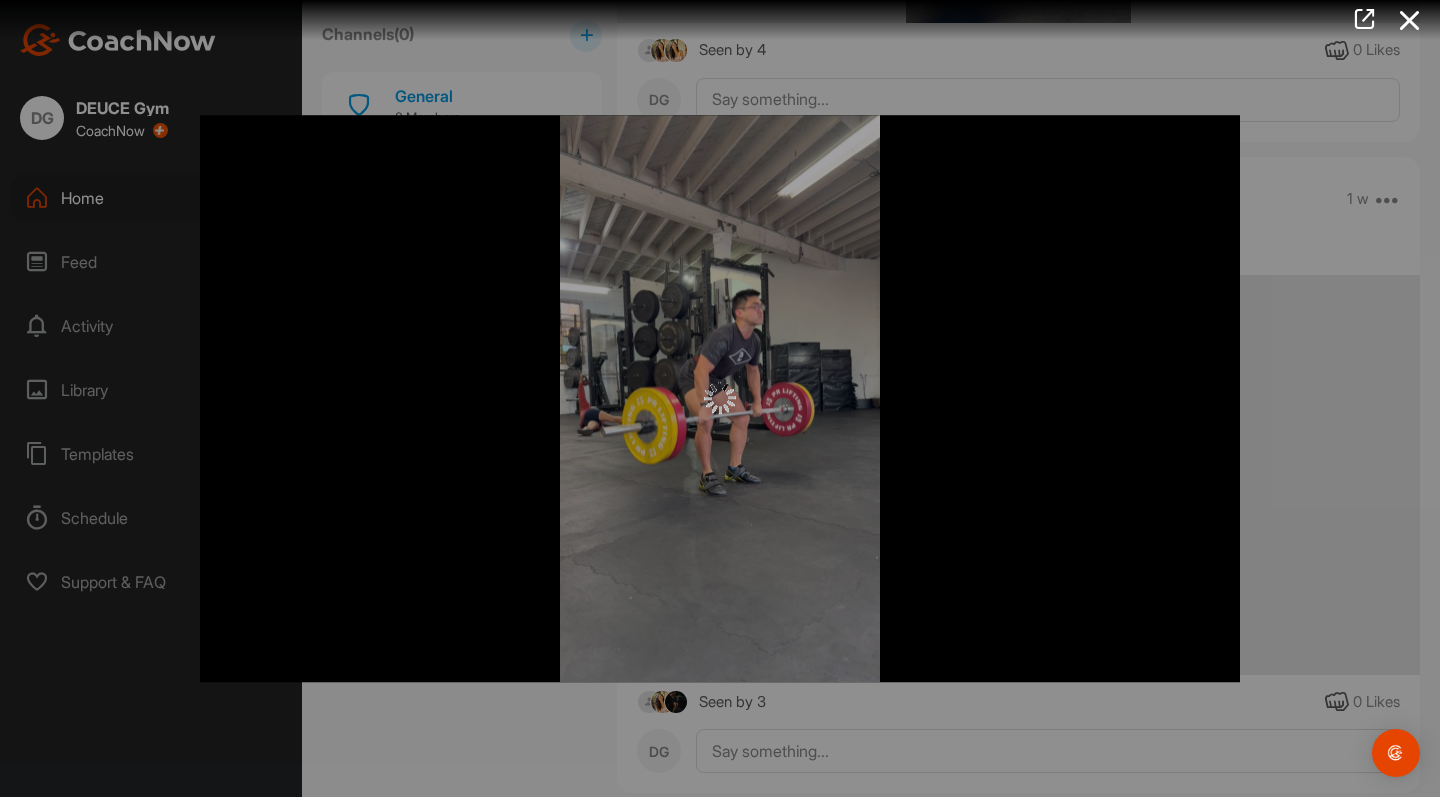 click on "Video Player is loading. Play Video Play Skip Backward Skip Forward Mute Current Time  0:00 / Duration  0:27 Loaded :  9.00% 0:00 Stream Type  LIVE Seek to live, currently behind live LIVE Remaining Time  - 0:27   1x Playback Rate Chapters Chapters Descriptions descriptions off , selected Captions captions off , selected Audio Track Unknown , selected Picture-in-Picture Fullscreen This is a modal window. Beginning of dialog window. Escape will cancel and close the window. Text Color White Black Red Green Blue Yellow Magenta Cyan Opacity Opaque Semi-Transparent Text Background Color Black White Red Green Blue Yellow Magenta Cyan Opacity Opaque Semi-Transparent Transparent Caption Area Background Color Black White Red Green Blue Yellow Magenta Cyan Opacity Transparent Semi-Transparent Opaque Font Size 50% 75% 100% 125% 150% 175% 200% 300% 400% Text Edge Style None Raised Depressed Uniform Drop shadow Font Family Proportional Sans-Serif Monospace Sans-Serif Proportional Serif Monospace Serif Casual Script" at bounding box center [720, 399] 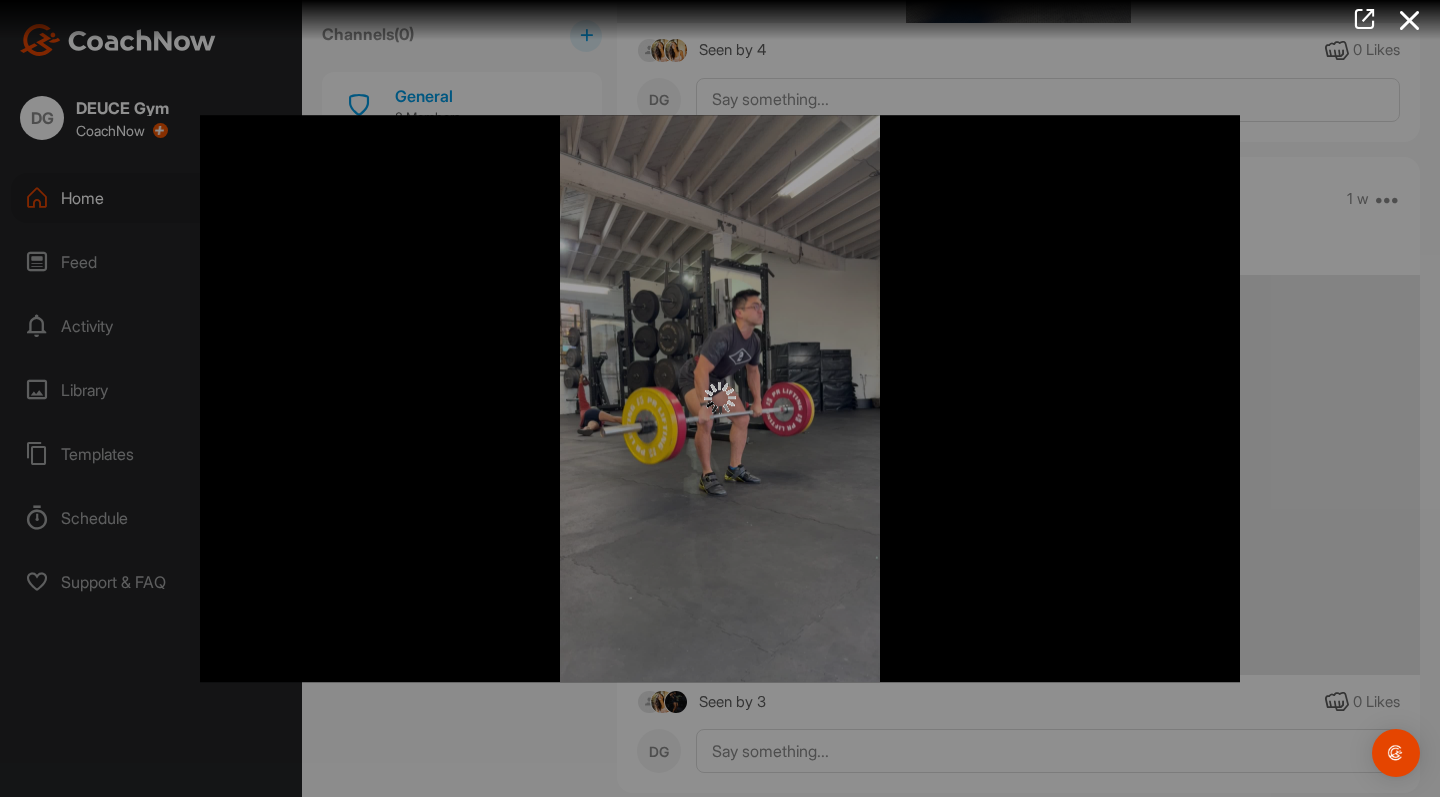click on "Video Player is loading. Play Video Play Skip Backward Skip Forward Mute Current Time  0:00 / Duration  0:27 Loaded :  9.00% 0:00 Stream Type  LIVE Seek to live, currently behind live LIVE Remaining Time  - 0:27   1x Playback Rate Chapters Chapters Descriptions descriptions off , selected Captions captions off , selected Audio Track Unknown , selected Picture-in-Picture Fullscreen This is a modal window. Beginning of dialog window. Escape will cancel and close the window. Text Color White Black Red Green Blue Yellow Magenta Cyan Opacity Opaque Semi-Transparent Text Background Color Black White Red Green Blue Yellow Magenta Cyan Opacity Opaque Semi-Transparent Transparent Caption Area Background Color Black White Red Green Blue Yellow Magenta Cyan Opacity Transparent Semi-Transparent Opaque Font Size 50% 75% 100% 125% 150% 175% 200% 300% 400% Text Edge Style None Raised Depressed Uniform Drop shadow Font Family Proportional Sans-Serif Monospace Sans-Serif Proportional Serif Monospace Serif Casual Script" at bounding box center (720, 399) 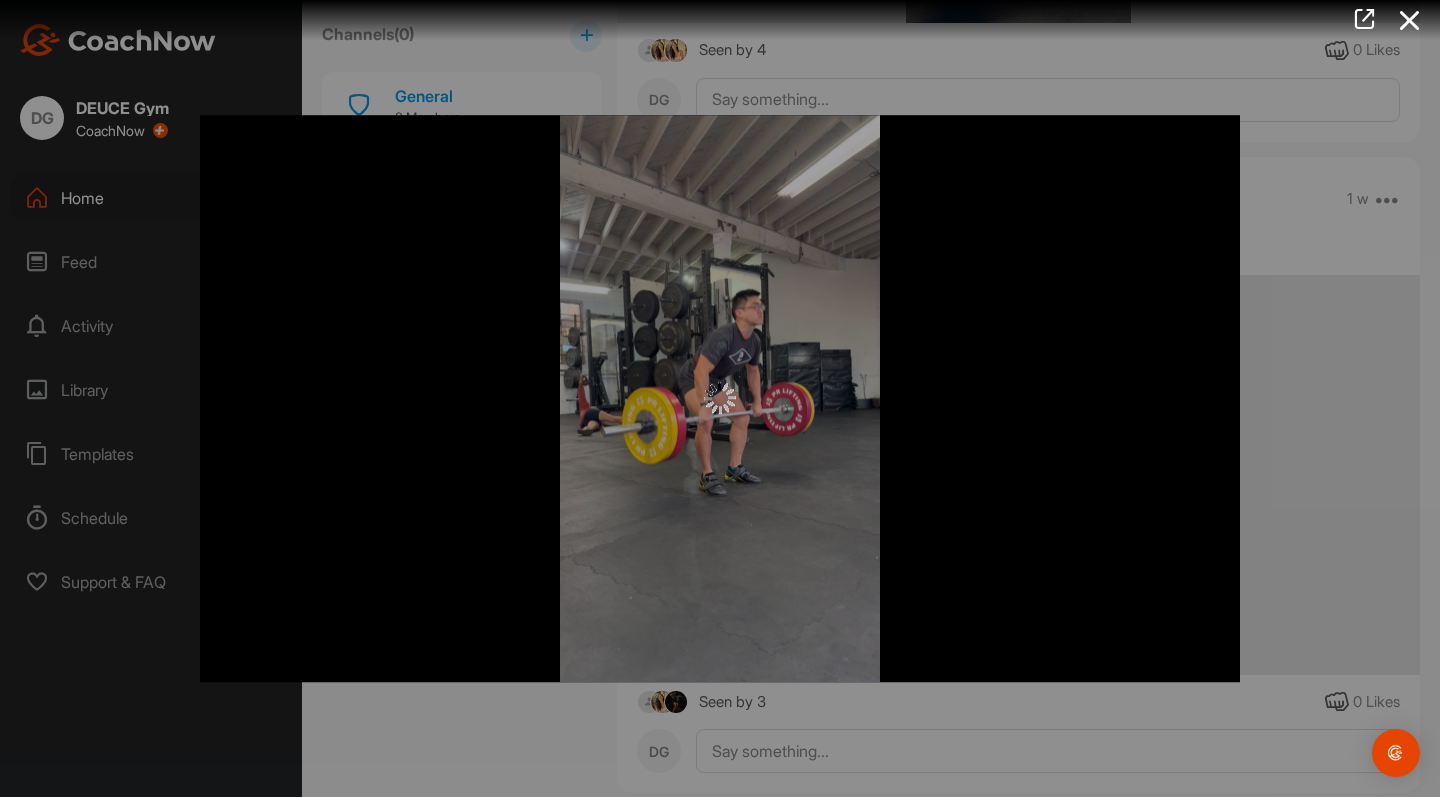 click at bounding box center (720, 398) 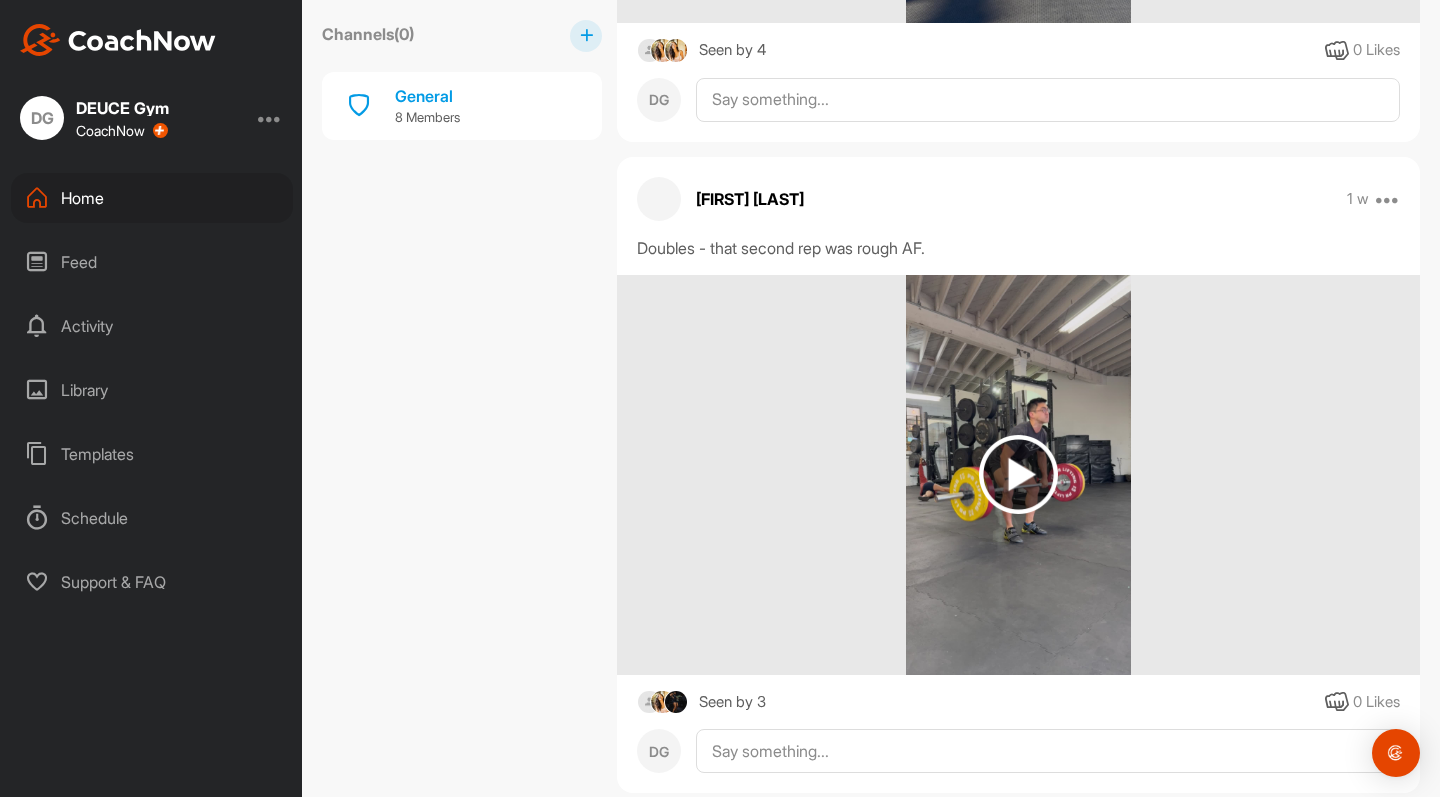 click at bounding box center (1018, 474) 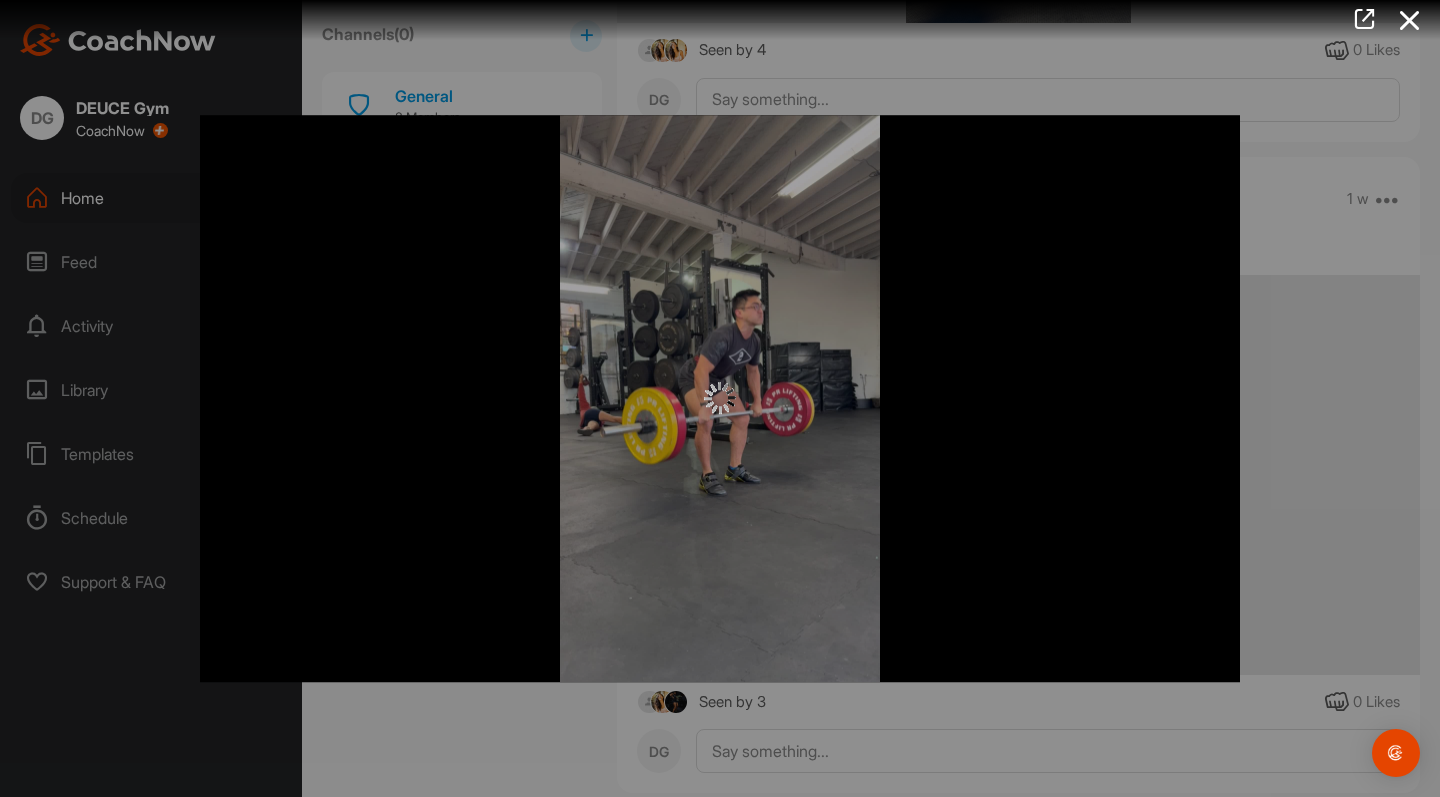 click at bounding box center [720, 398] 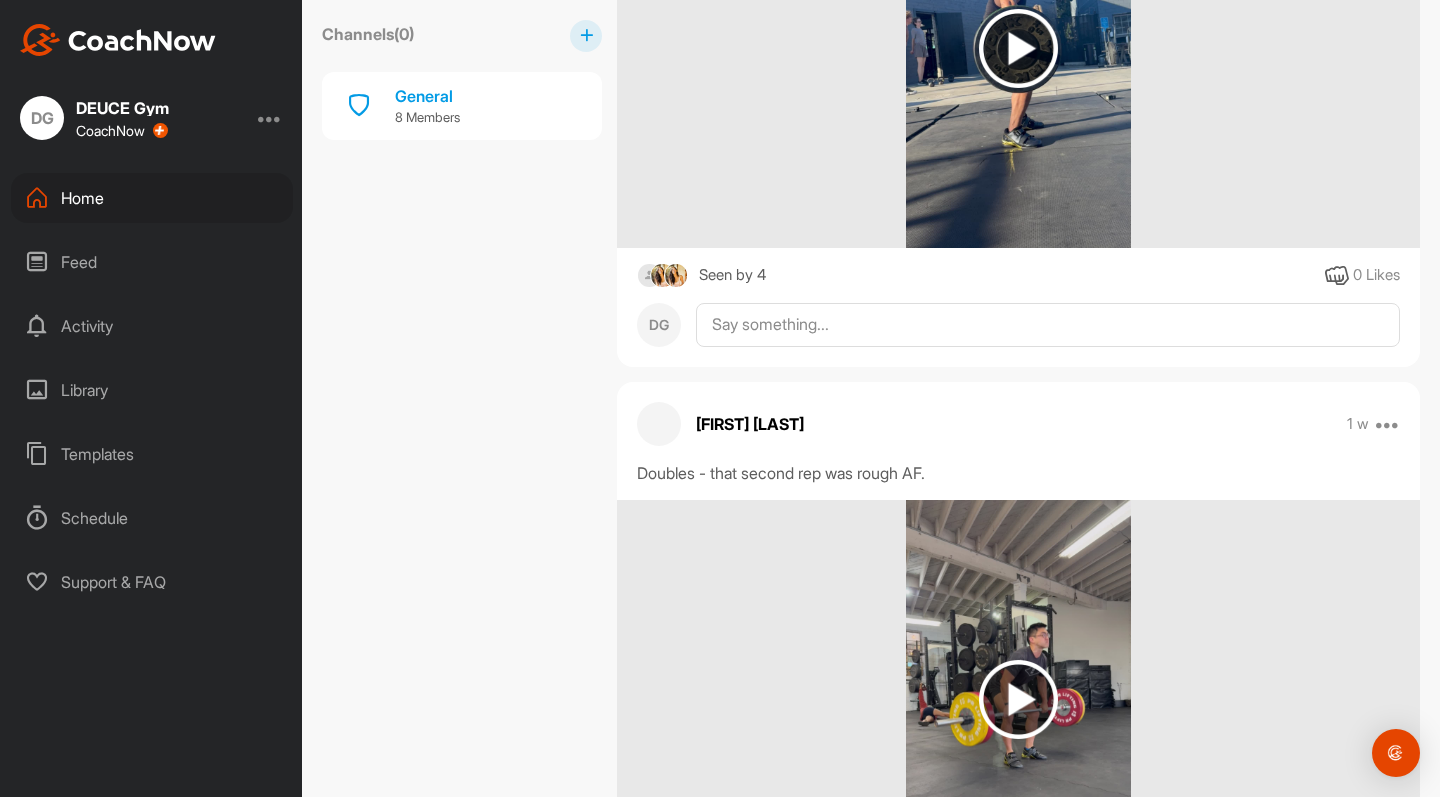 scroll, scrollTop: 492, scrollLeft: 0, axis: vertical 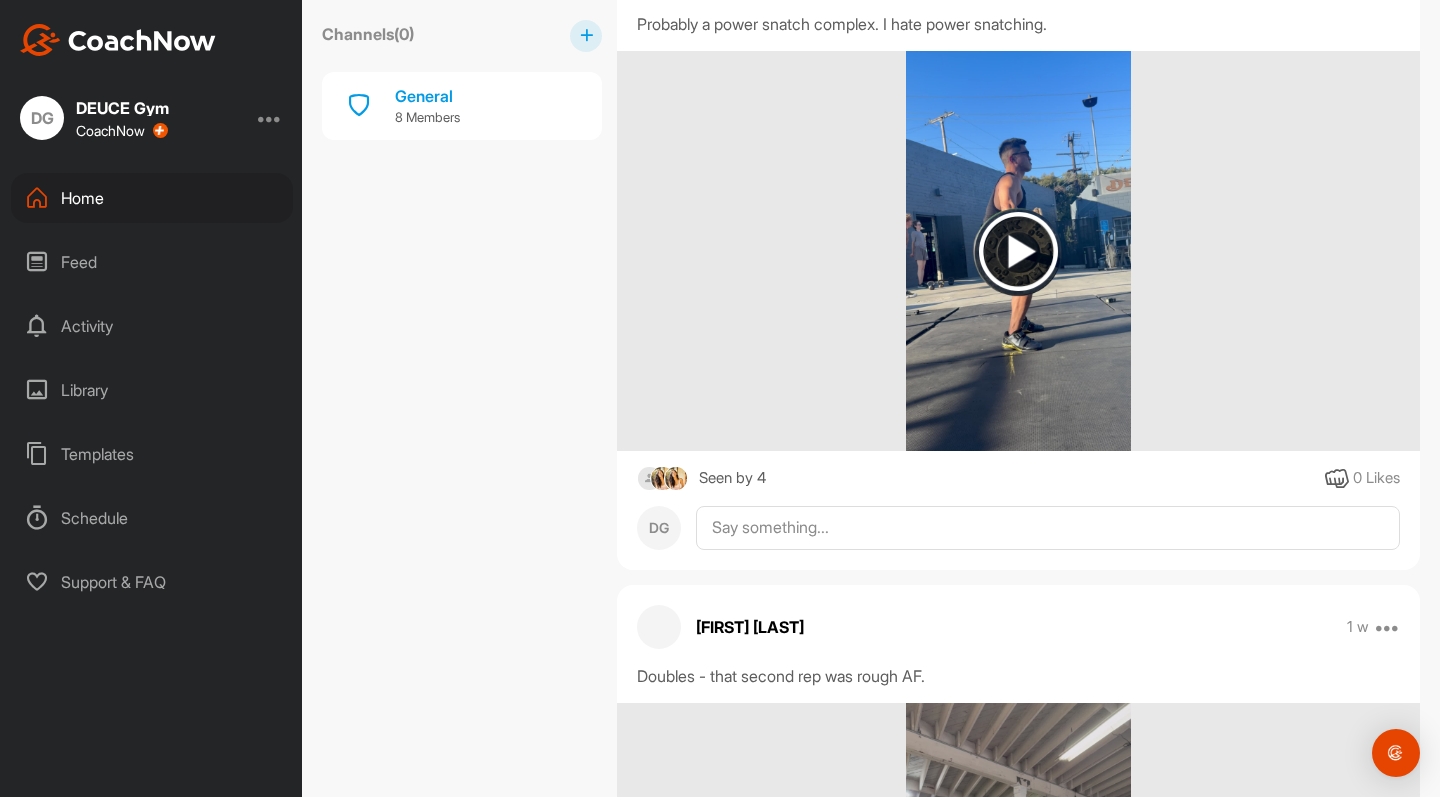 click at bounding box center [676, 478] 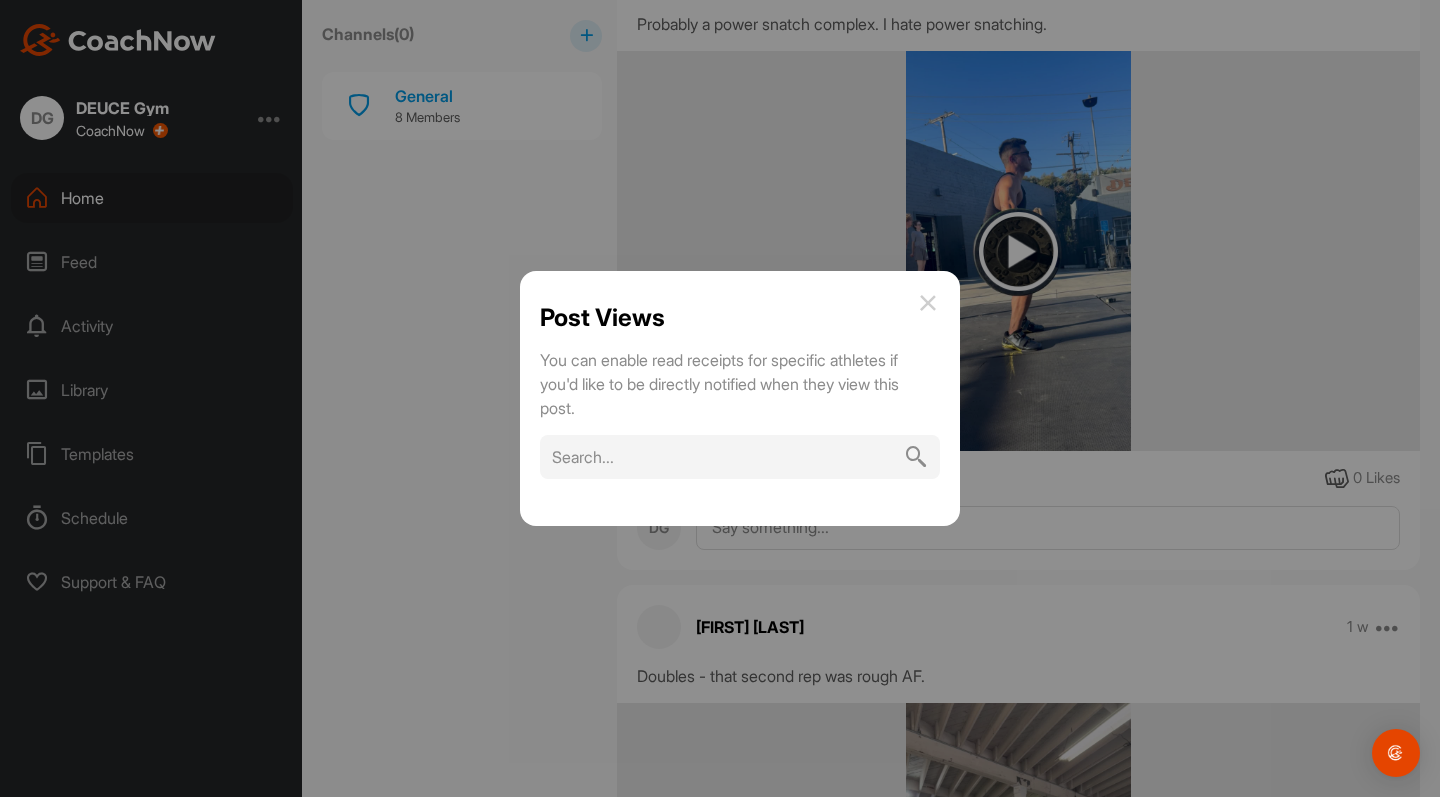 drag, startPoint x: 938, startPoint y: 299, endPoint x: 924, endPoint y: 322, distance: 26.925823 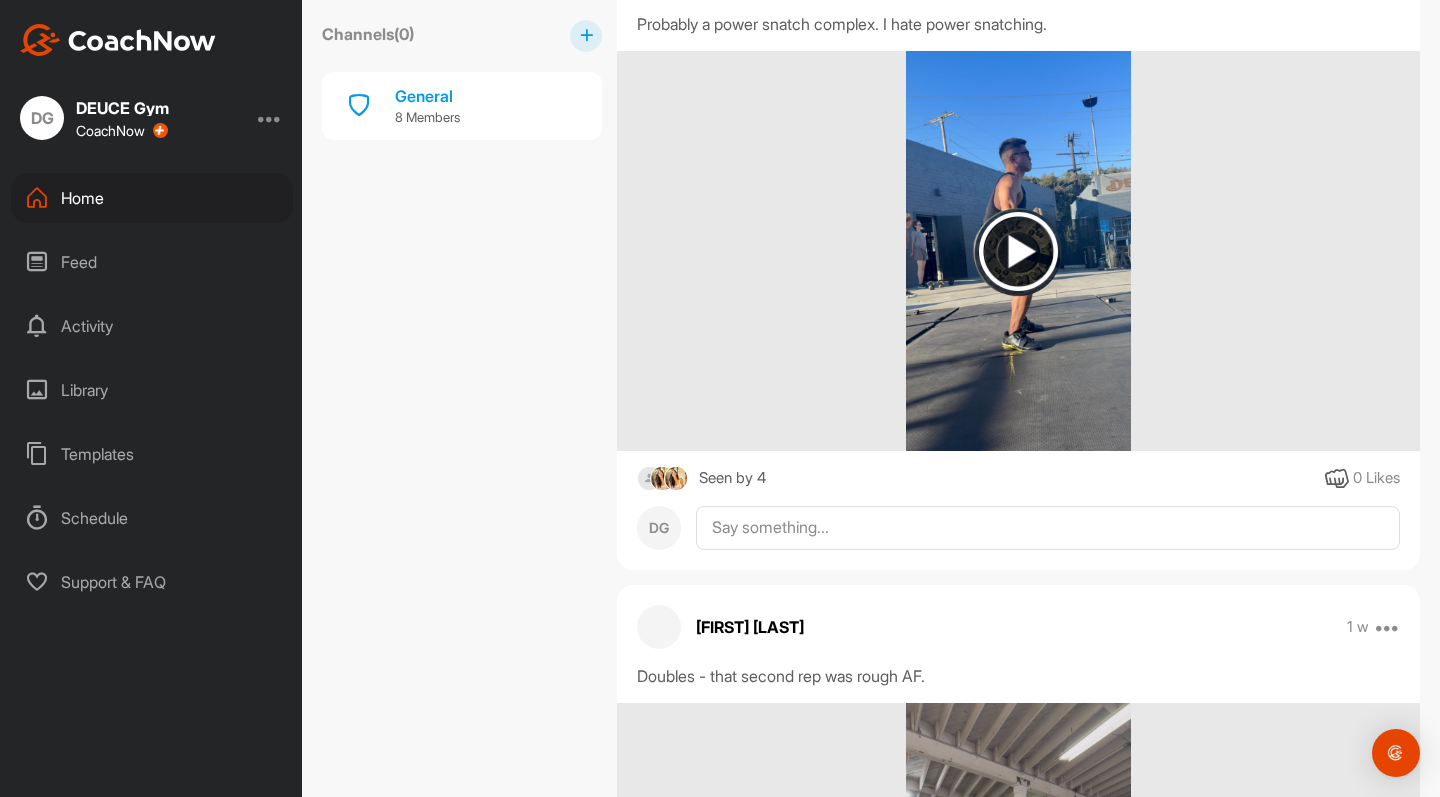 click on "Seen by 4" at bounding box center (732, 478) 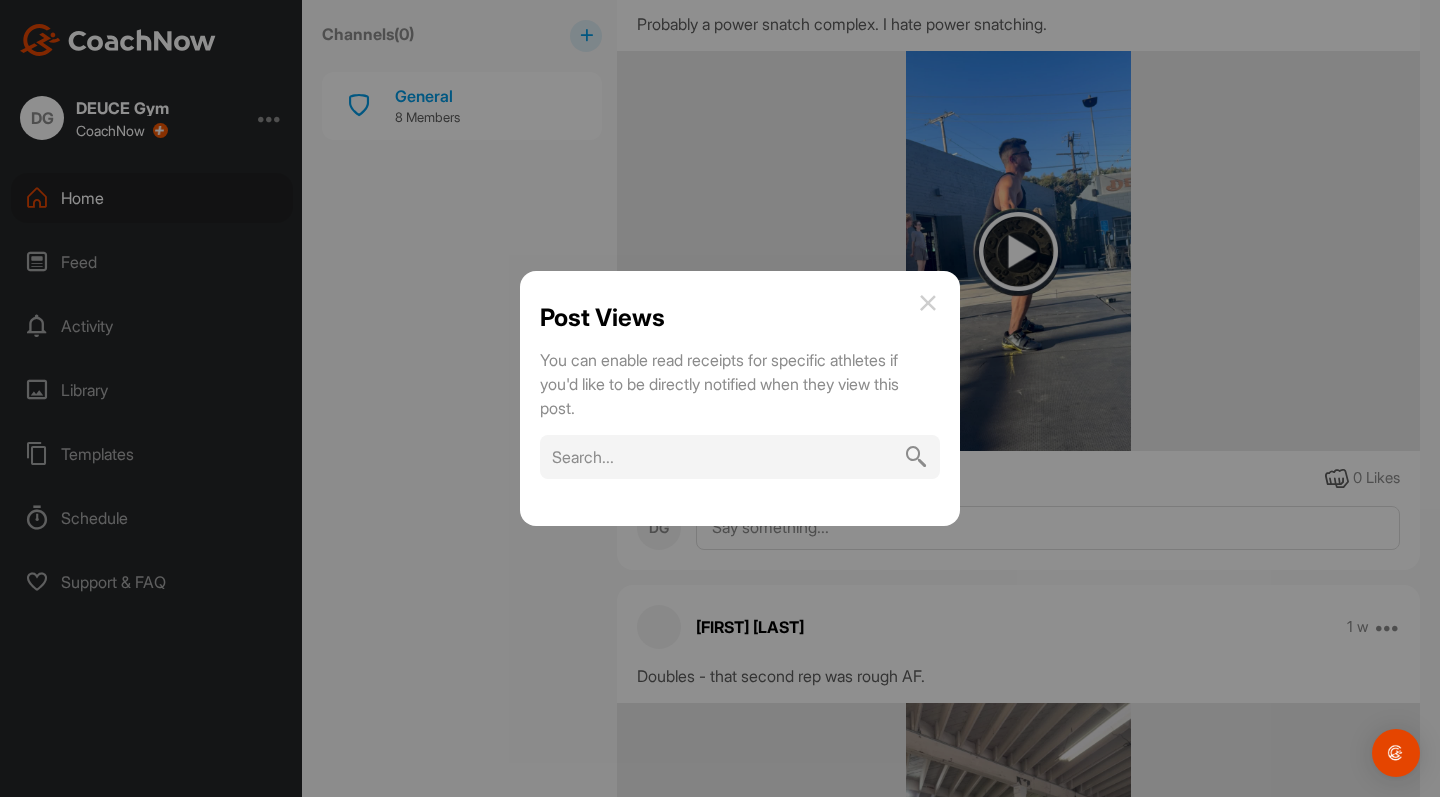 click at bounding box center (928, 303) 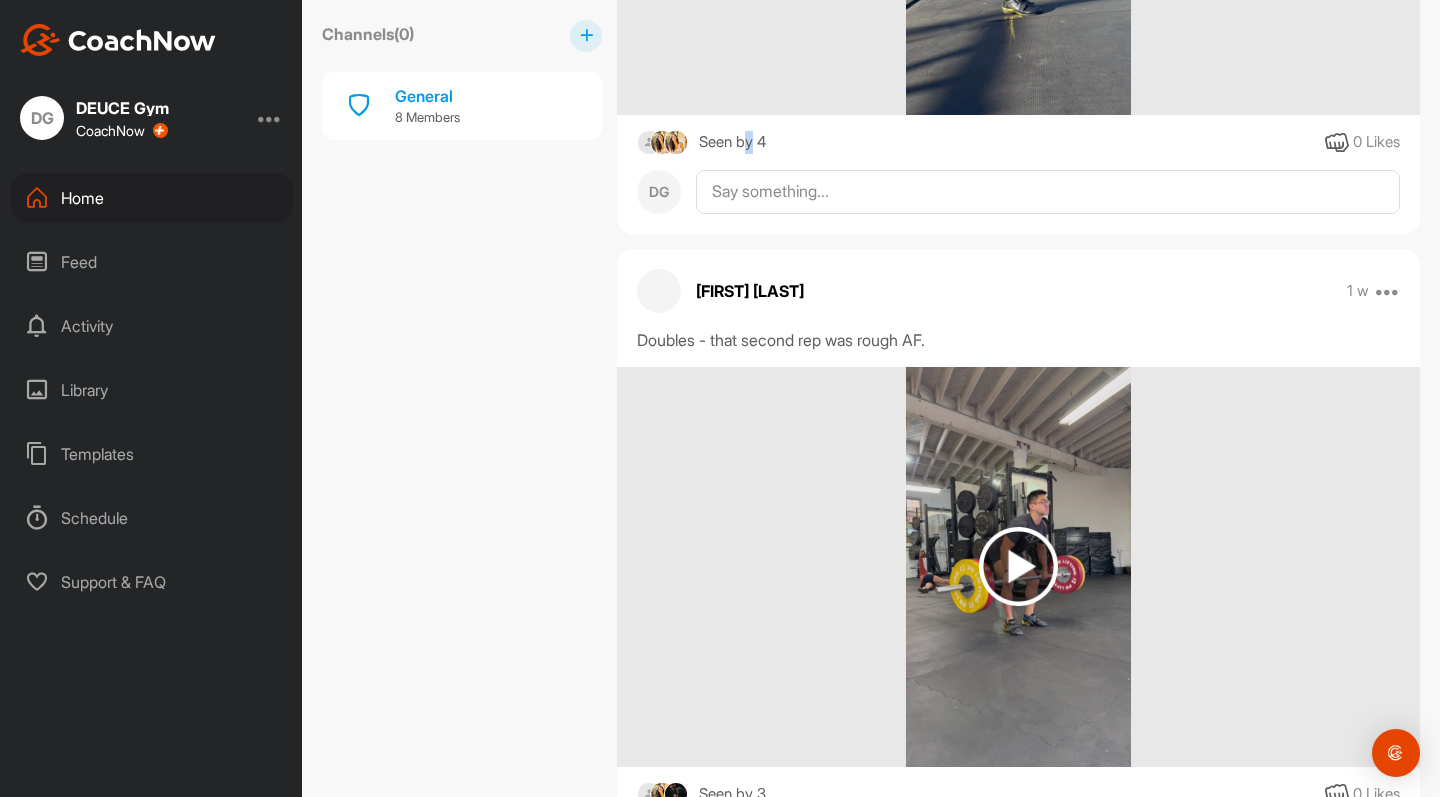 scroll, scrollTop: 933, scrollLeft: 0, axis: vertical 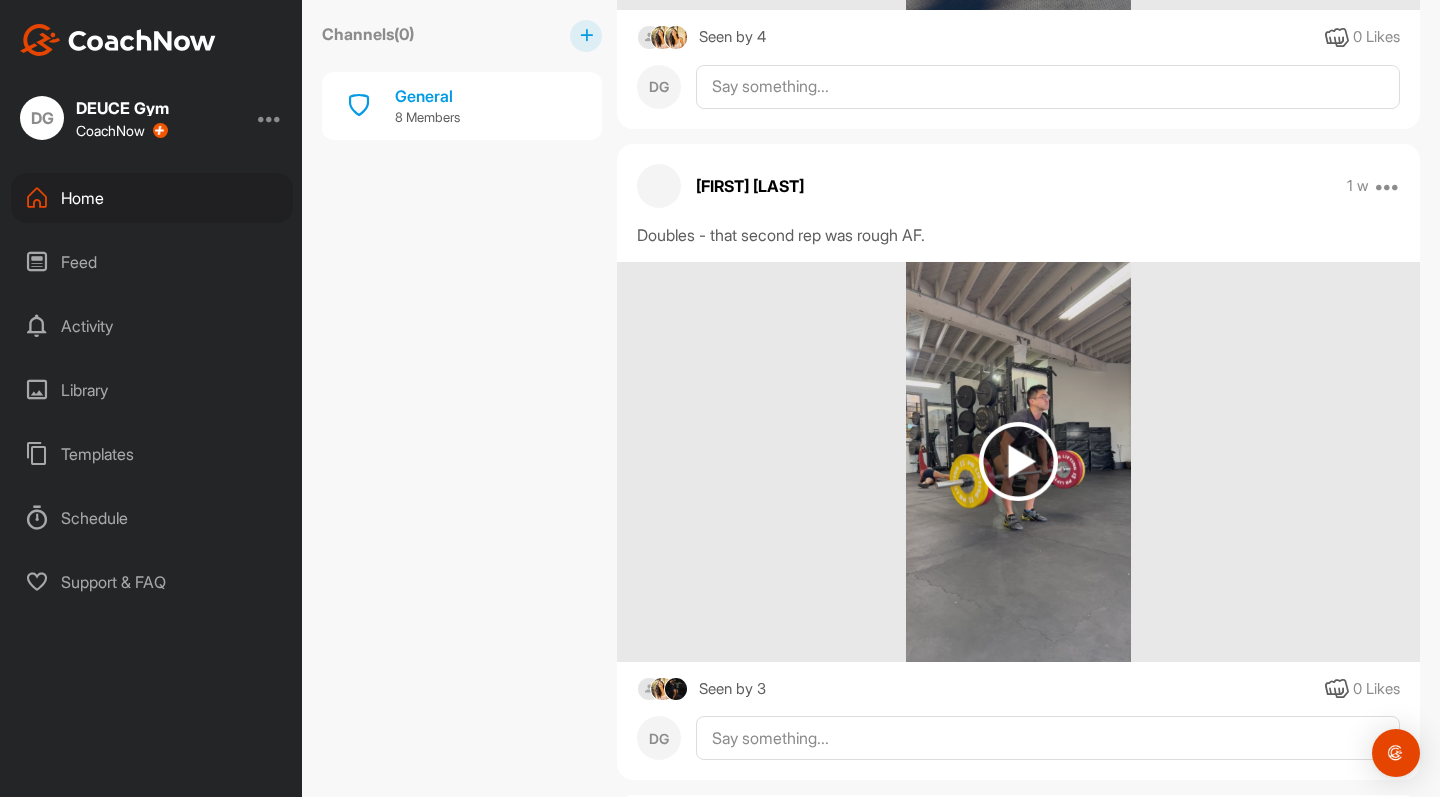 click on "Seen by 3" at bounding box center [732, 689] 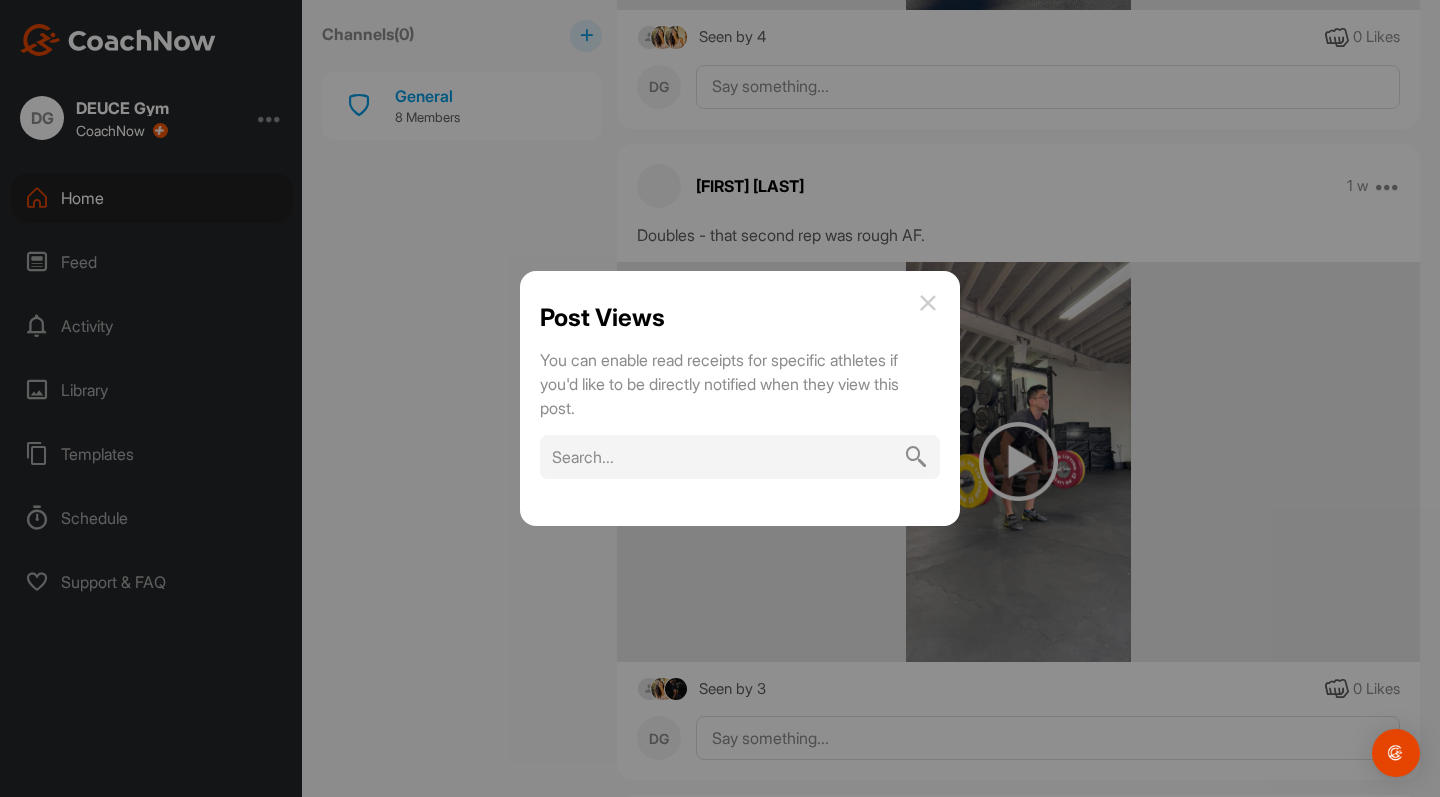 click at bounding box center (928, 303) 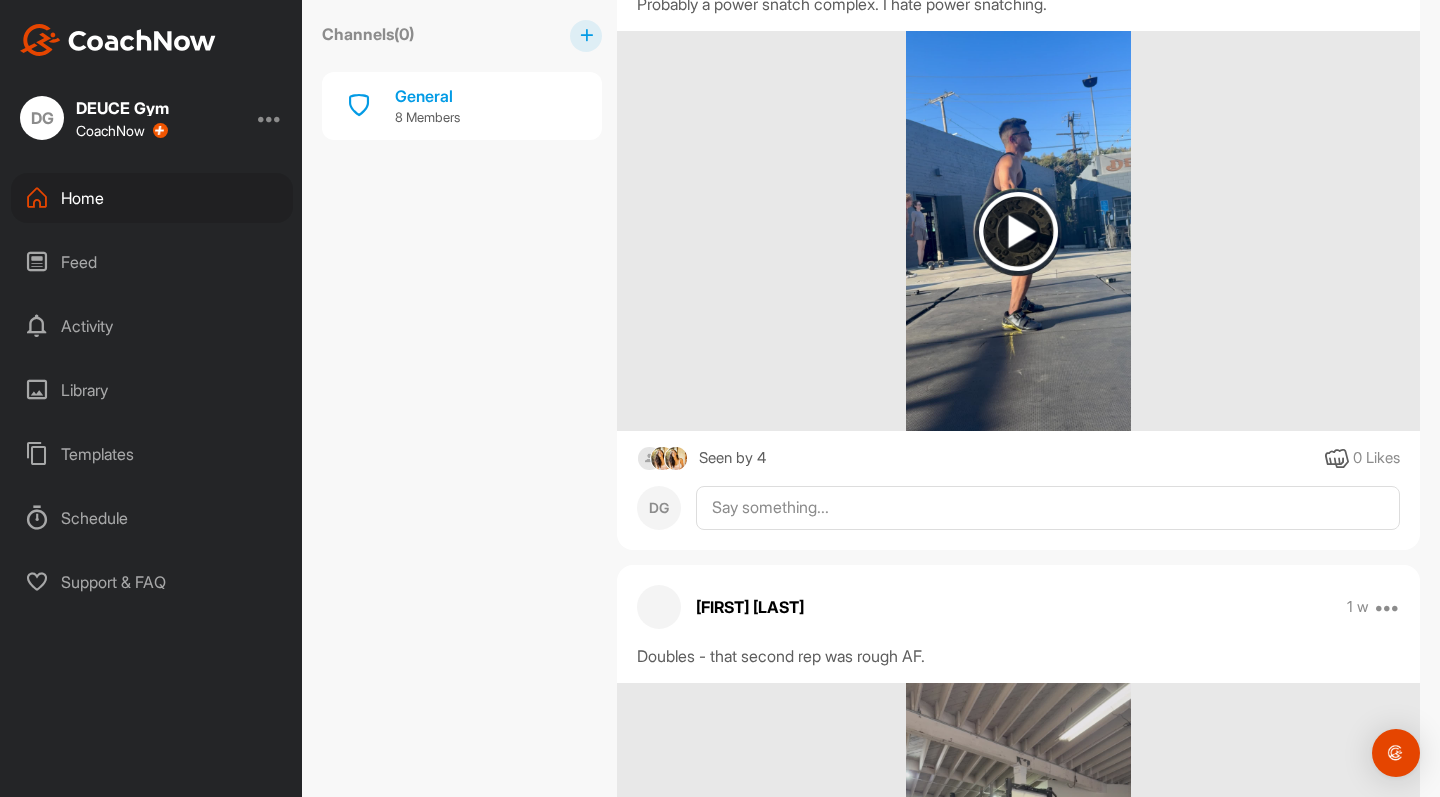 scroll, scrollTop: 980, scrollLeft: 0, axis: vertical 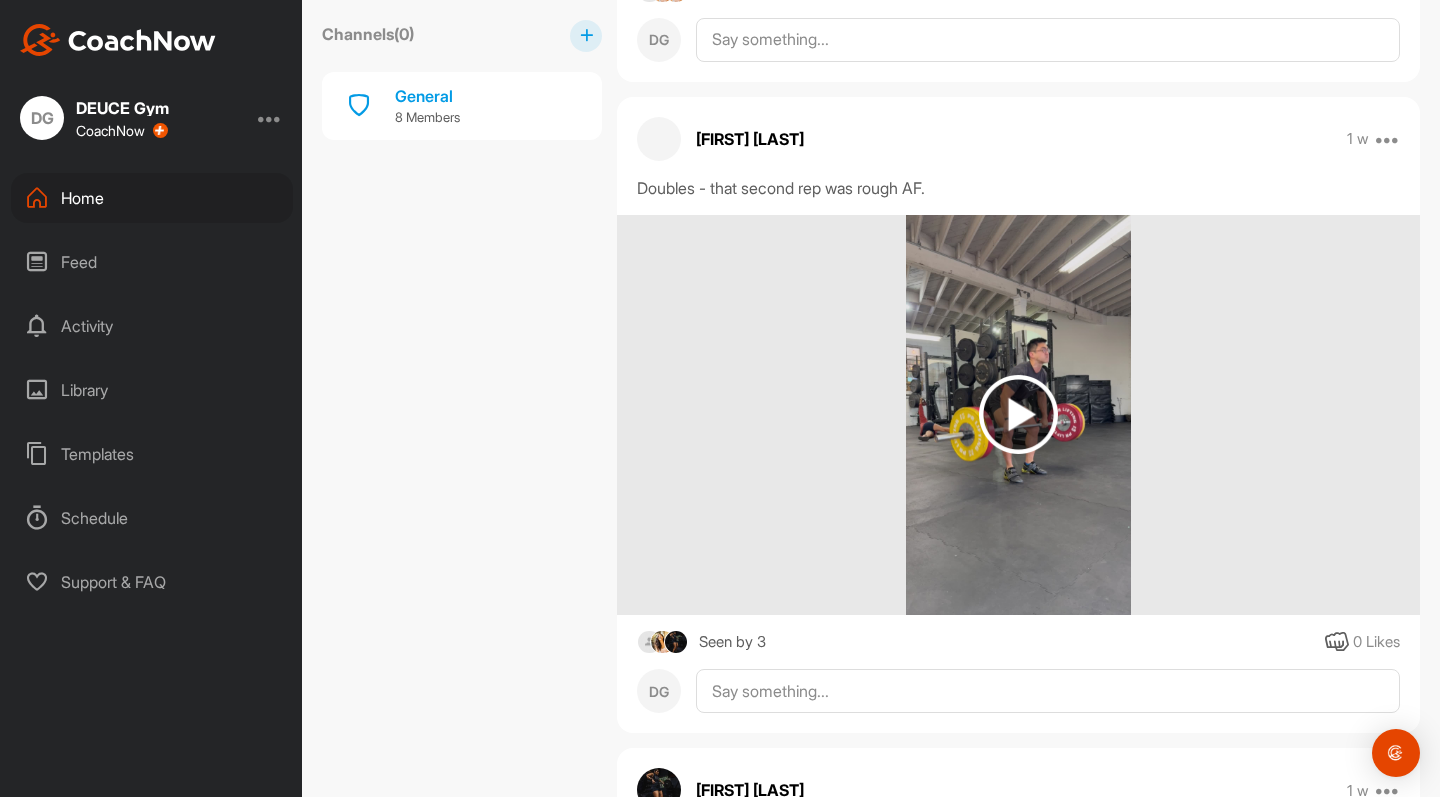click at bounding box center [1018, 414] 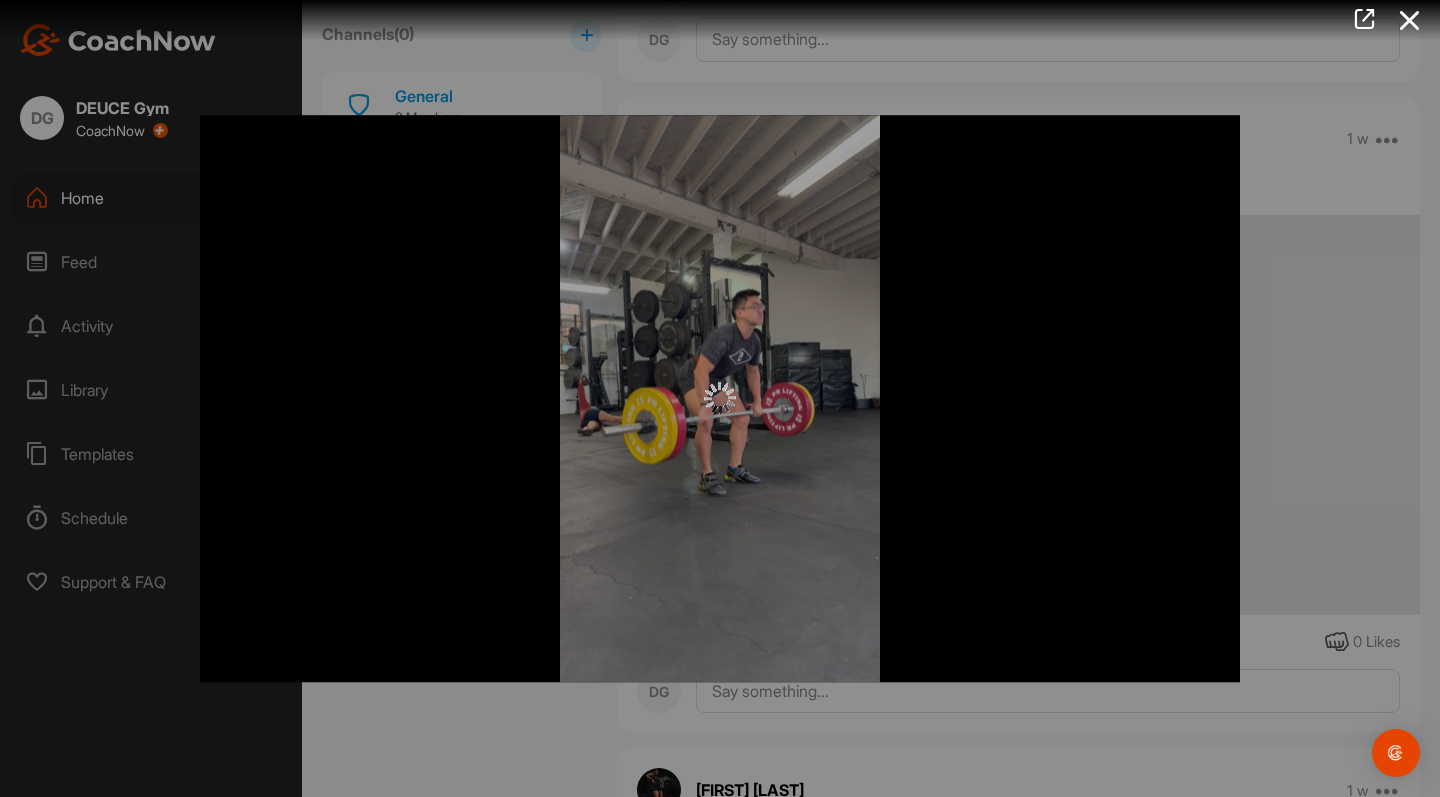 drag, startPoint x: 1278, startPoint y: 377, endPoint x: 1240, endPoint y: 412, distance: 51.662365 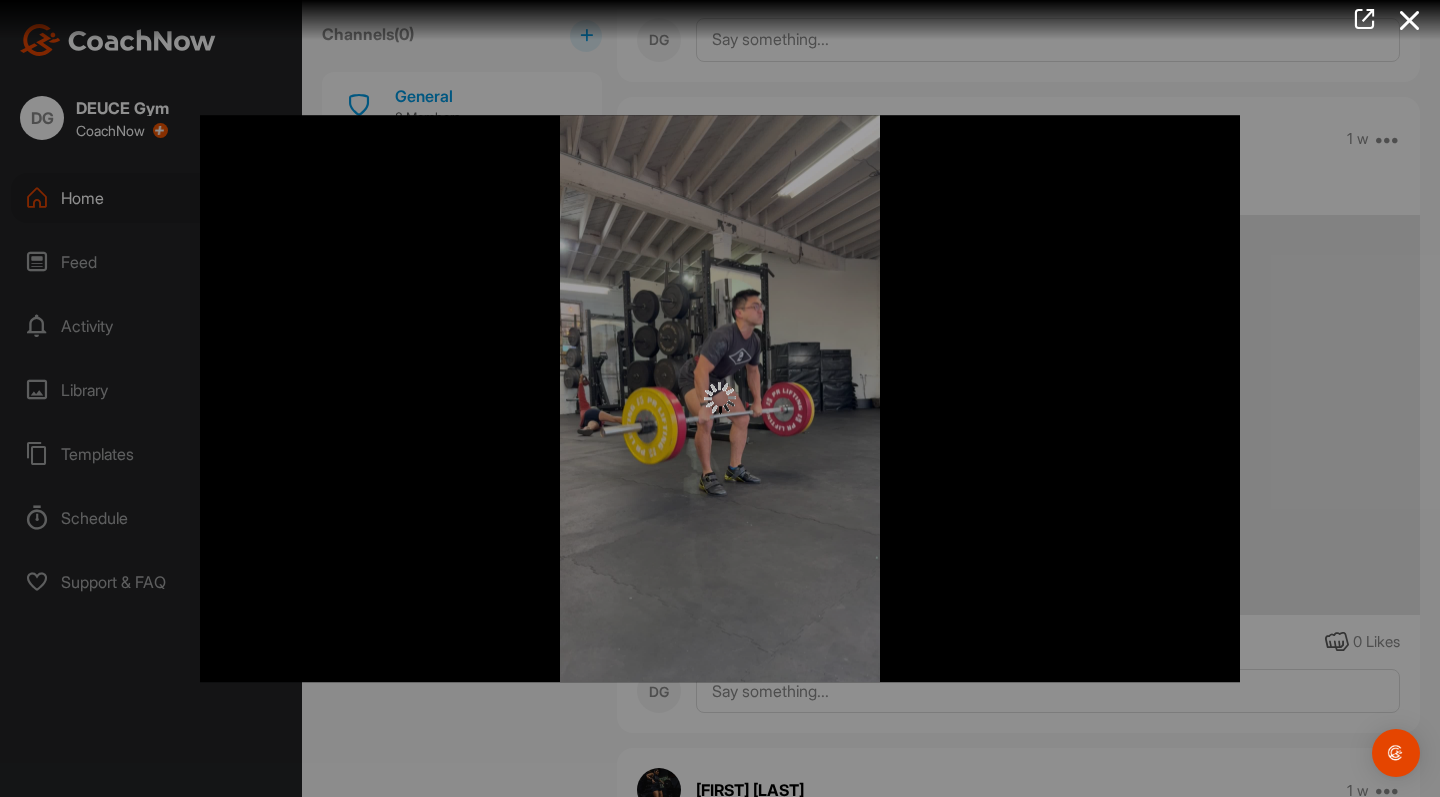 click at bounding box center [720, 398] 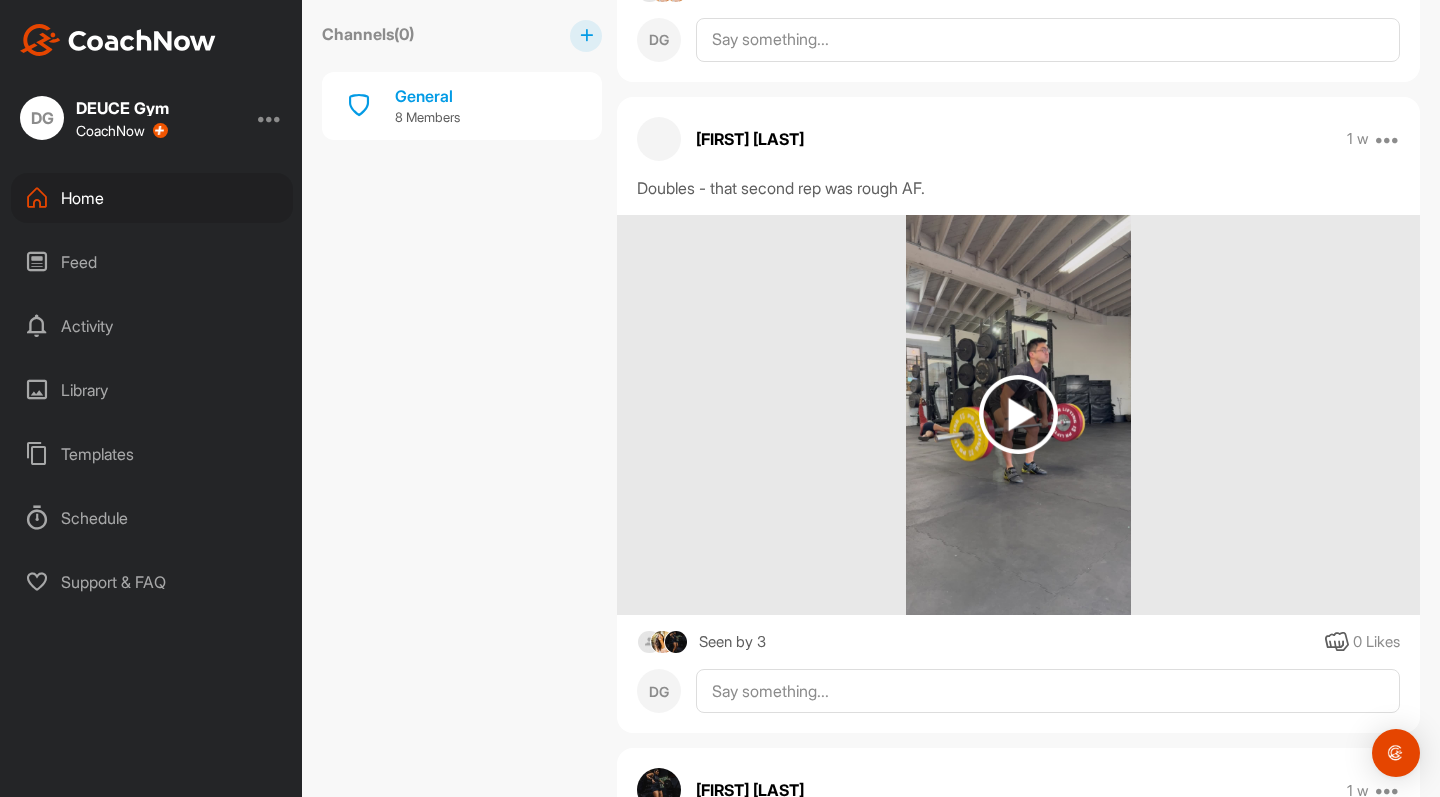 scroll, scrollTop: 0, scrollLeft: 0, axis: both 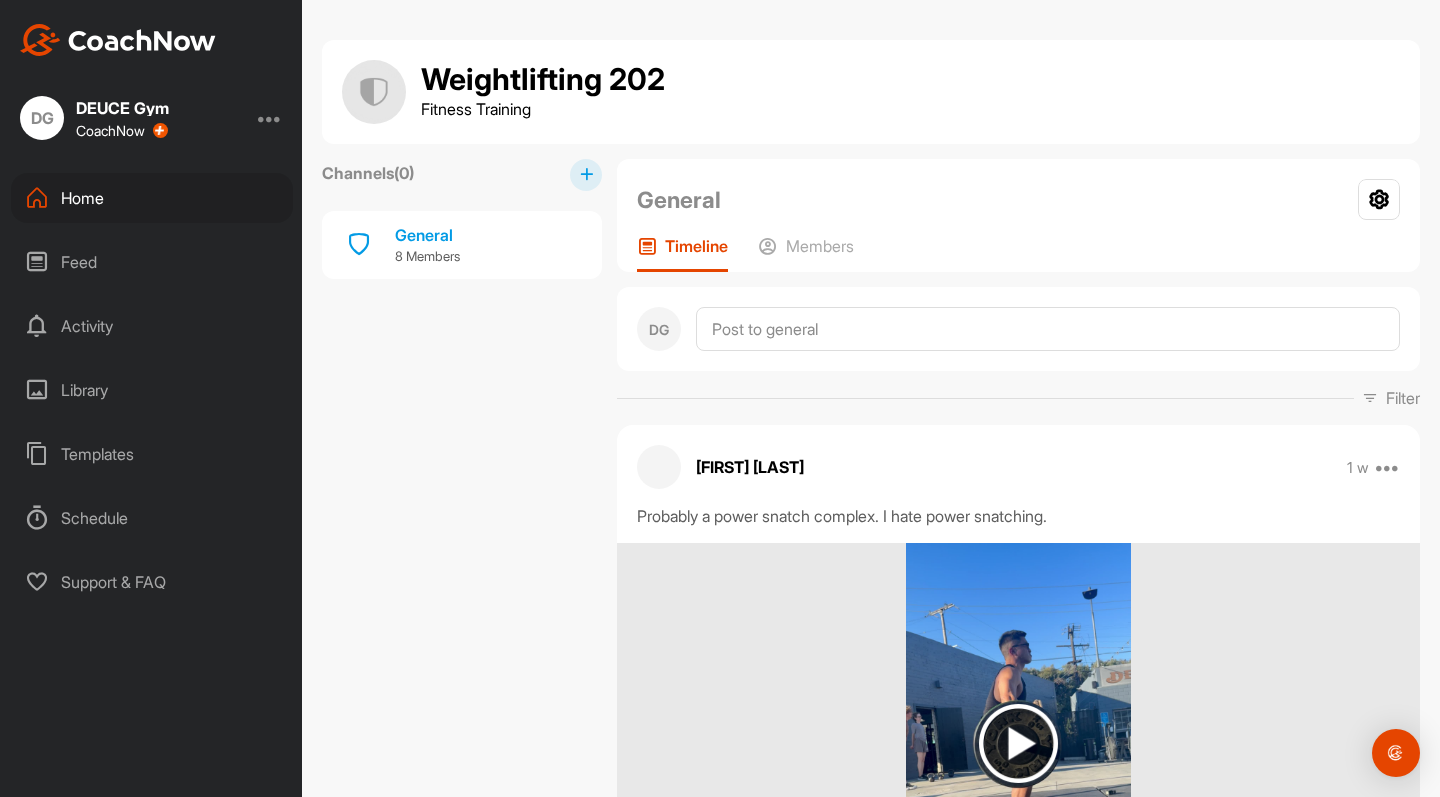 click at bounding box center (1018, 743) 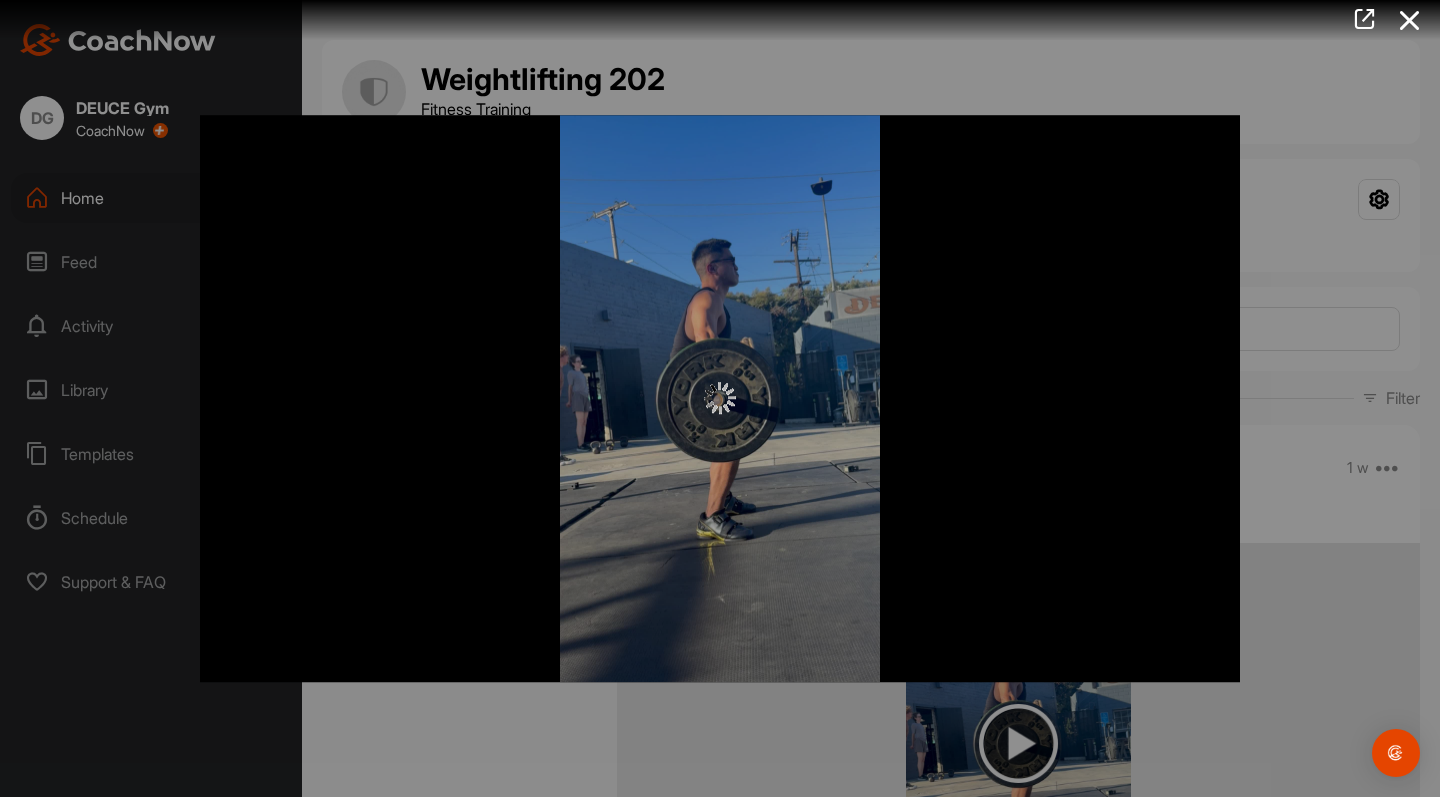 click at bounding box center (720, 398) 